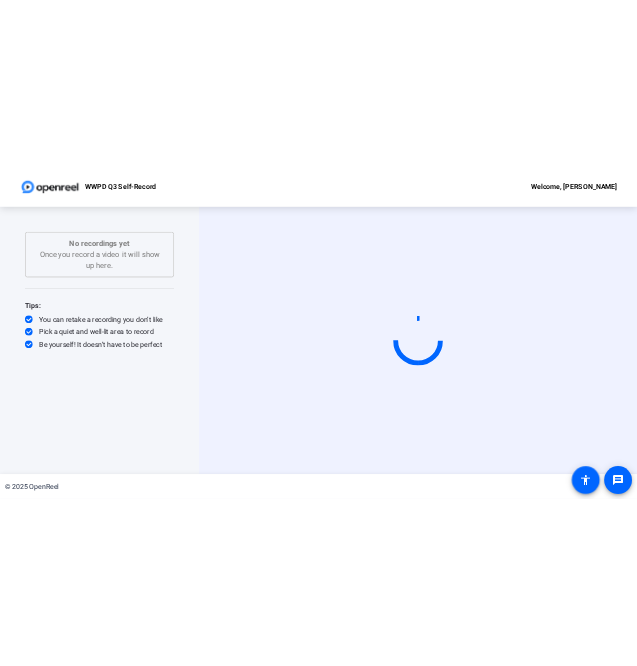 scroll, scrollTop: 0, scrollLeft: 0, axis: both 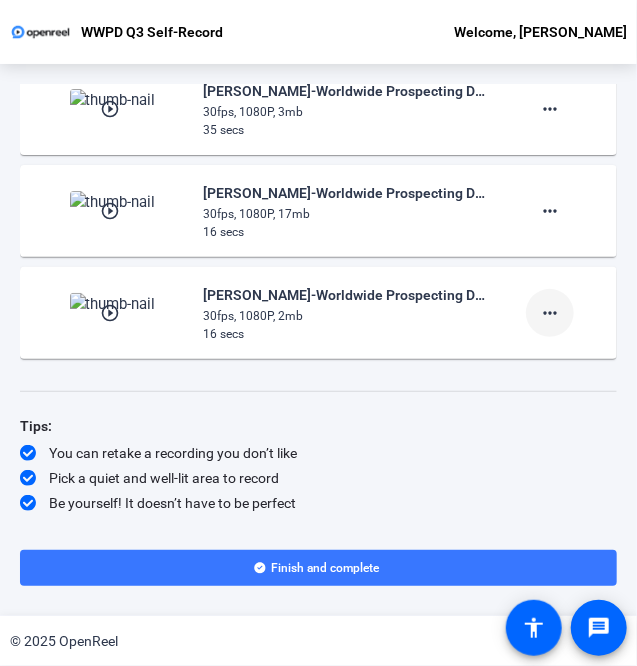 click on "more_horiz" 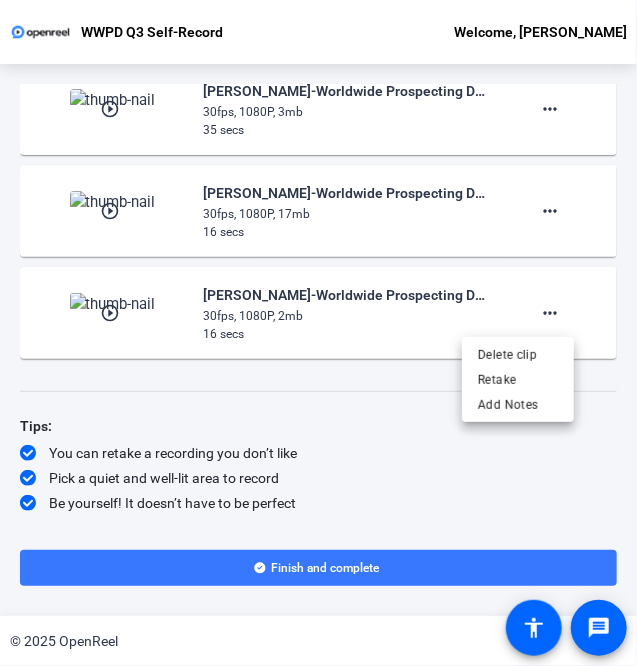 click at bounding box center [318, 333] 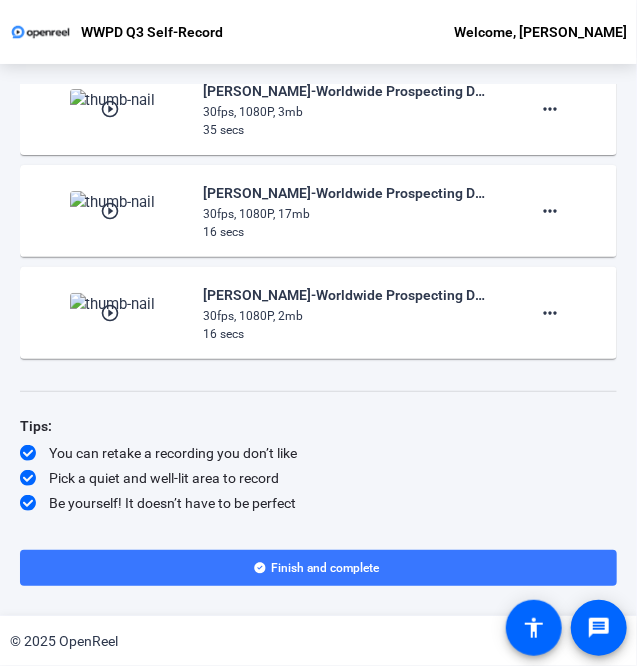 scroll, scrollTop: 0, scrollLeft: 0, axis: both 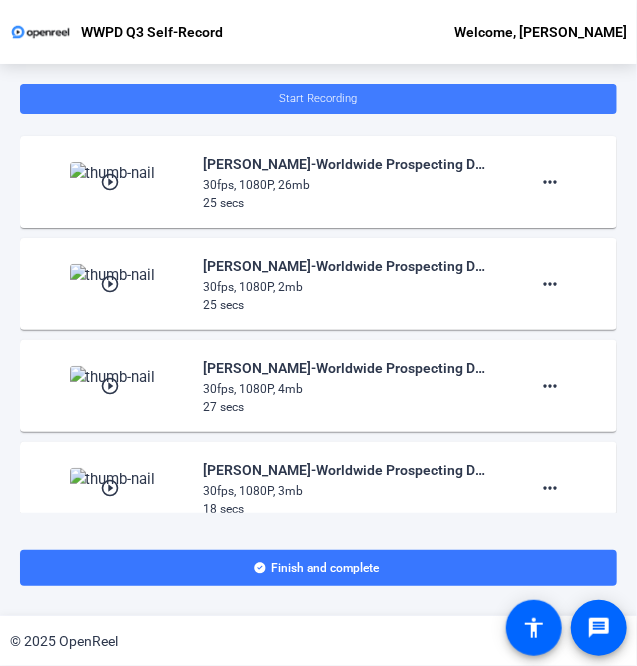 click 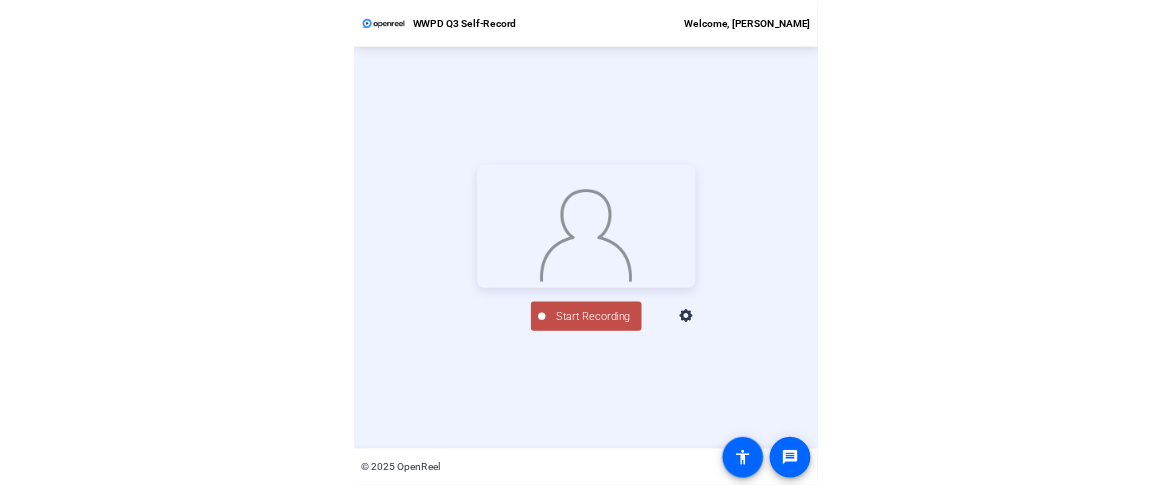 scroll, scrollTop: 0, scrollLeft: 0, axis: both 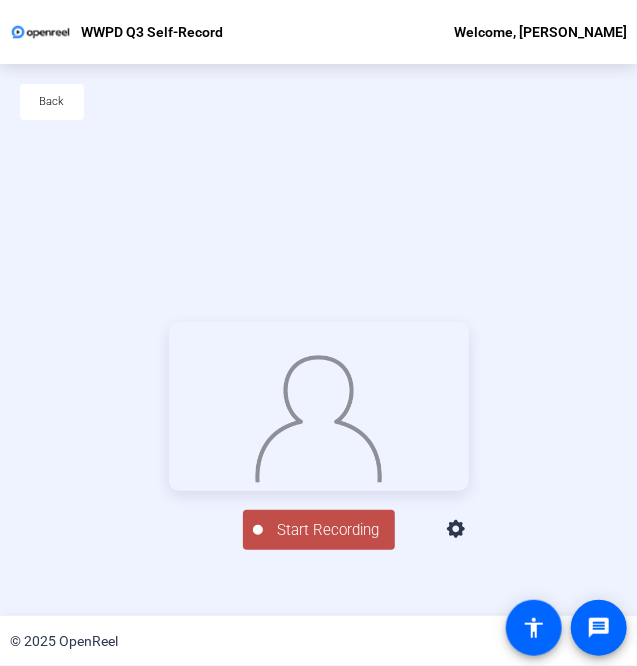 click 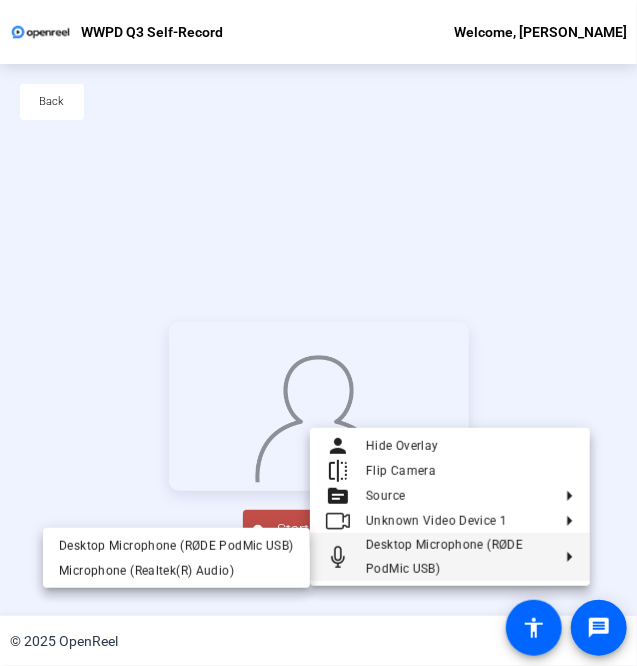 click on "Desktop Microphone (RØDE PodMic USB)" at bounding box center [458, 557] 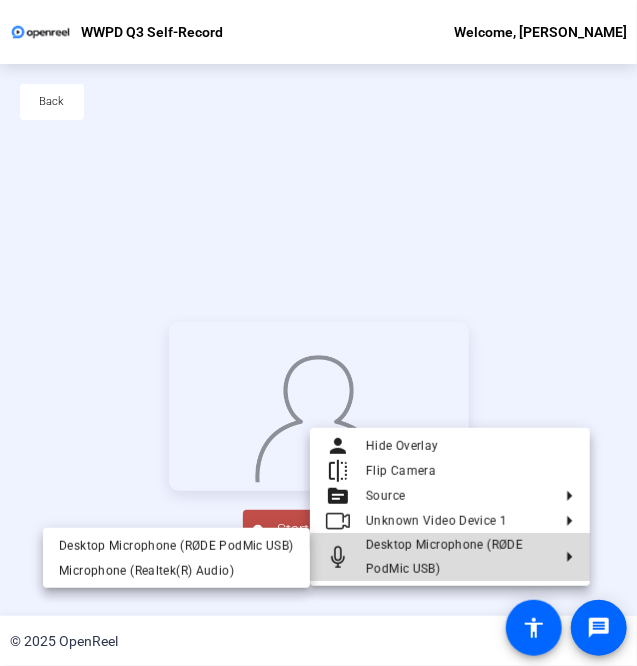 click 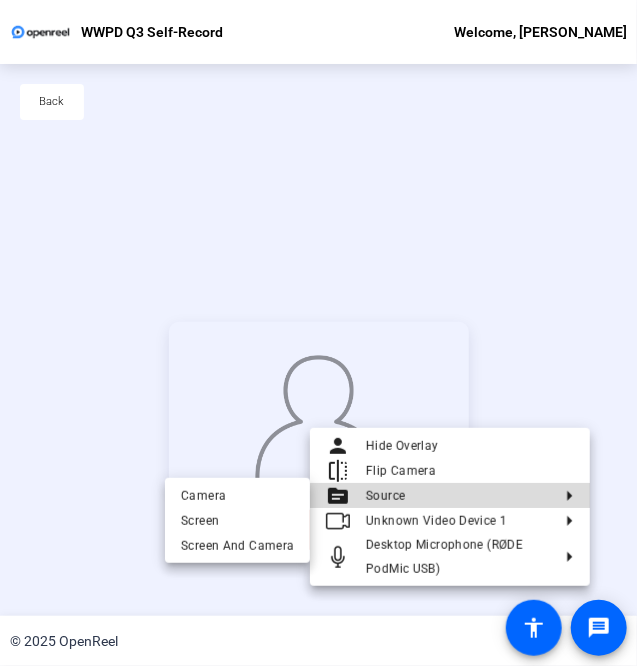 click on "Source" at bounding box center (458, 496) 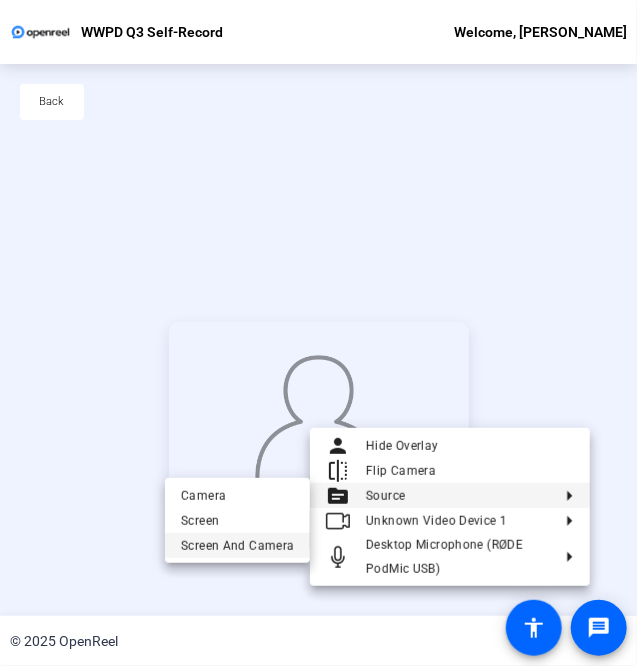 click on "Screen And Camera" at bounding box center (237, 546) 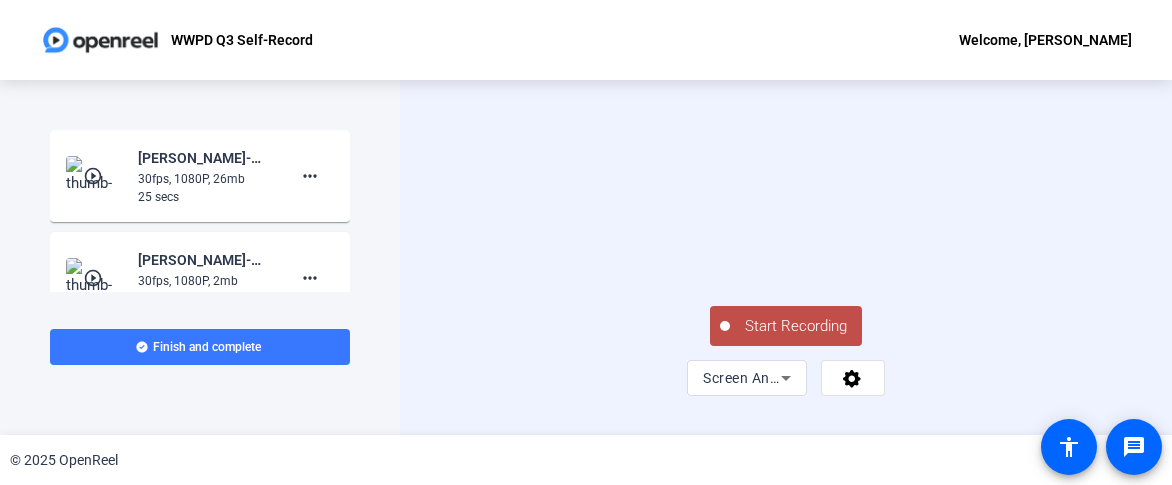 click on "Start Recording" 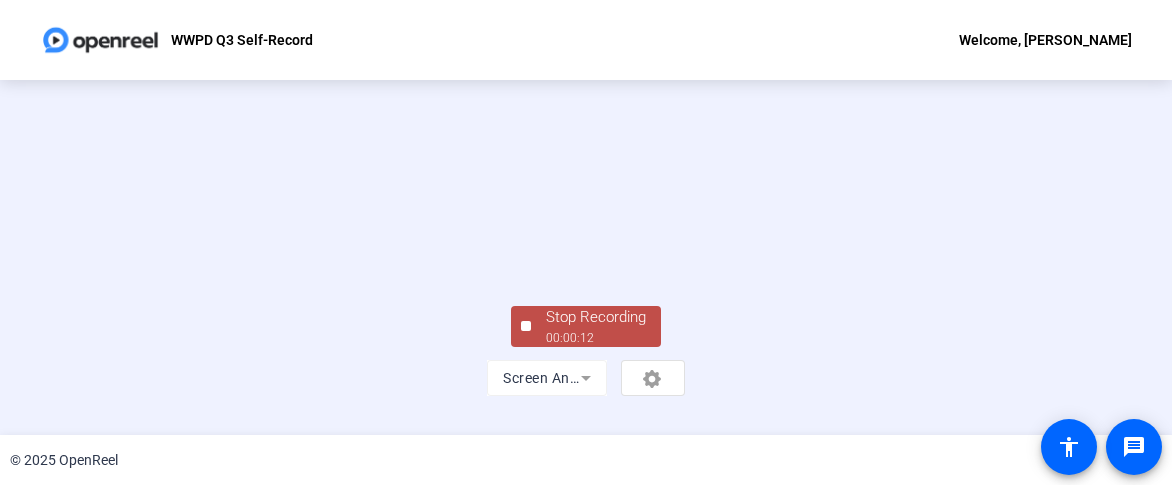 click at bounding box center [586, 203] 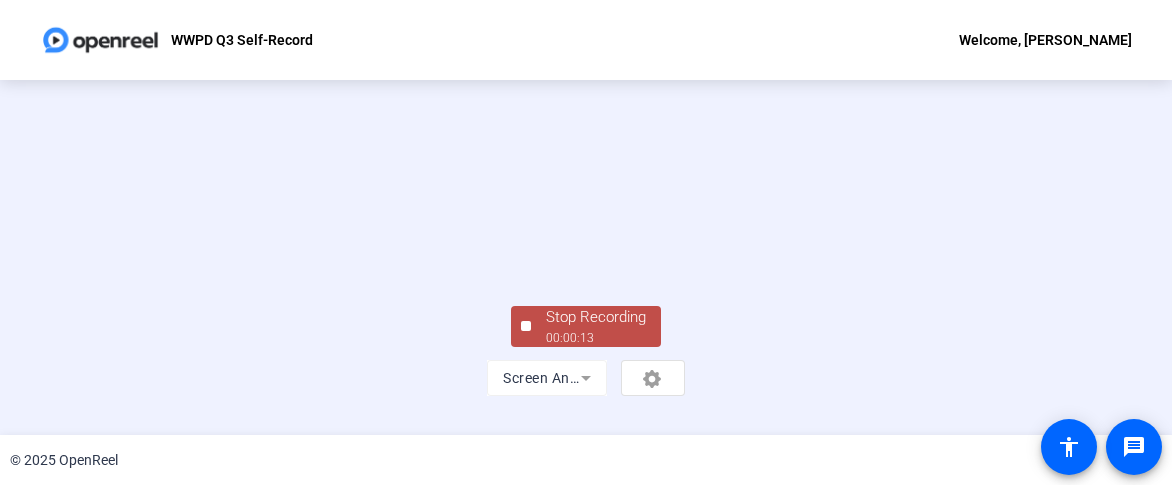scroll, scrollTop: 179, scrollLeft: 0, axis: vertical 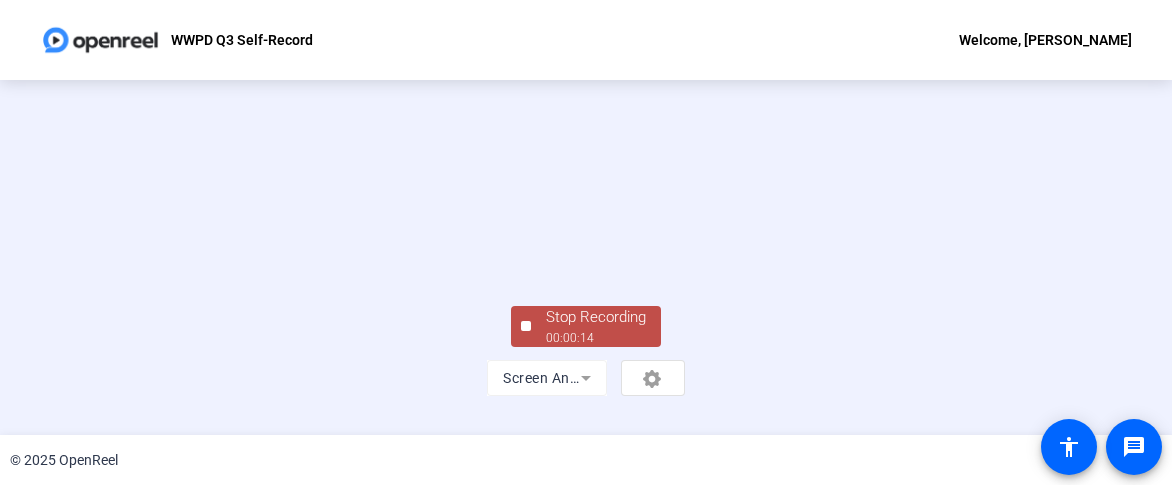 click on "Stop Recording" 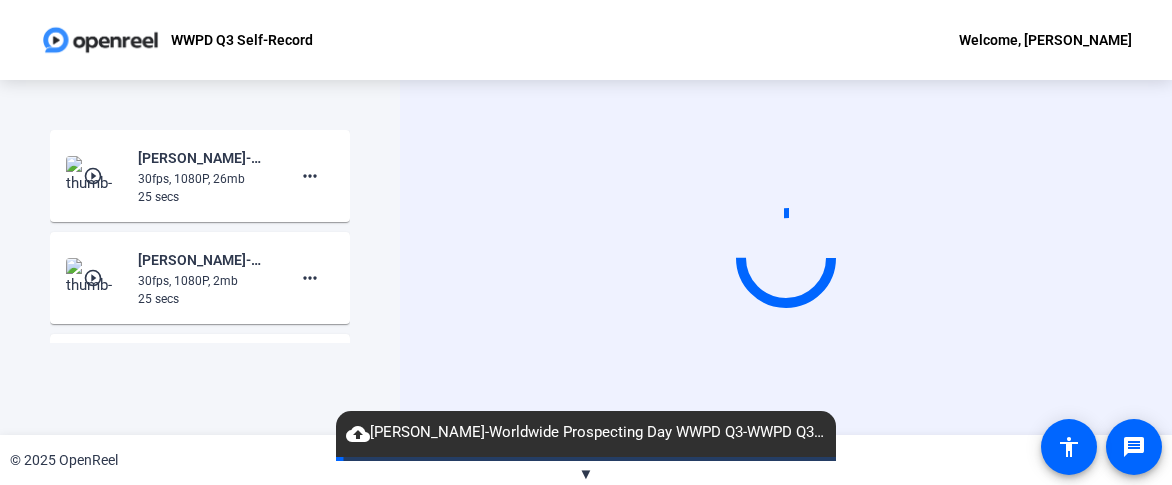 scroll, scrollTop: 0, scrollLeft: 0, axis: both 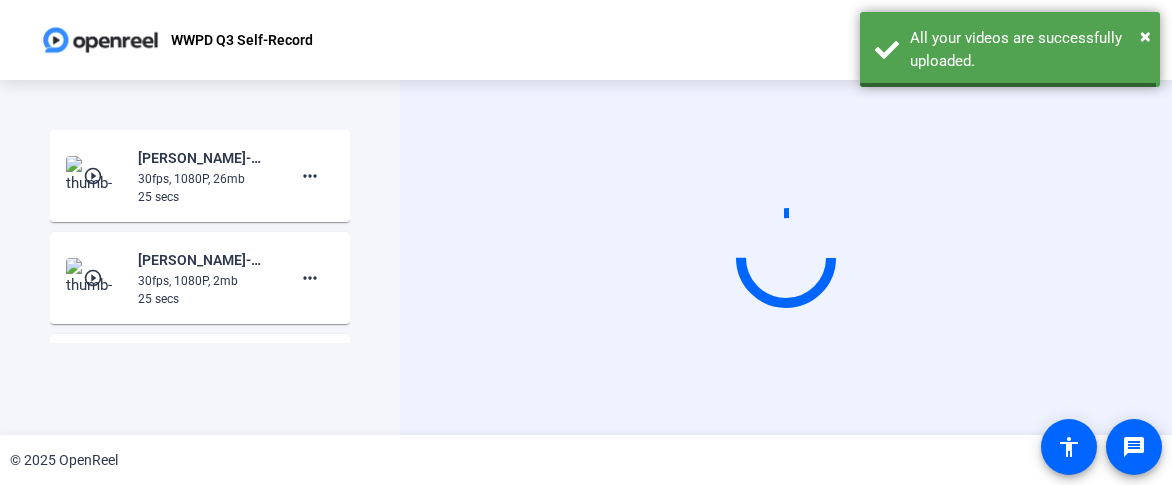 click 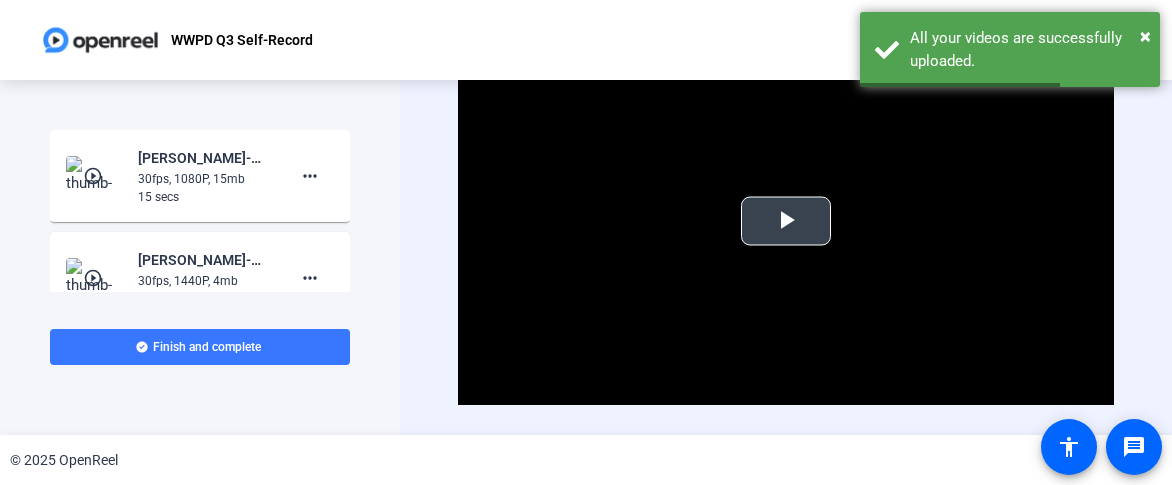 click at bounding box center (786, 221) 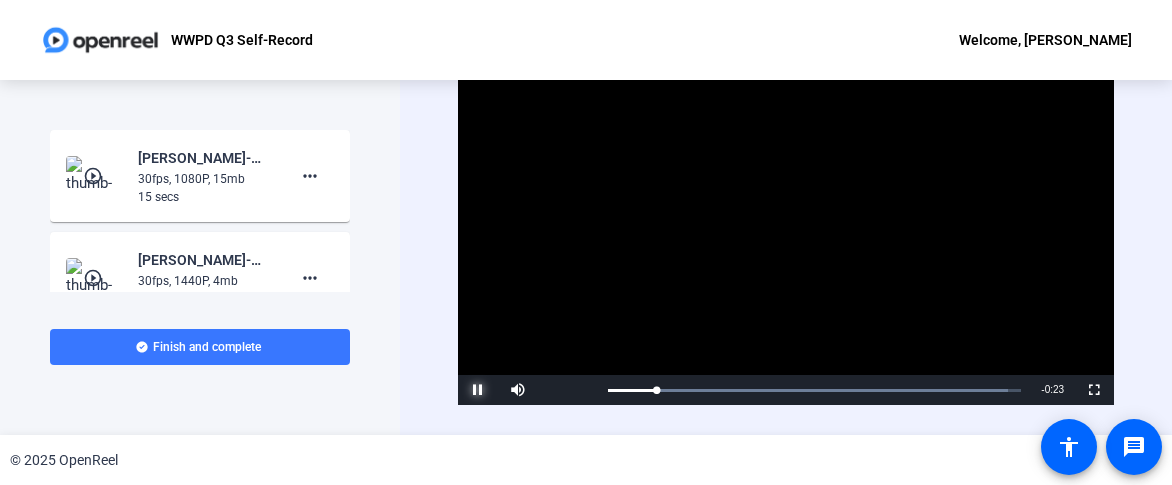 click at bounding box center [478, 390] 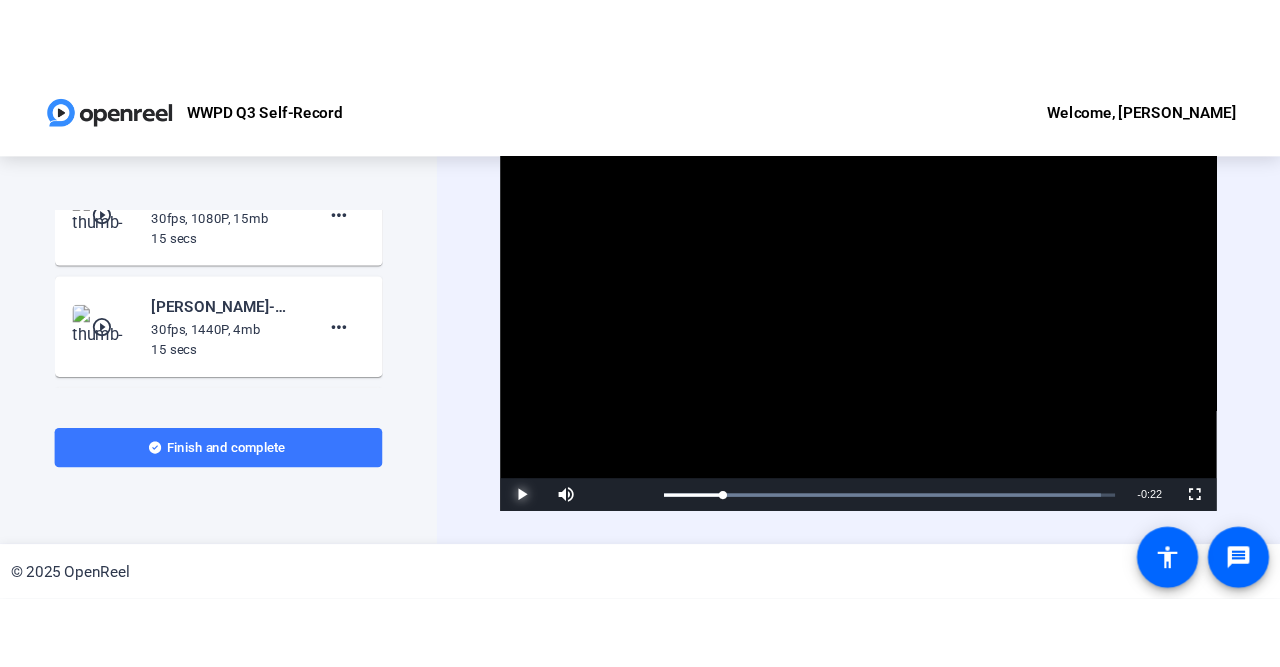 scroll, scrollTop: 0, scrollLeft: 0, axis: both 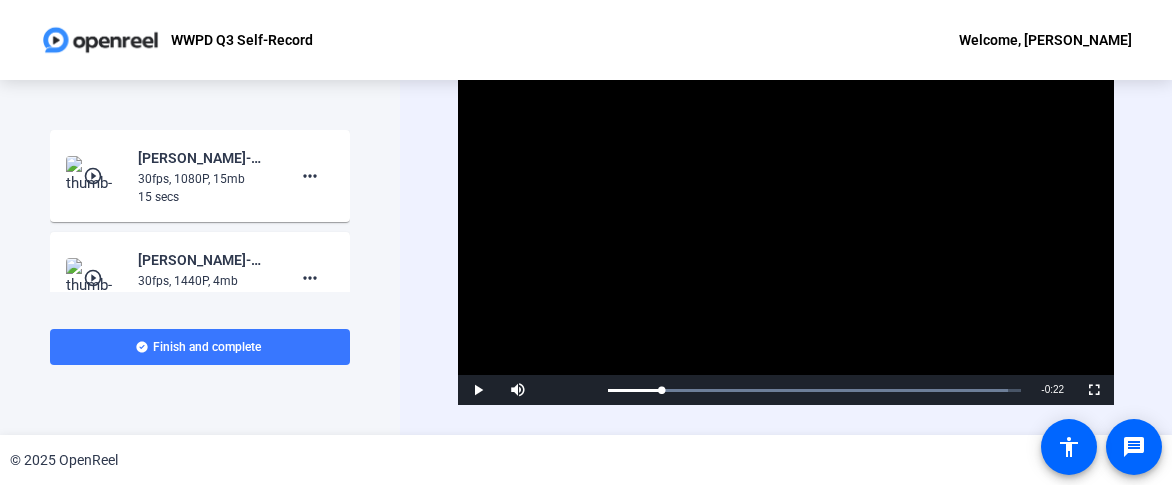 click on "play_circle_outline" 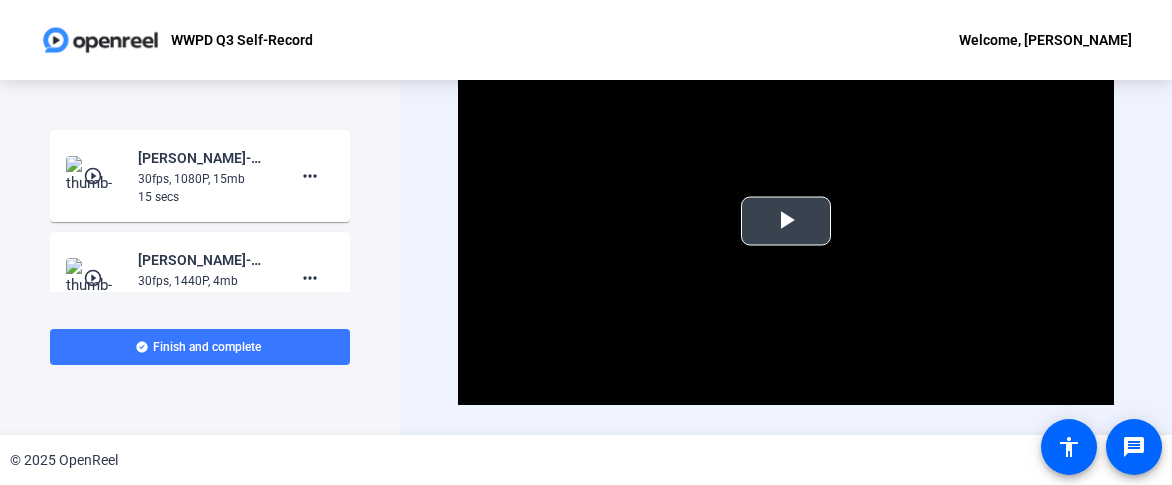 click at bounding box center [786, 221] 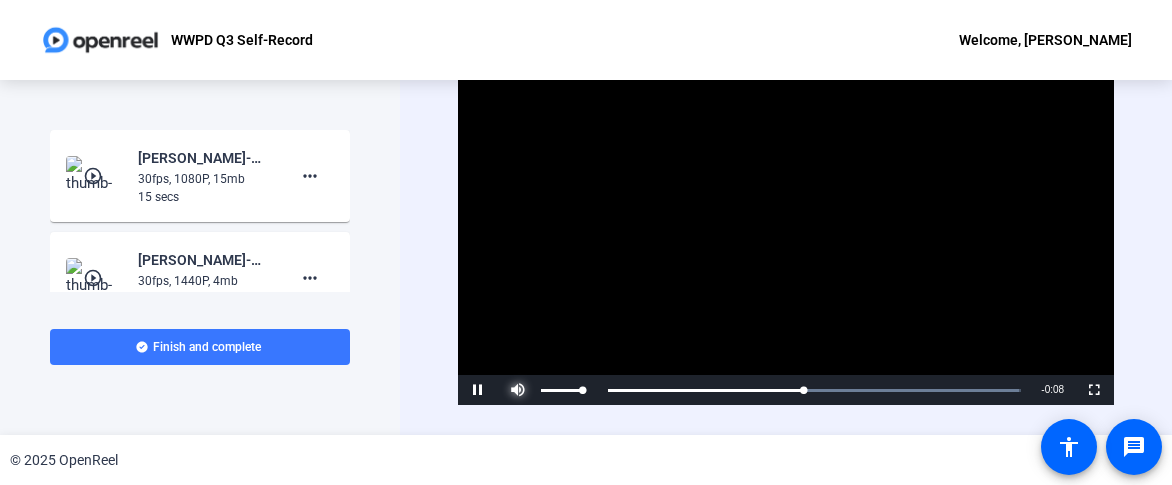 click at bounding box center [518, 390] 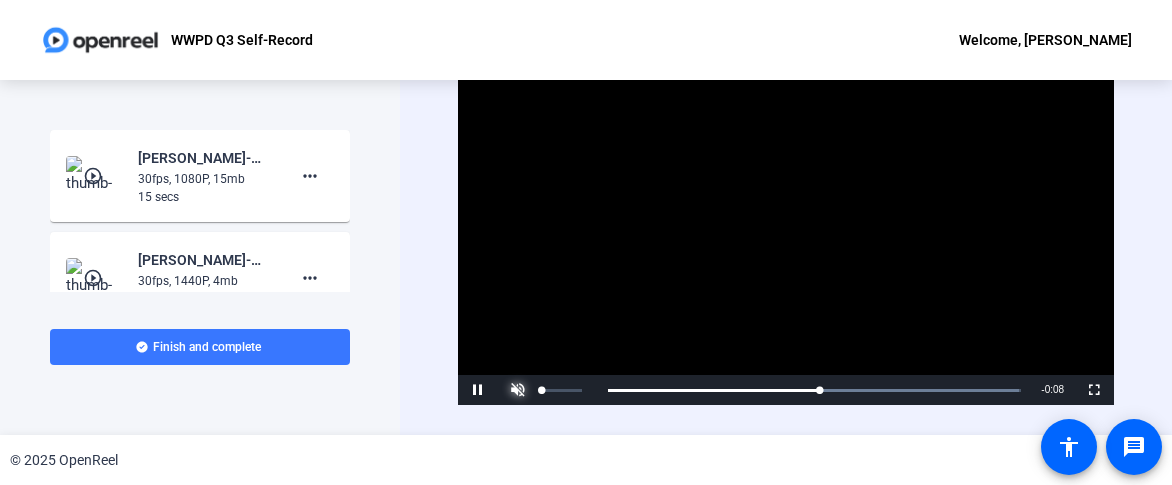 click at bounding box center [518, 390] 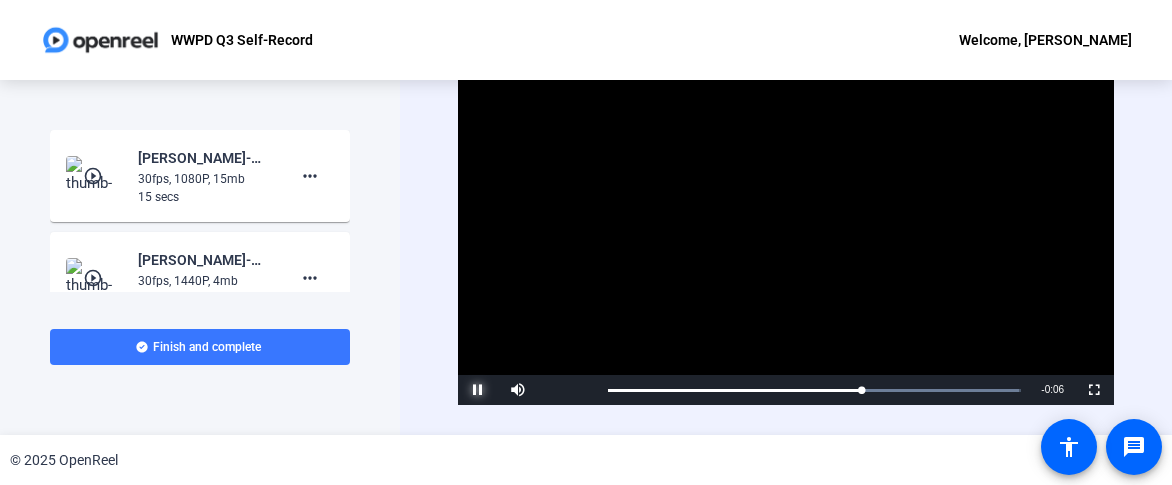 click at bounding box center (478, 390) 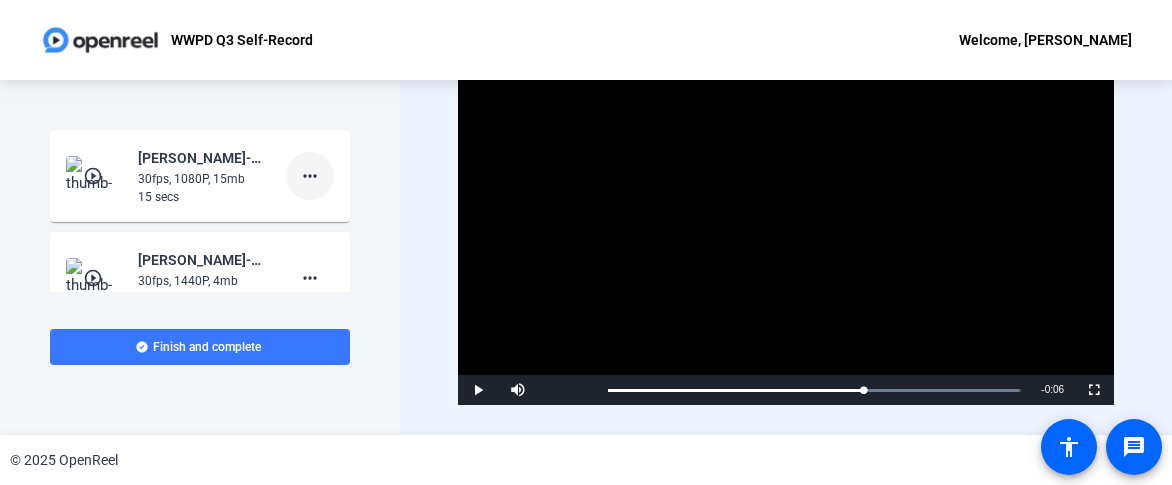 click on "more_horiz" 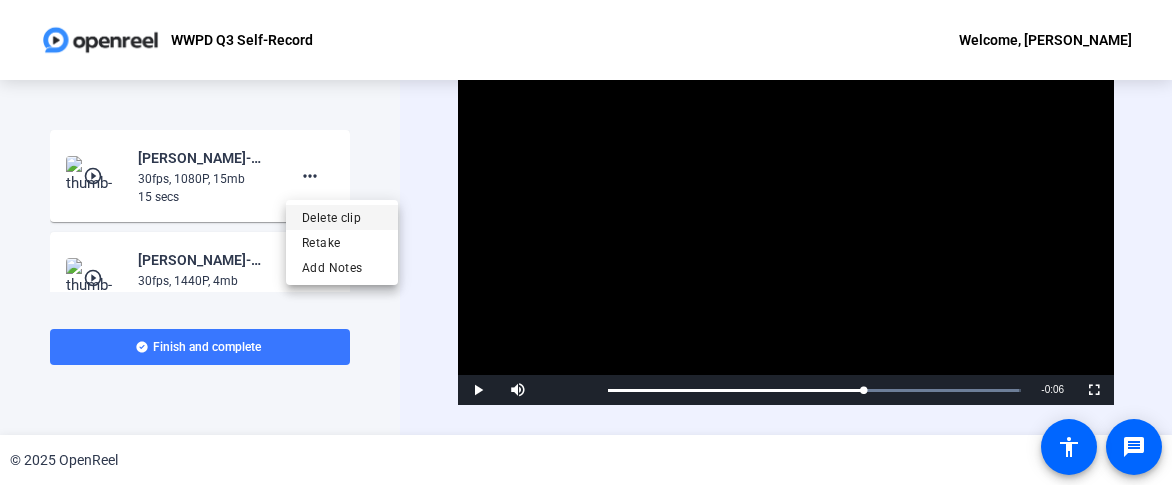 click on "Delete clip" at bounding box center [342, 218] 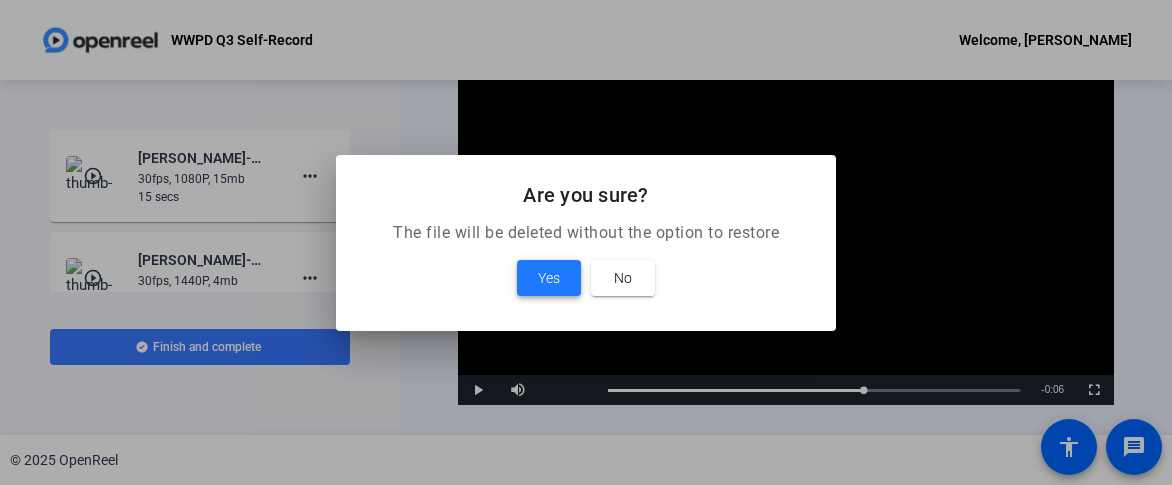 click on "Yes" at bounding box center [549, 278] 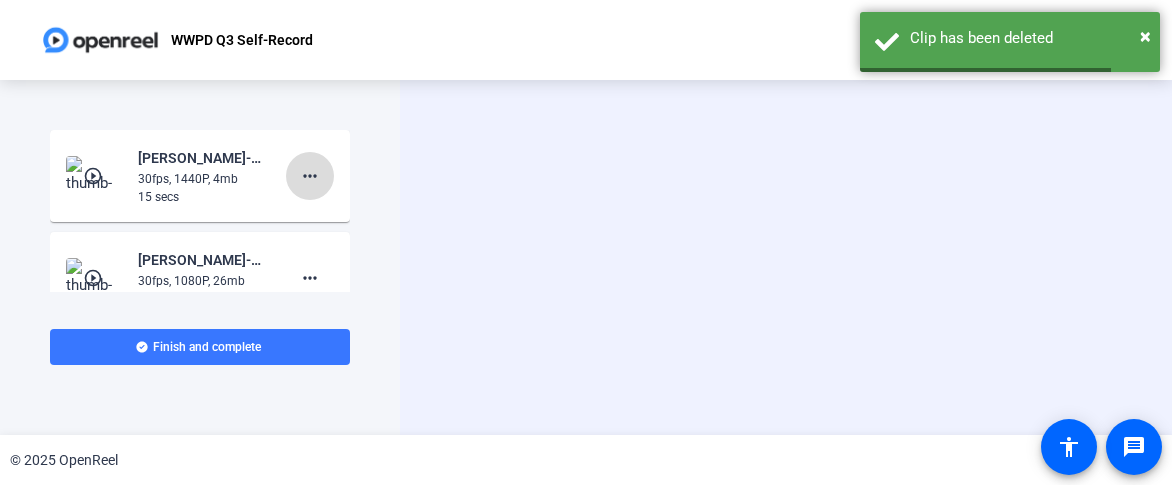 click on "more_horiz" 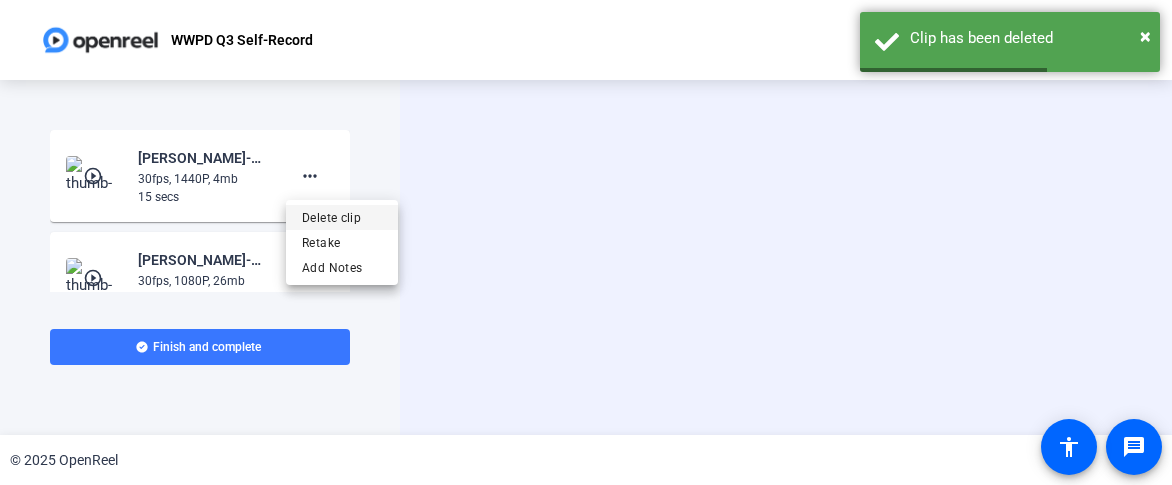 click on "Delete clip" at bounding box center [342, 218] 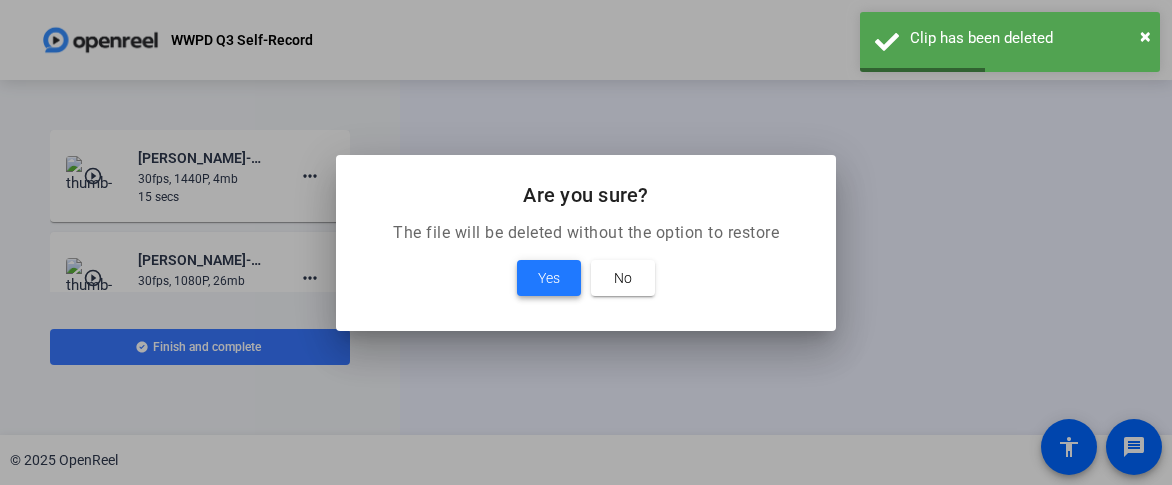 click at bounding box center [549, 278] 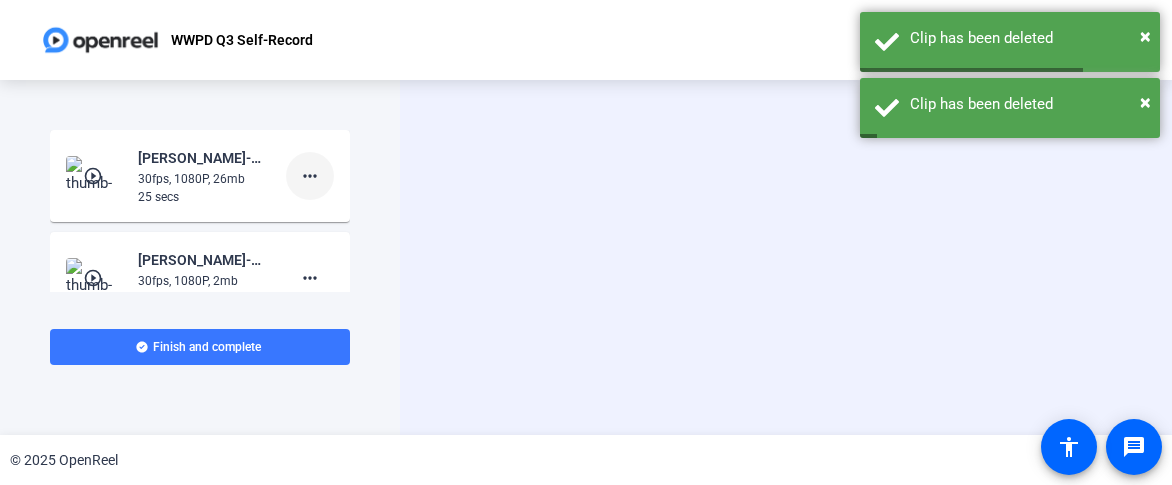 click 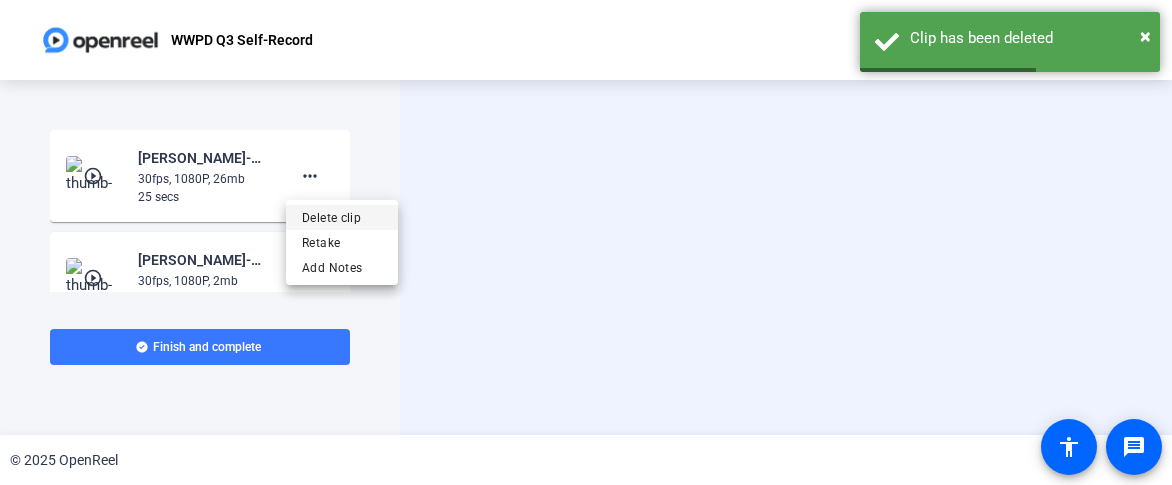 click on "Delete clip" at bounding box center (342, 218) 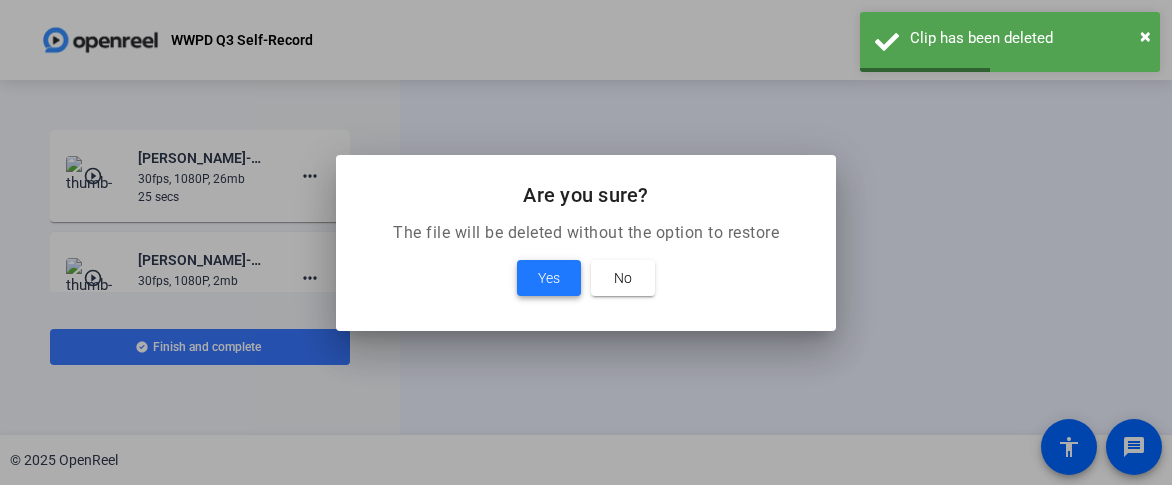 click at bounding box center [549, 278] 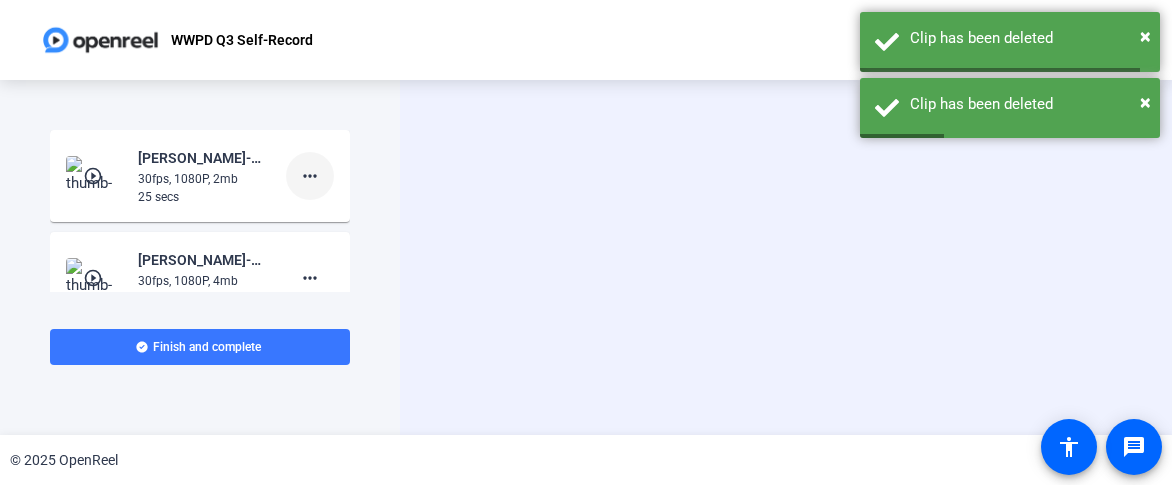 click on "more_horiz" 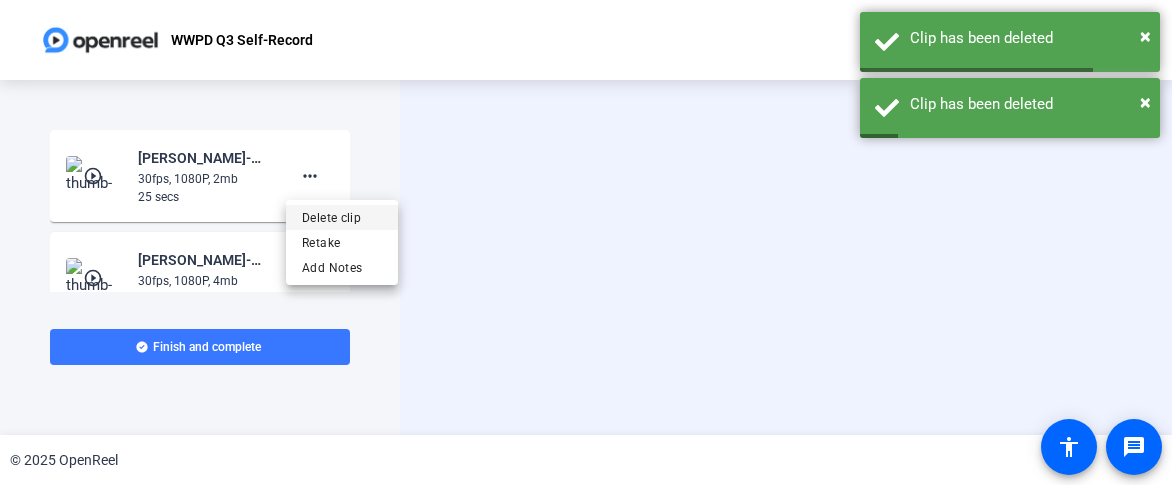 click on "Delete clip" at bounding box center (342, 218) 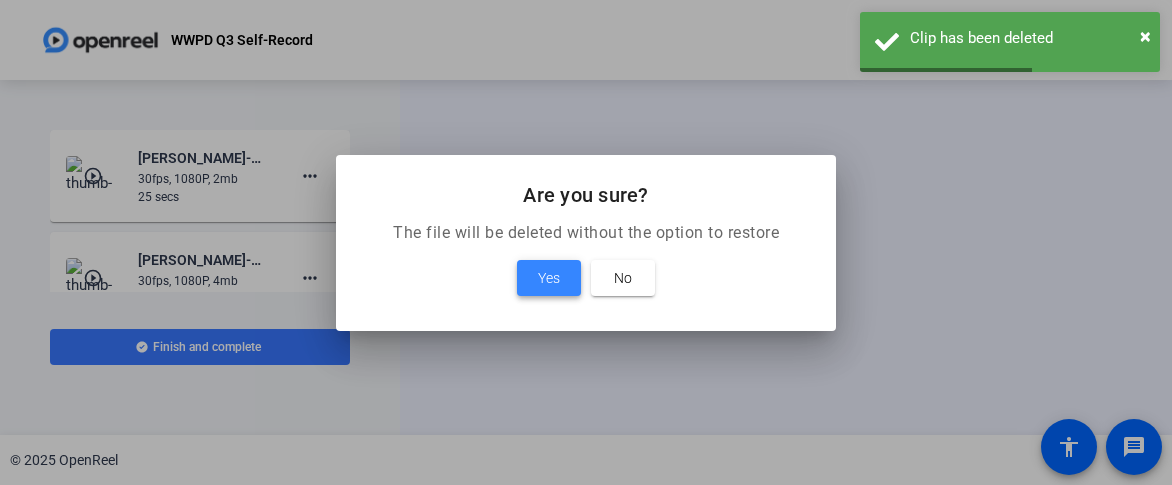 click on "Yes" at bounding box center [549, 278] 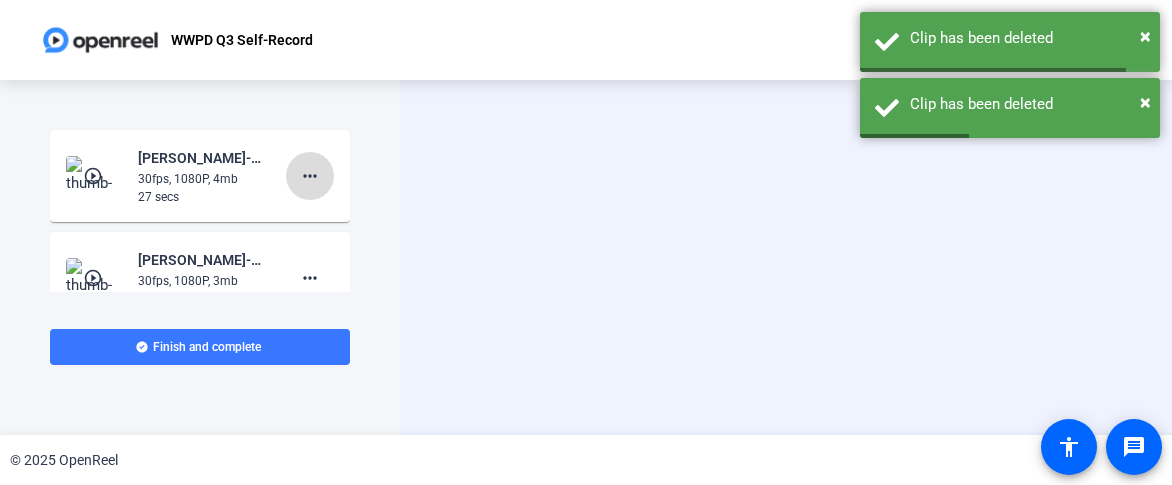 click 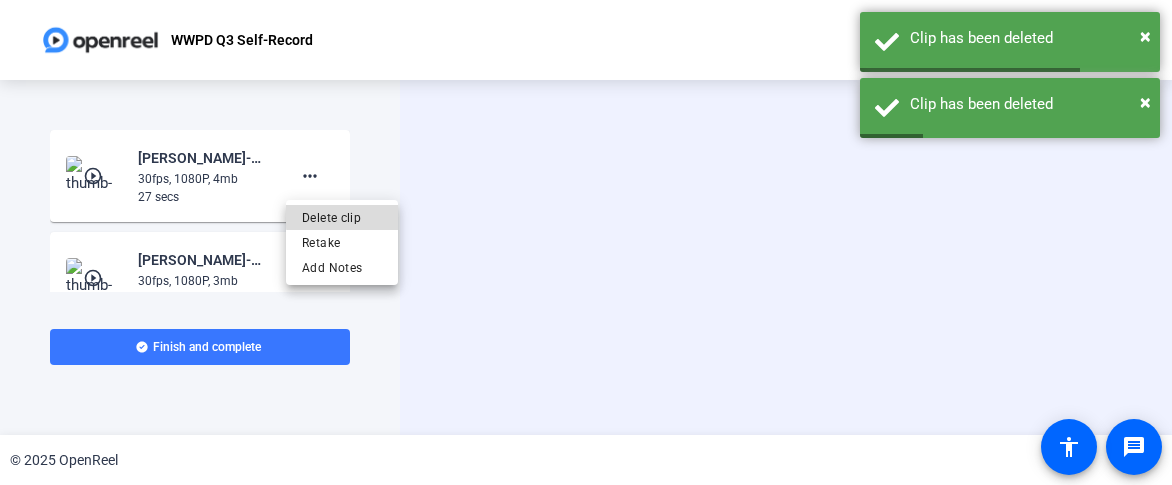 click on "Delete clip" at bounding box center [342, 218] 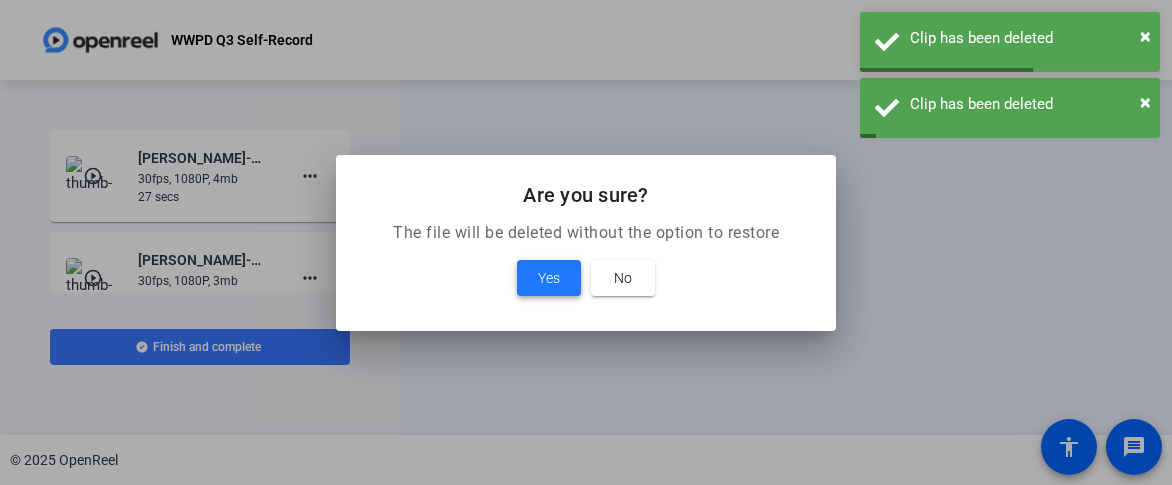 click at bounding box center (549, 278) 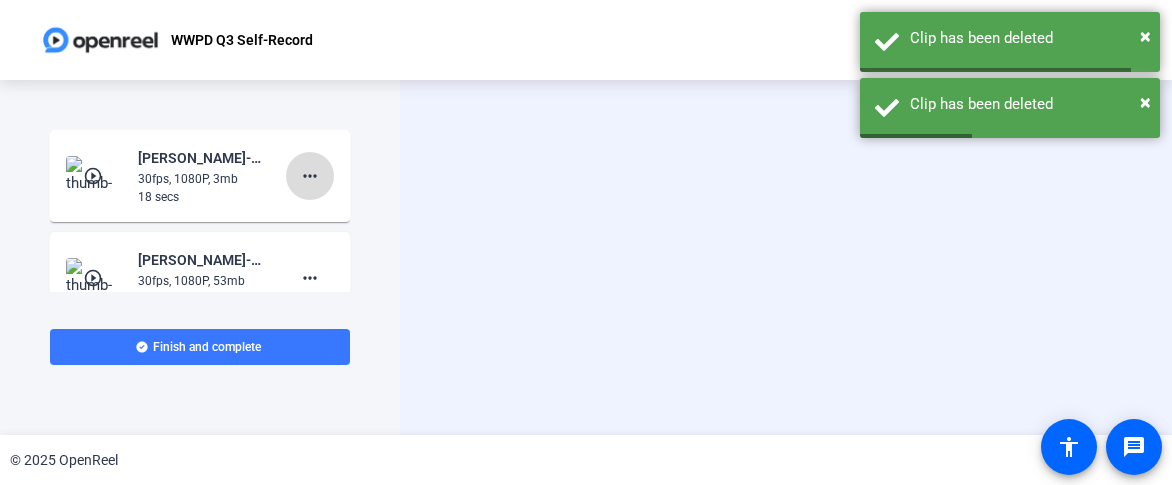 click 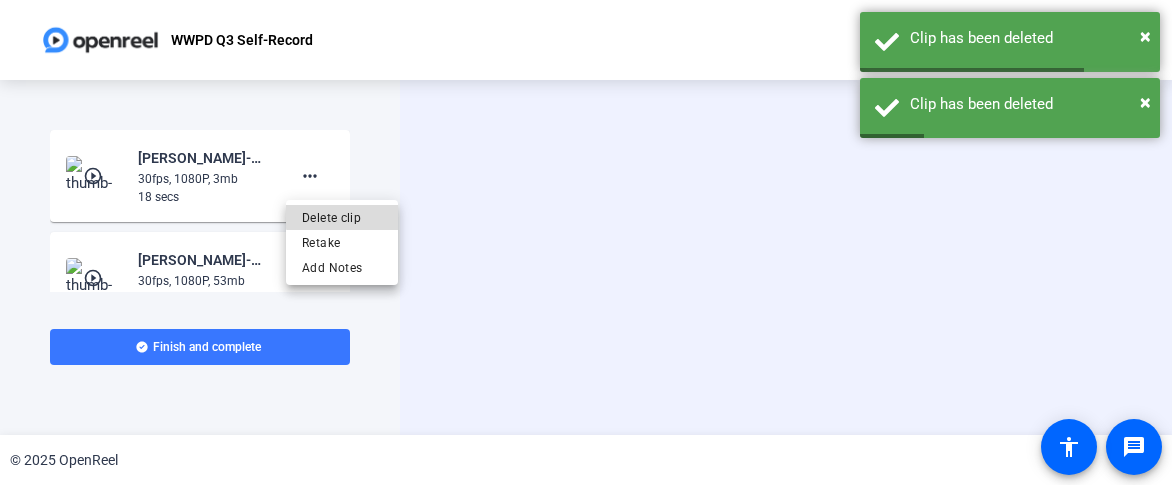 click on "Delete clip" at bounding box center (342, 218) 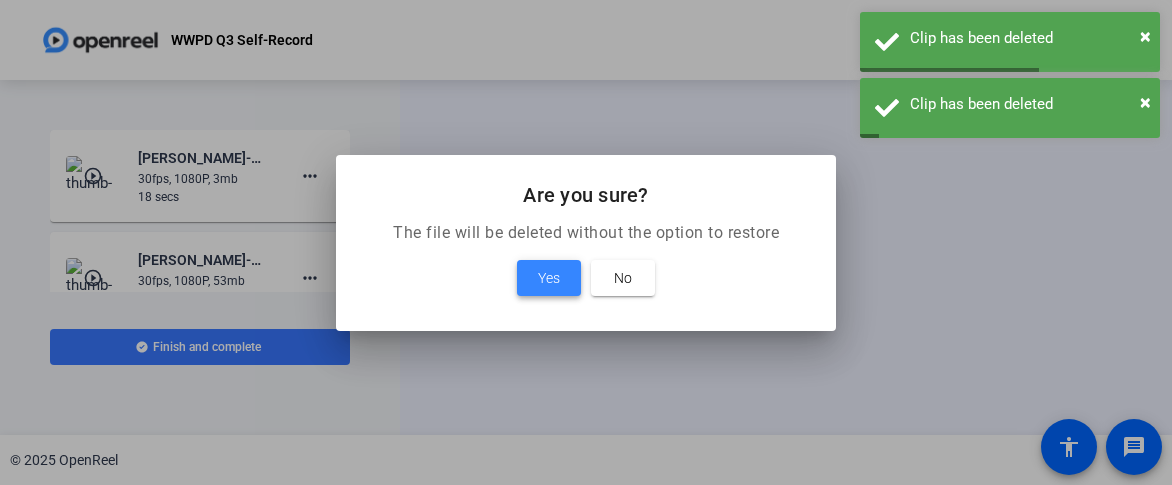 click at bounding box center [549, 278] 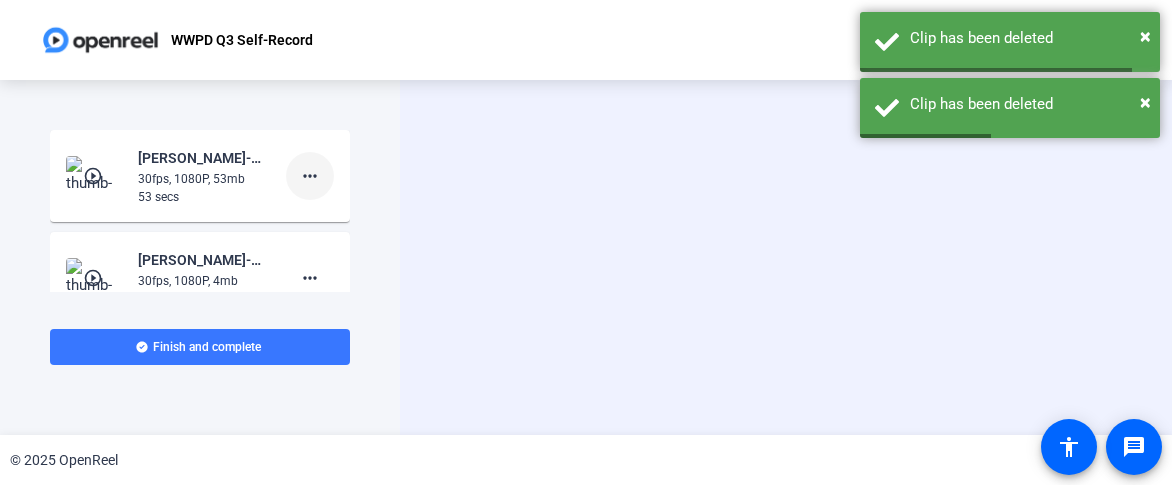 click on "more_horiz" 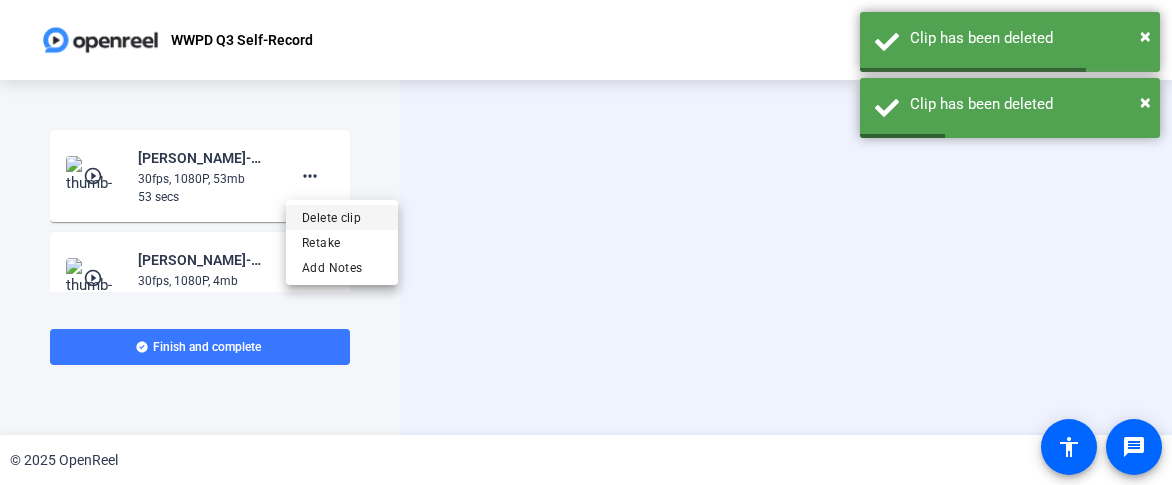 click on "Delete clip" at bounding box center [342, 218] 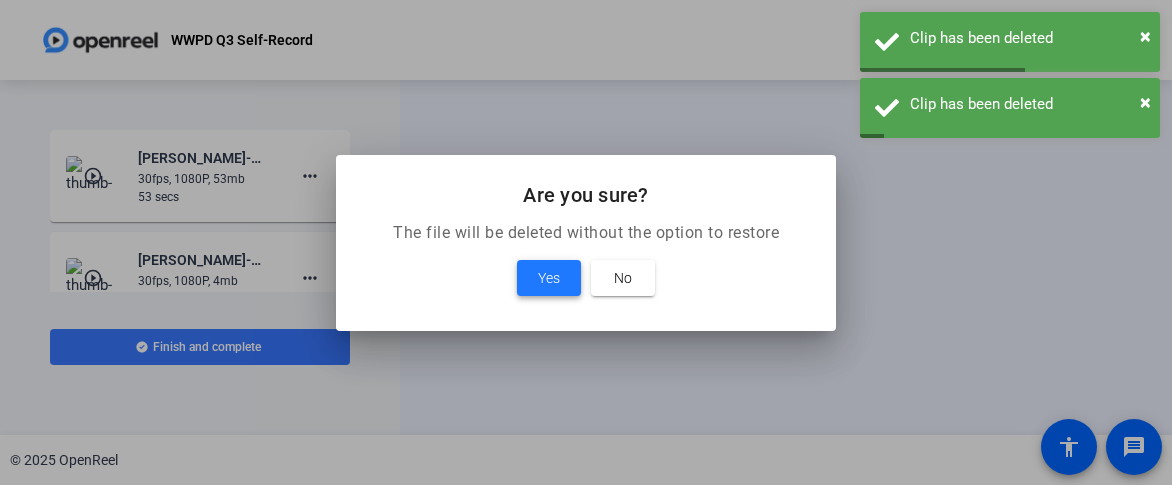 click at bounding box center [549, 278] 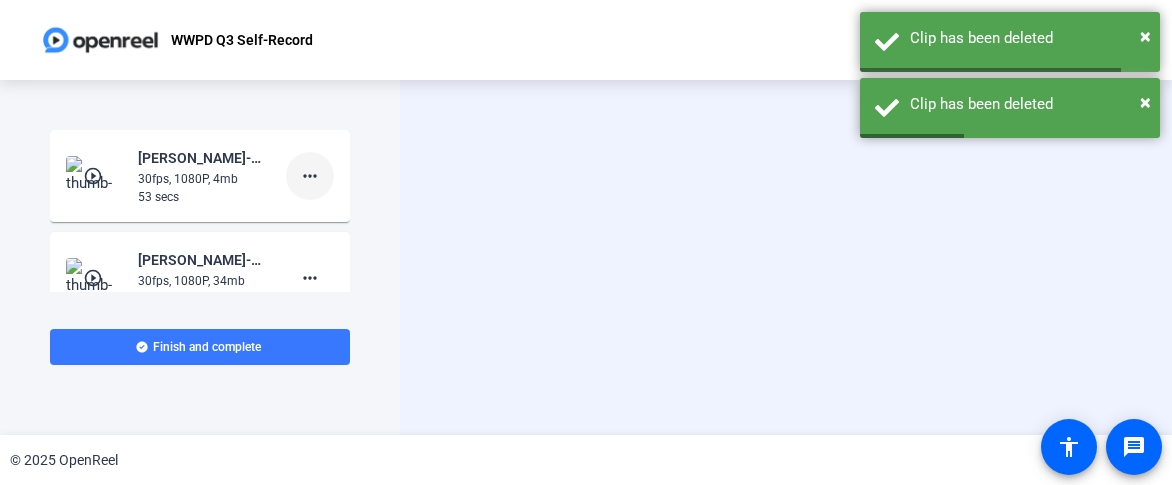 click on "more_horiz" 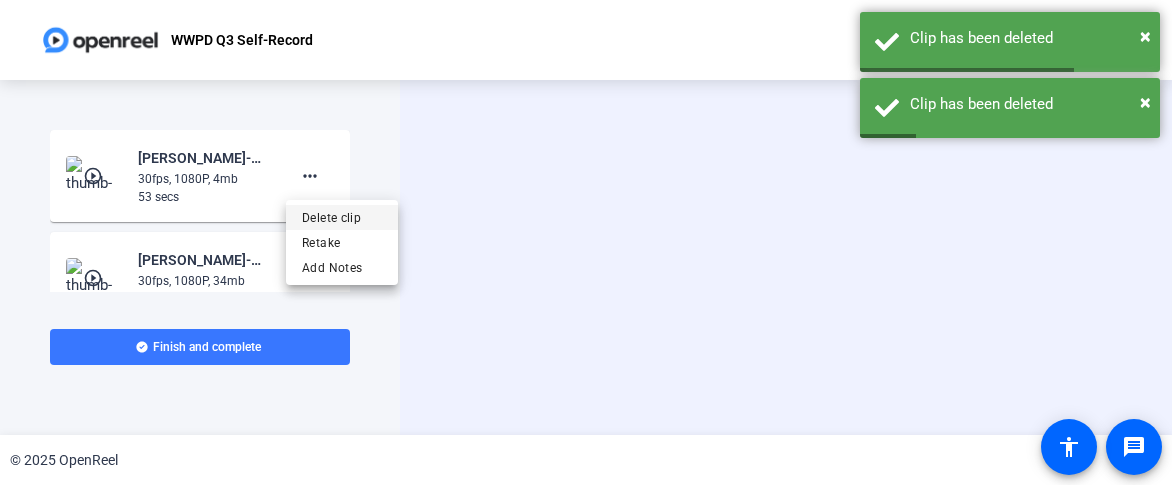 click on "Delete clip" at bounding box center [342, 218] 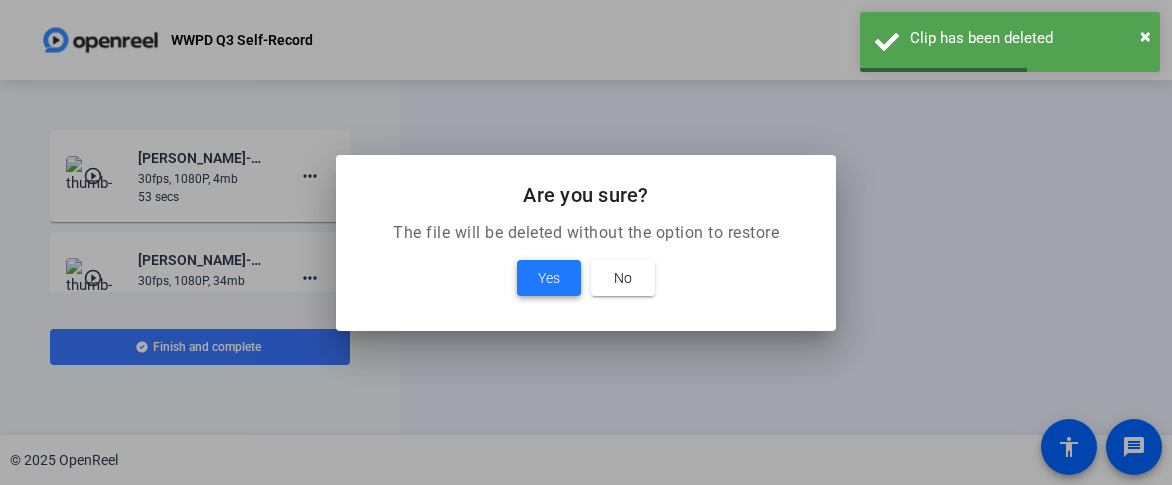 click at bounding box center (549, 278) 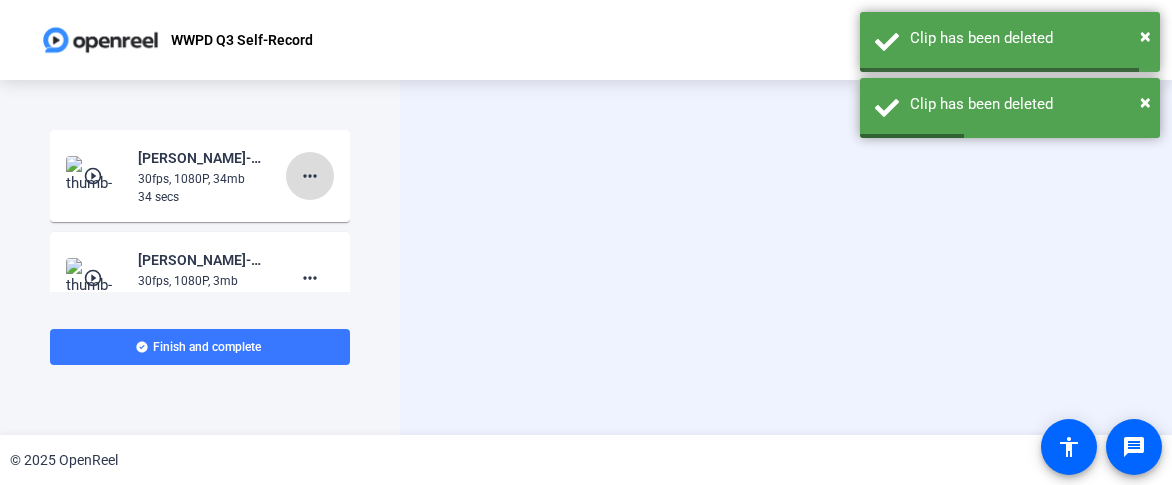 click on "more_horiz" 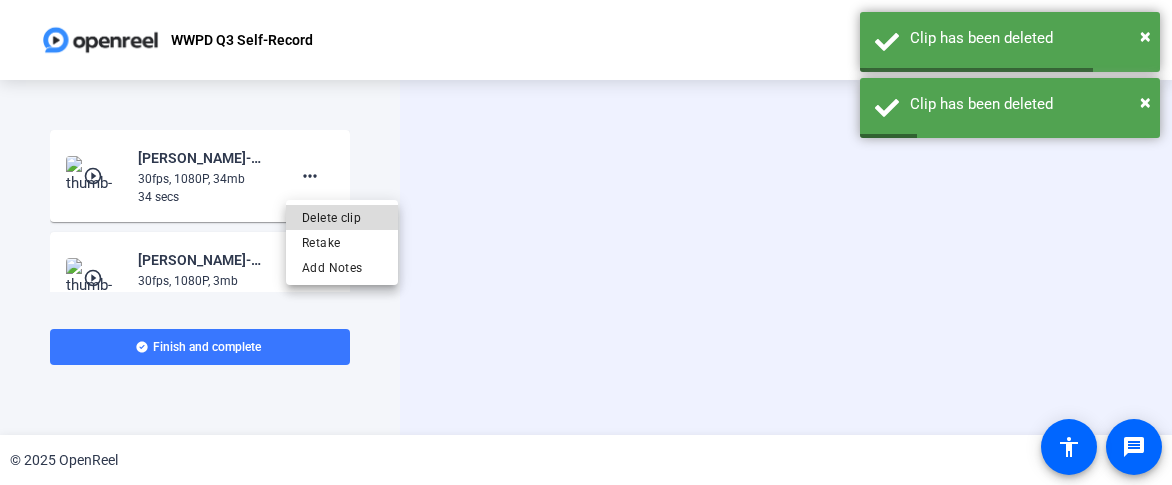 click on "Delete clip" at bounding box center (342, 218) 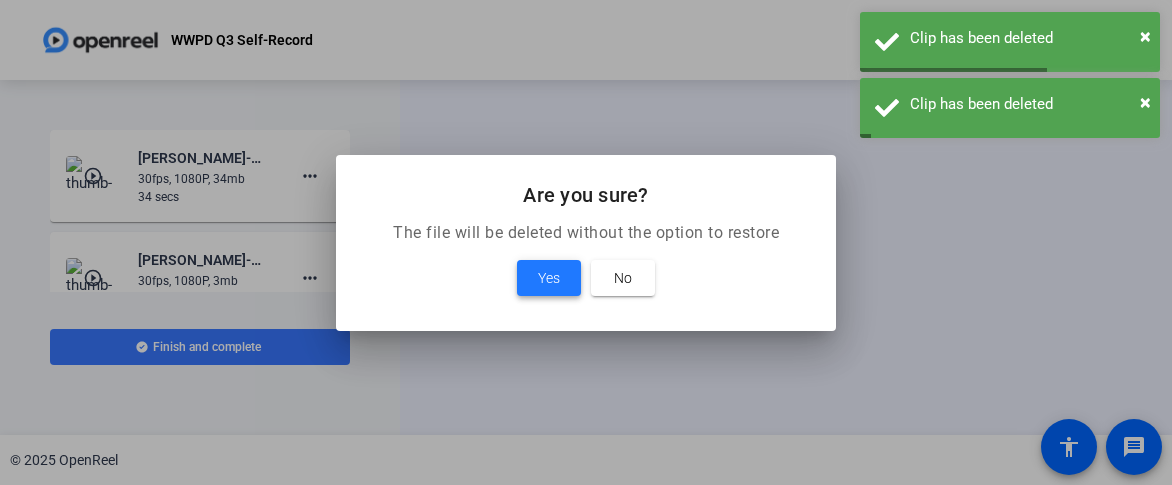 click on "Yes" at bounding box center [549, 278] 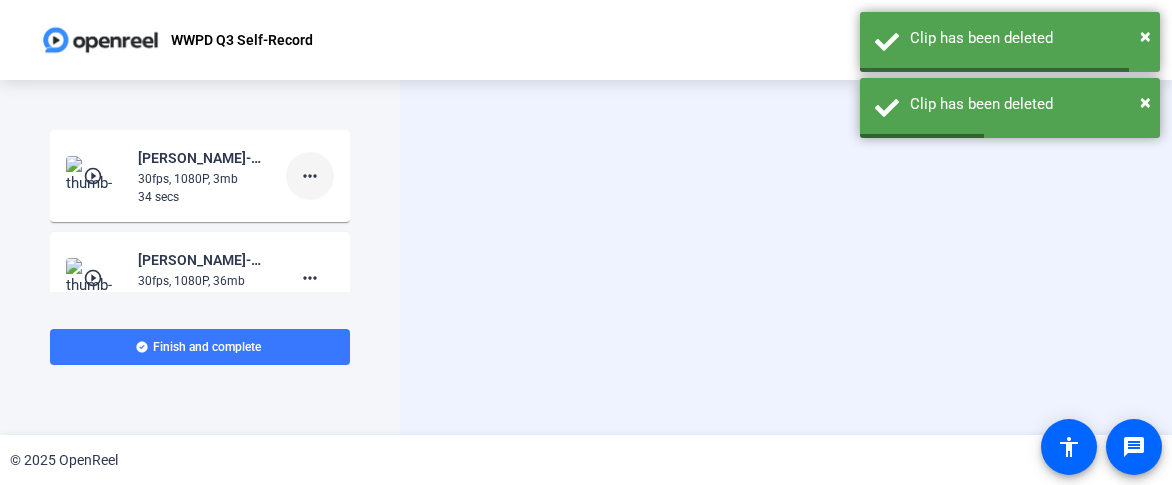 click on "more_horiz" 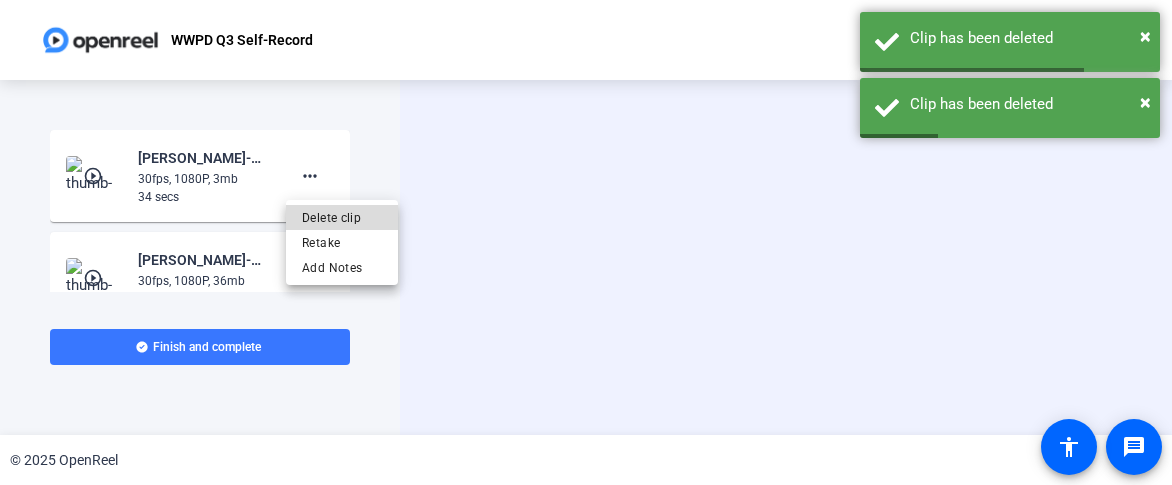 click on "Delete clip" at bounding box center (342, 217) 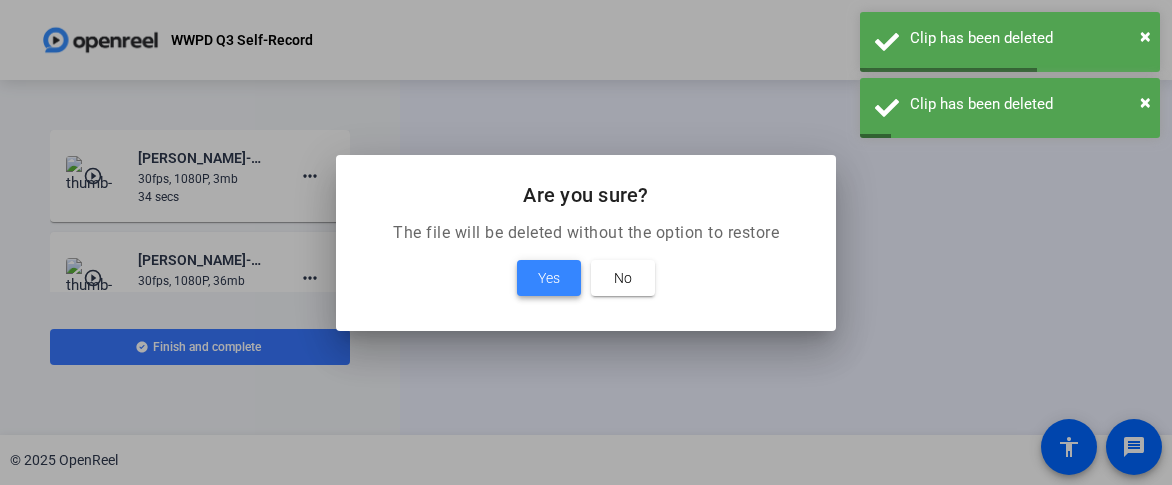 click at bounding box center (549, 278) 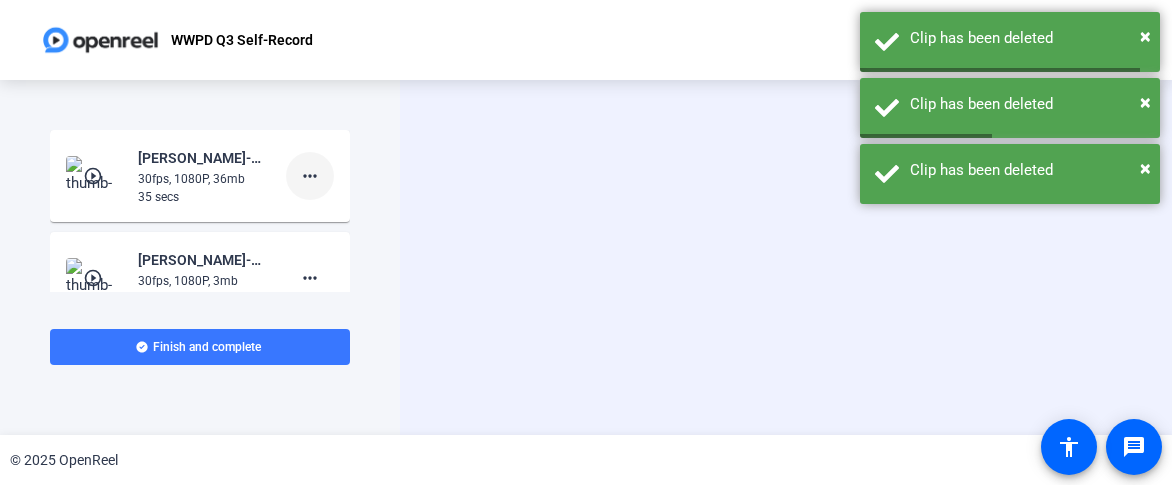 click on "more_horiz" 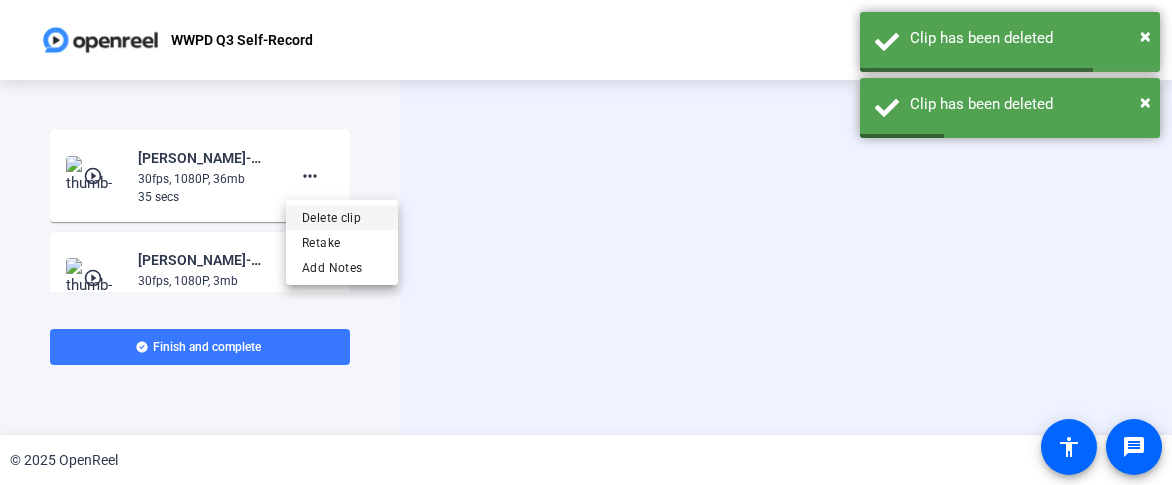 click on "Delete clip" at bounding box center (342, 218) 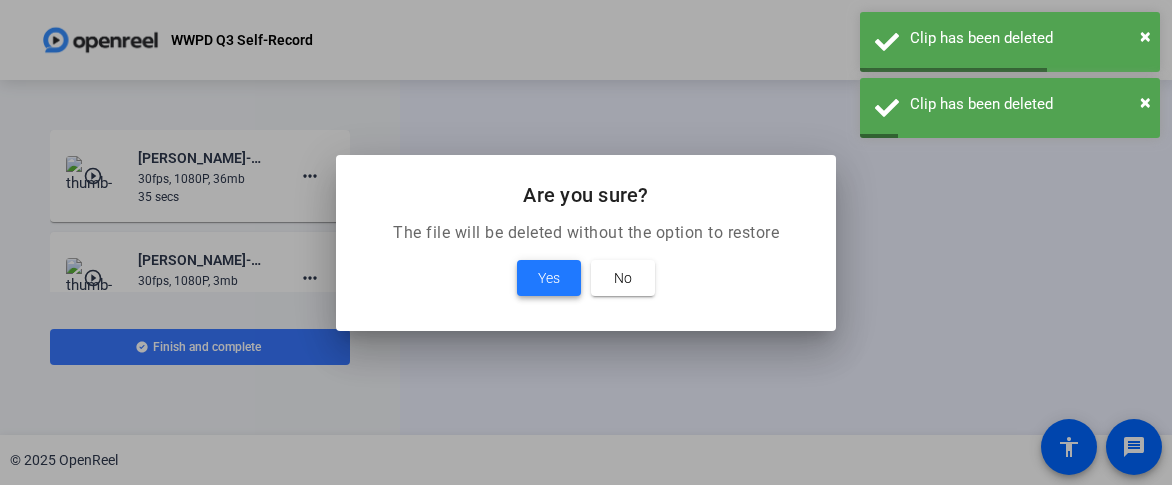 click at bounding box center [549, 278] 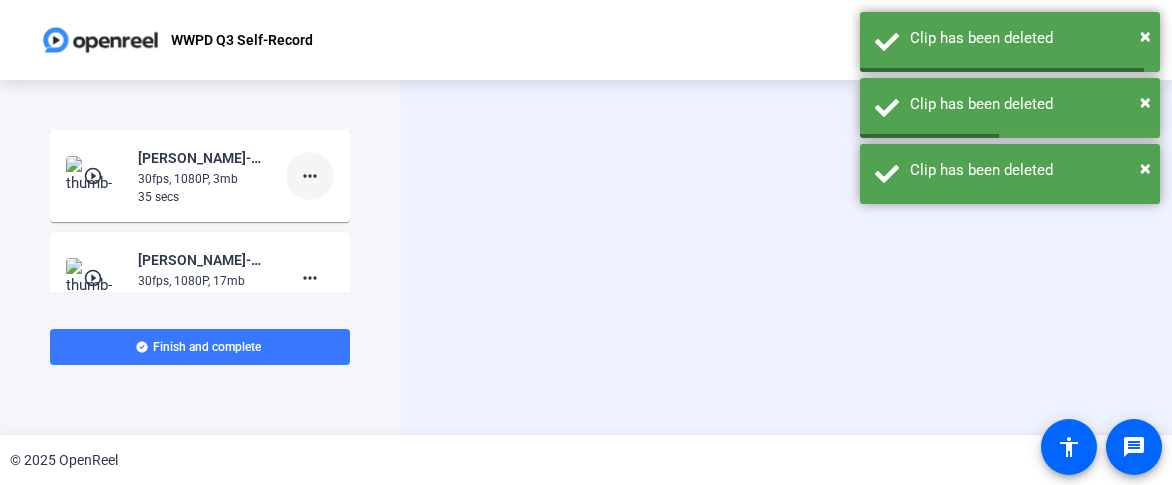 click on "more_horiz" 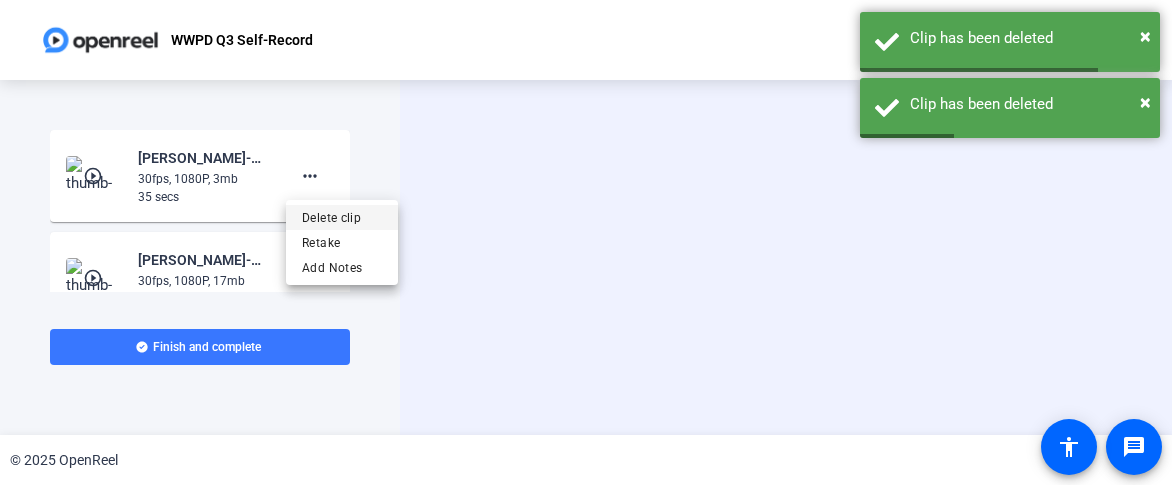 click on "Delete clip" at bounding box center (342, 218) 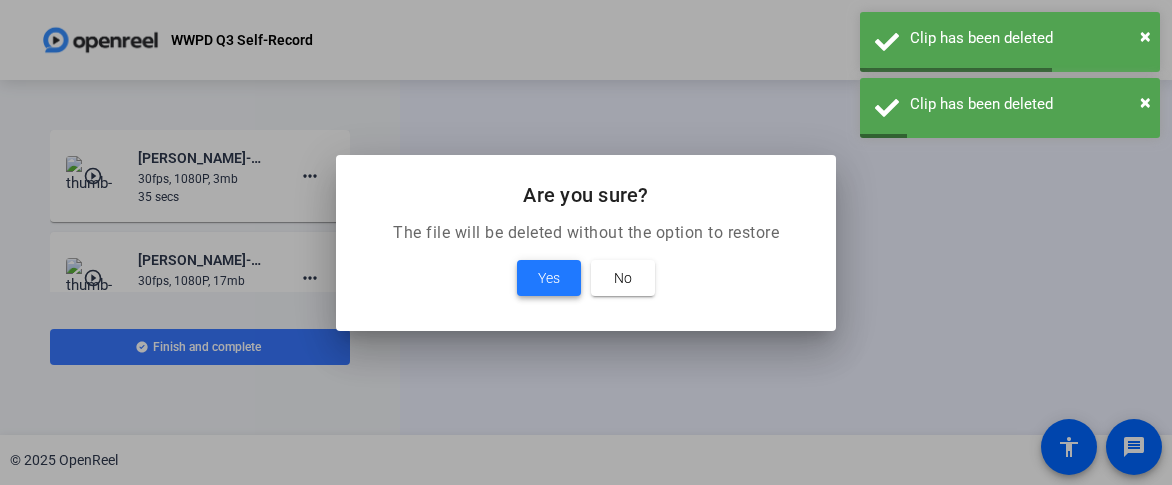 click on "Yes" at bounding box center [549, 278] 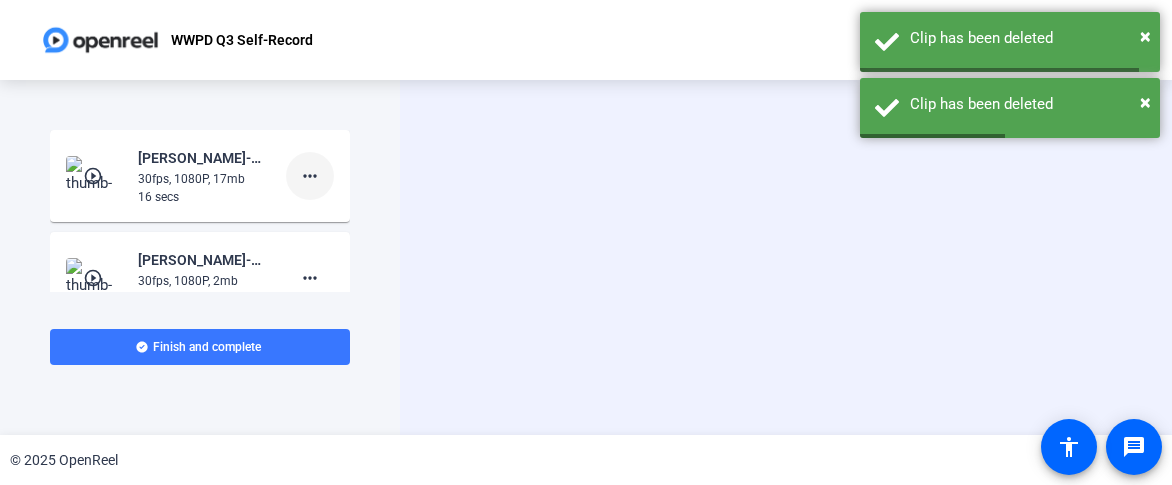 click on "more_horiz" 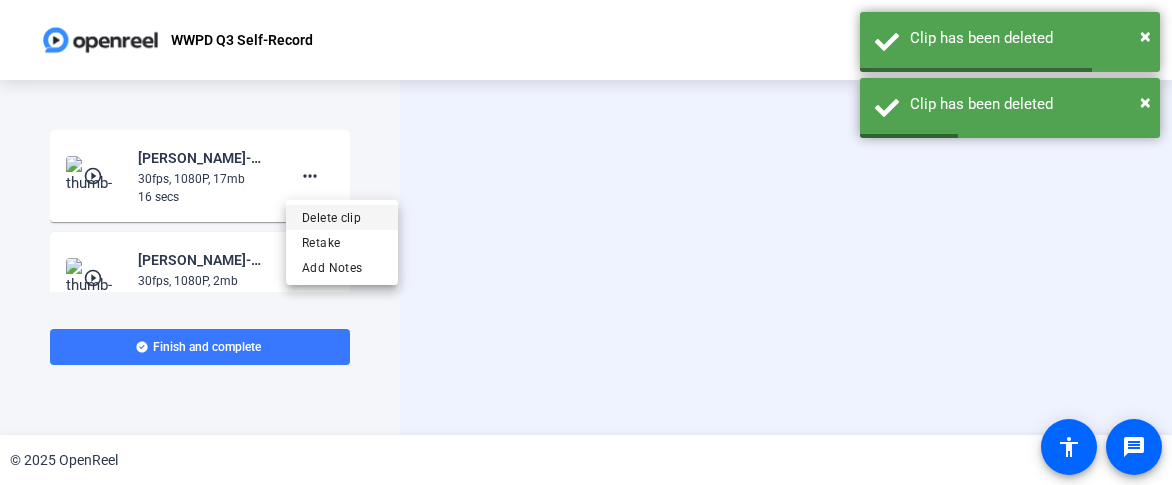 click on "Delete clip" at bounding box center [342, 218] 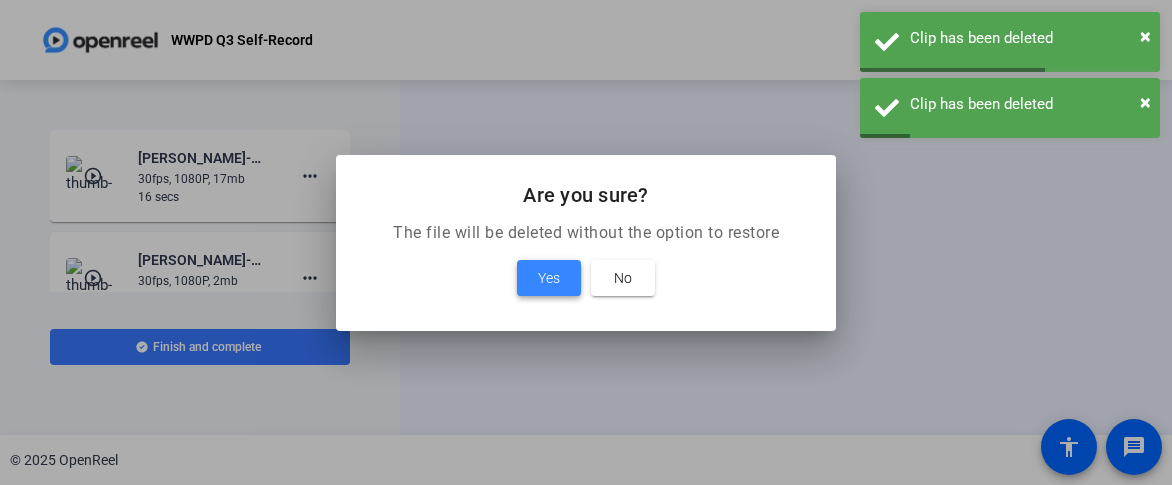 click at bounding box center (549, 278) 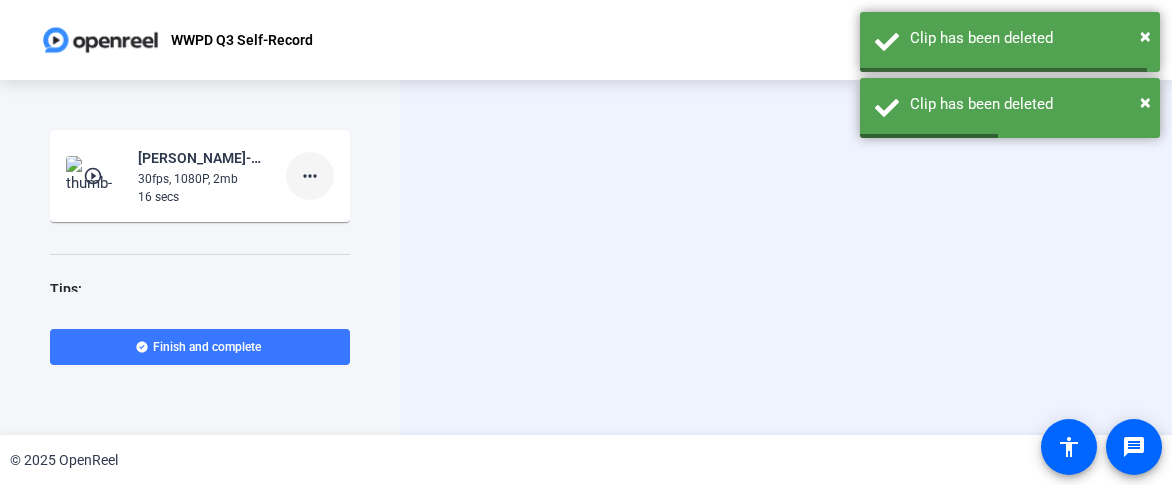 click on "more_horiz" 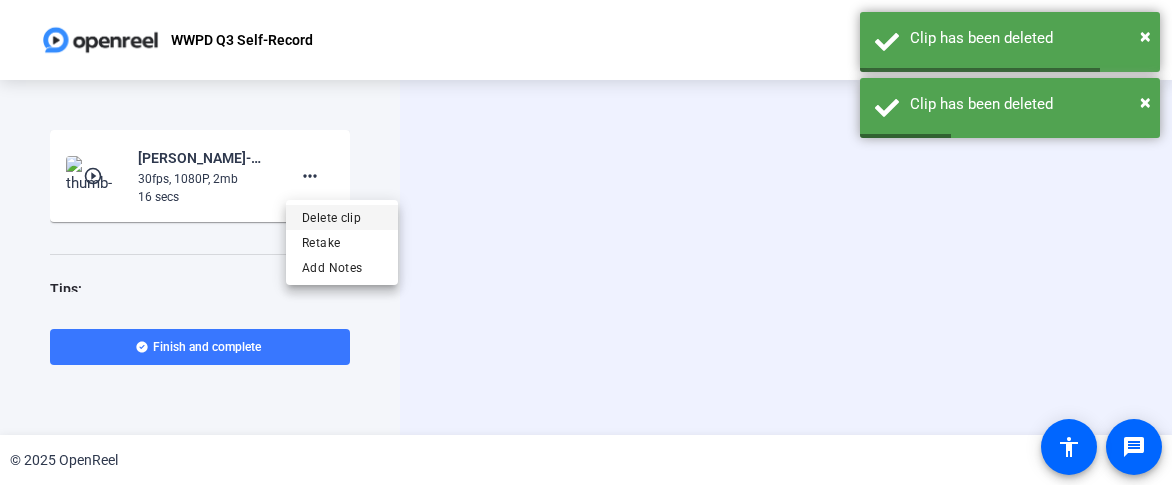 click on "Delete clip" at bounding box center [342, 218] 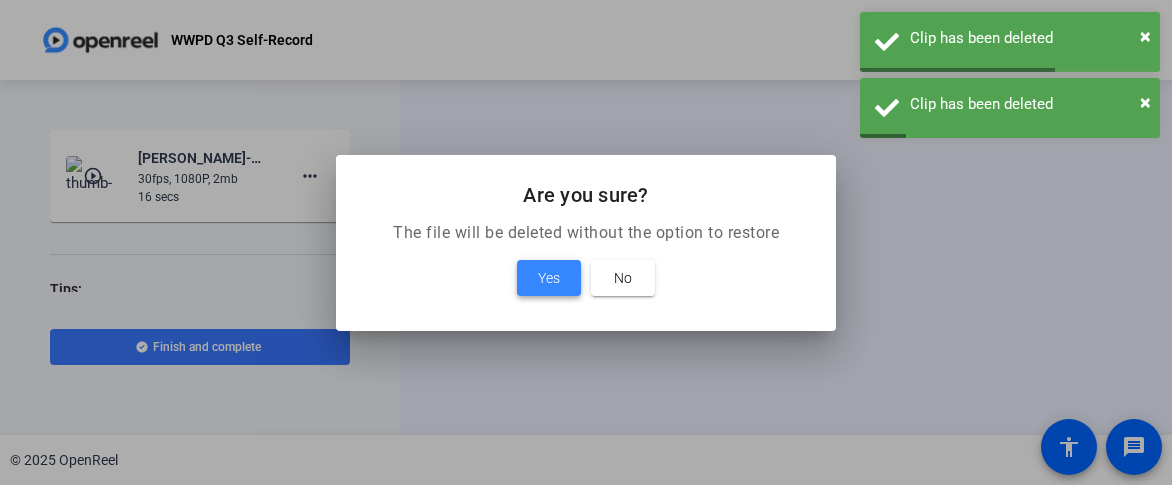 click at bounding box center (549, 278) 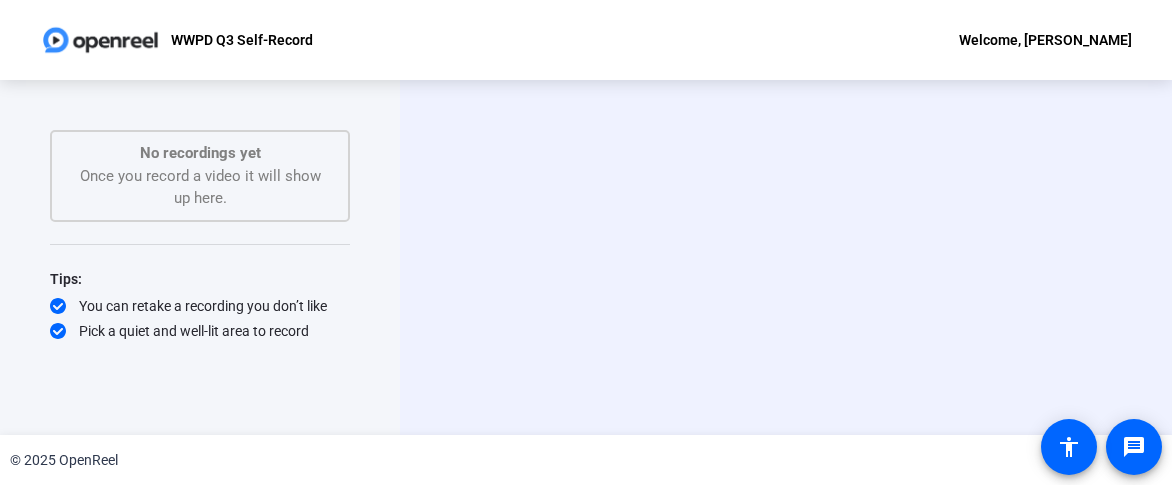 click on "Start Recording  Screen And Camera" 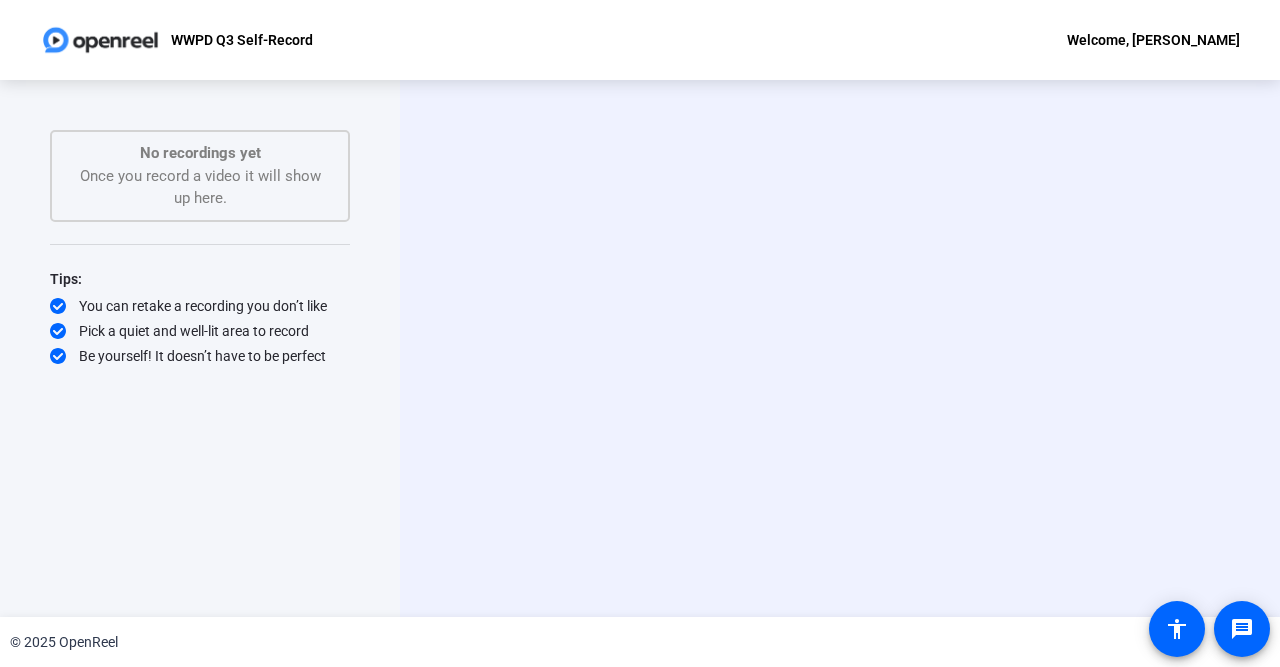 click on "Start Recording  Screen And Camera" 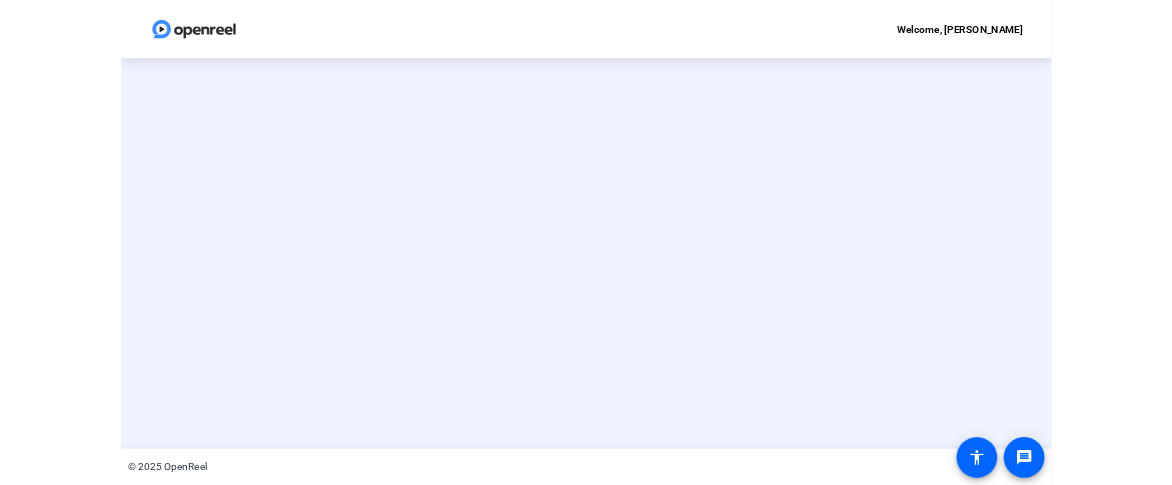 scroll, scrollTop: 0, scrollLeft: 0, axis: both 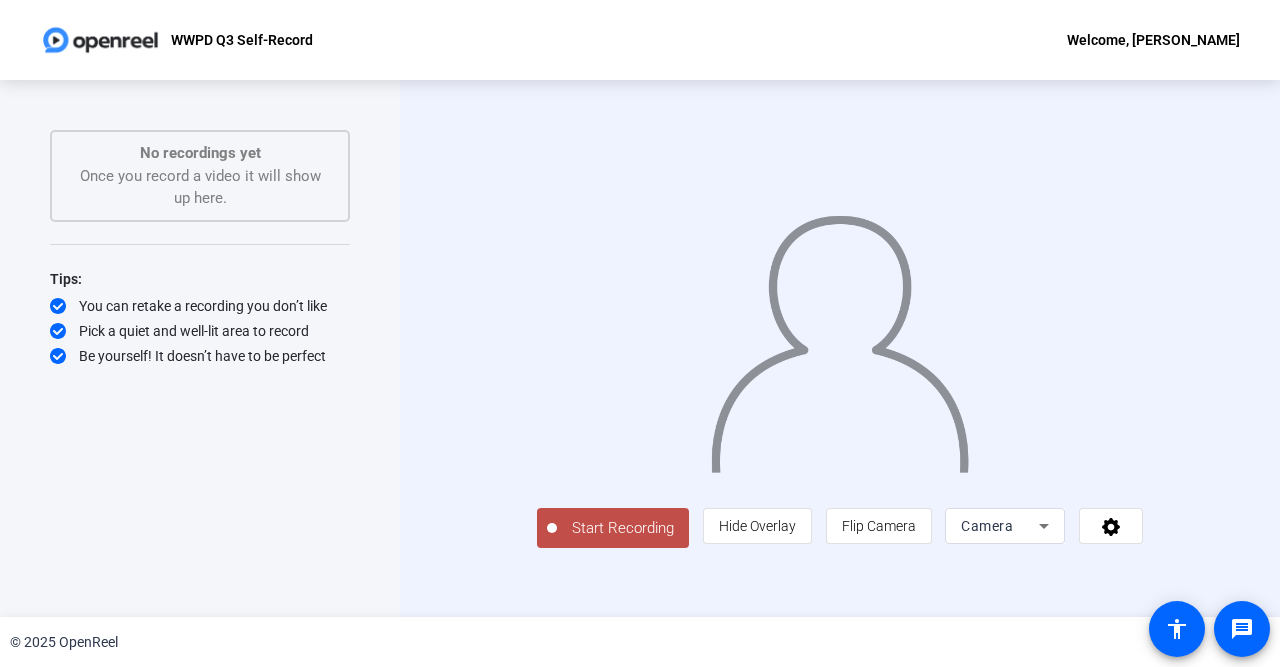 click 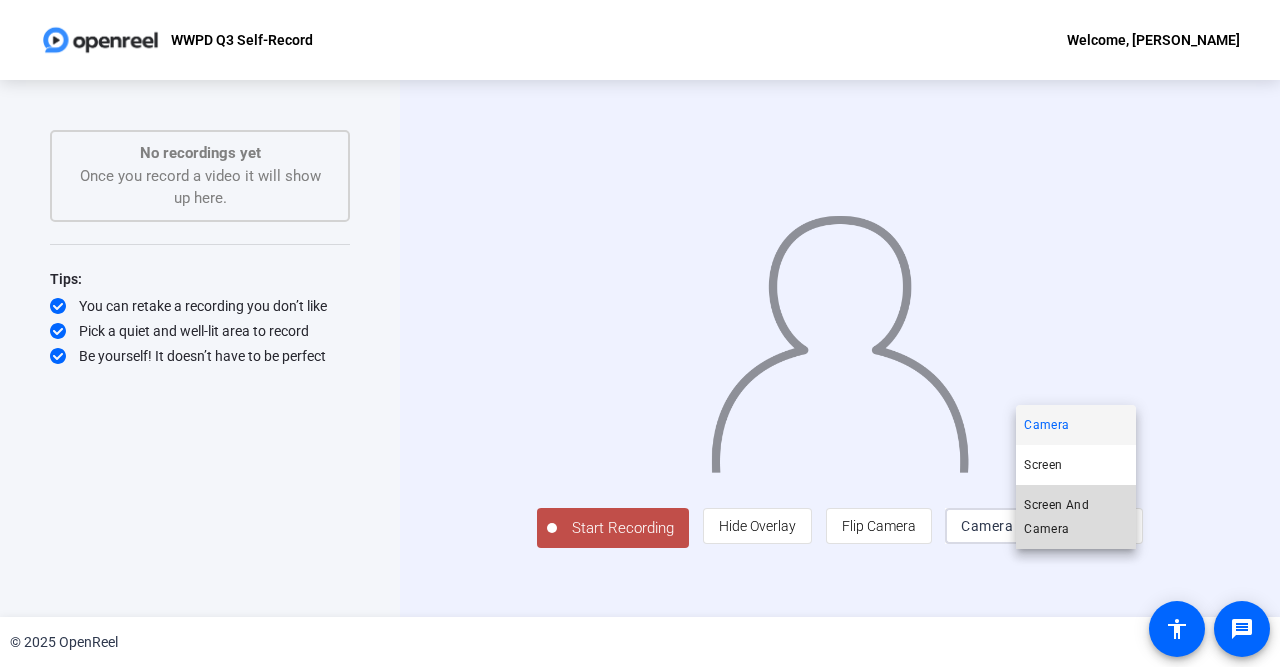 click on "Screen And Camera" at bounding box center [1076, 517] 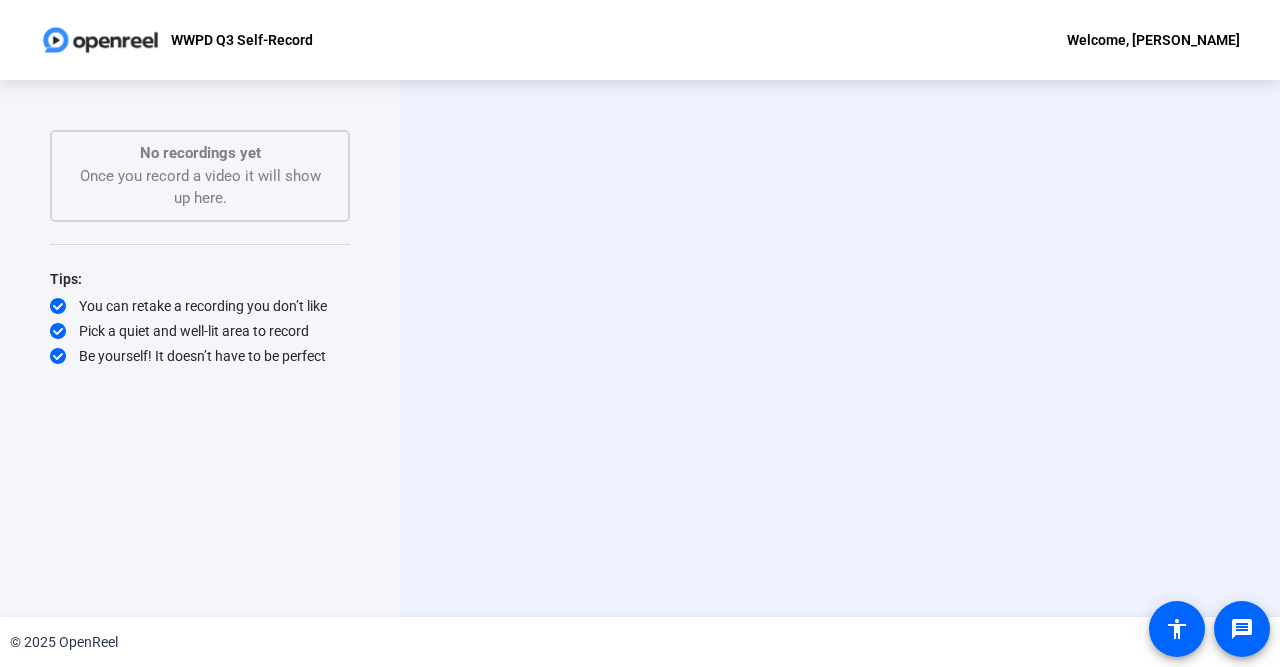 click on "Start Recording  Screen And Camera" 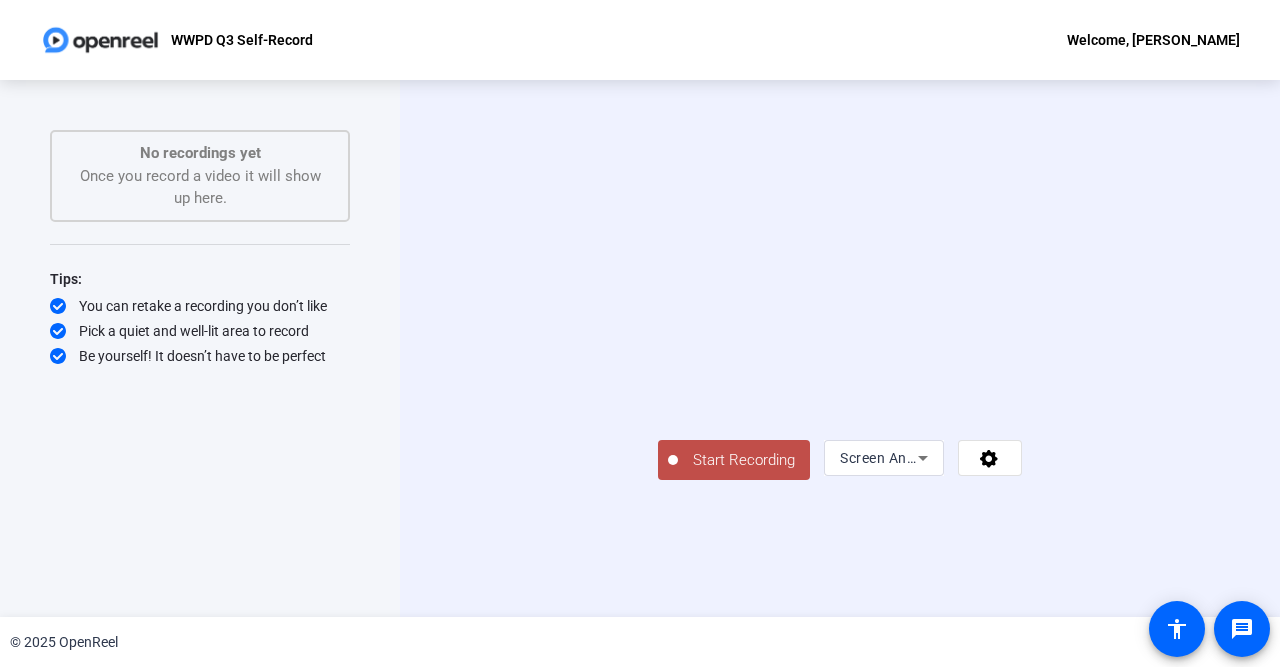 click 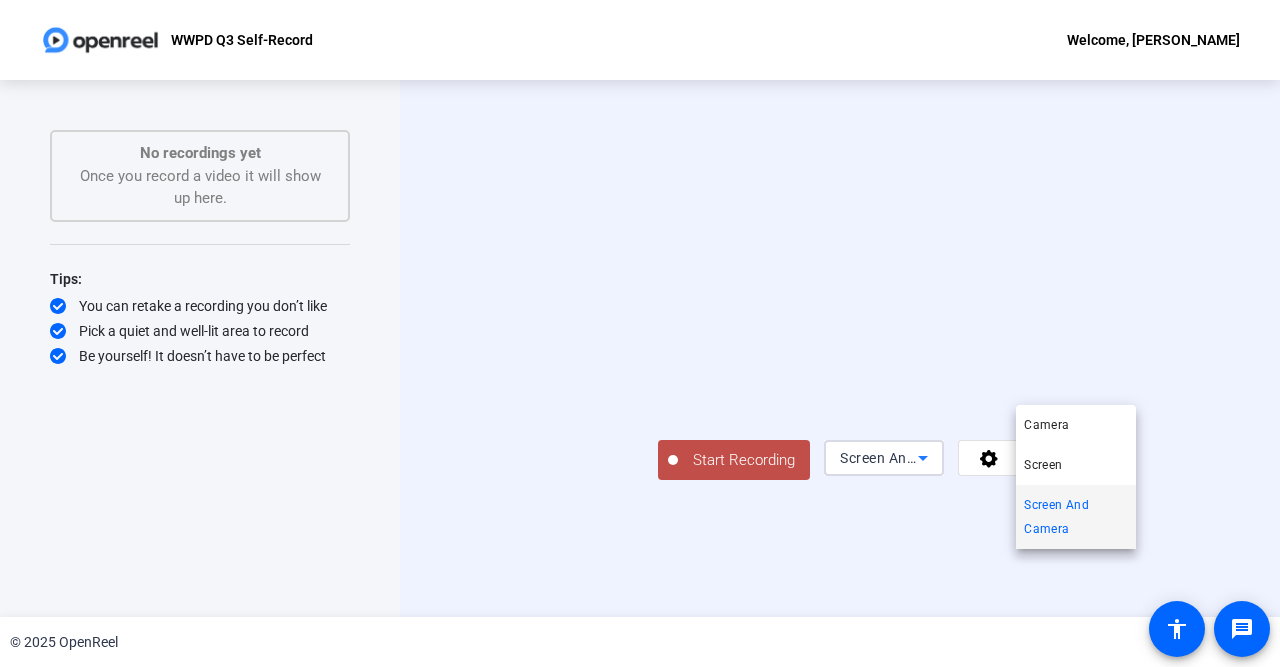 click at bounding box center (640, 333) 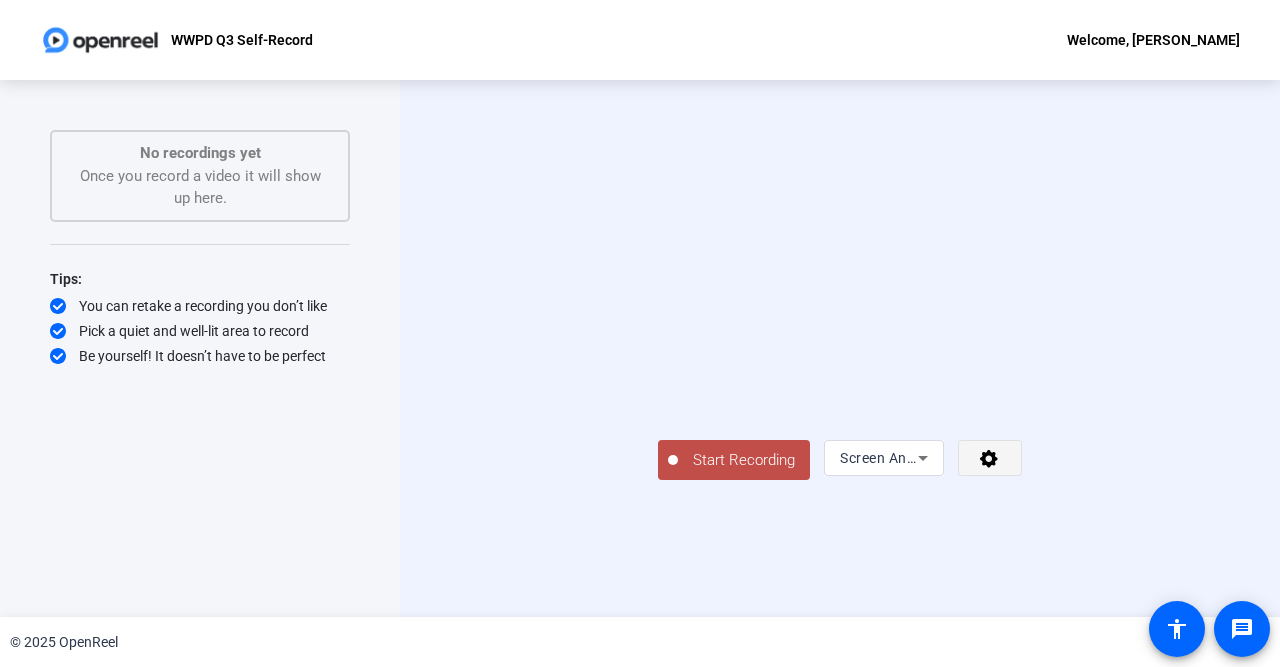 click 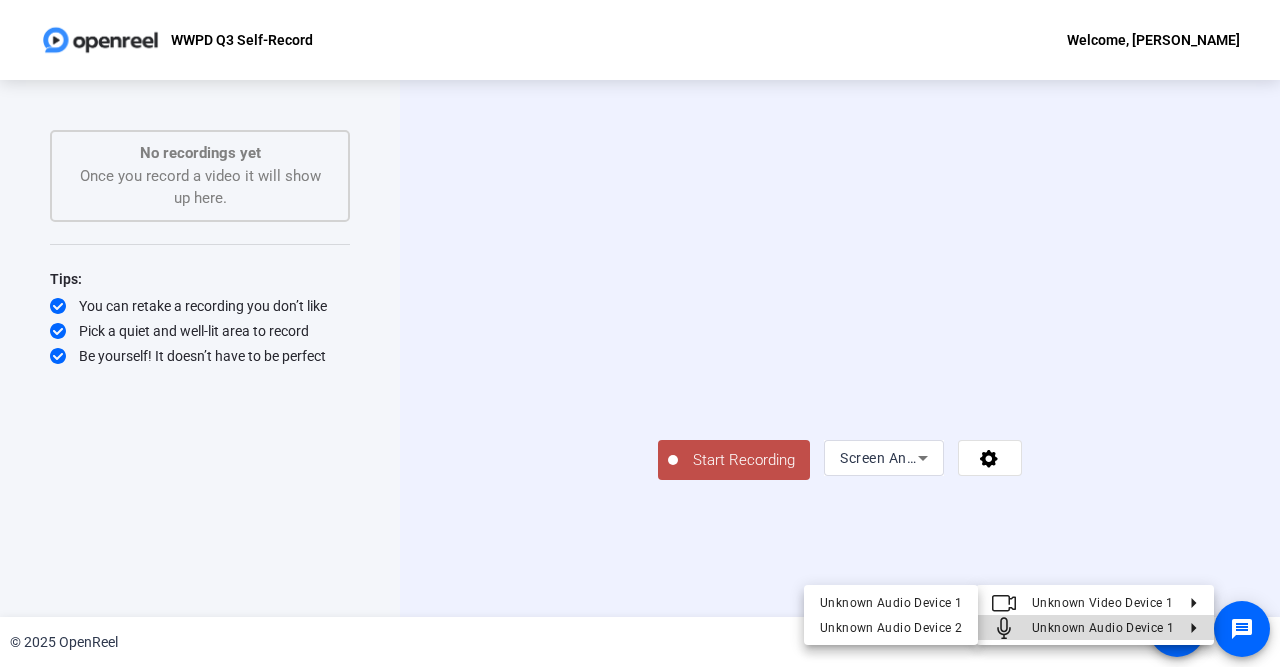 click on "Unknown Audio Device 1" at bounding box center [1103, 627] 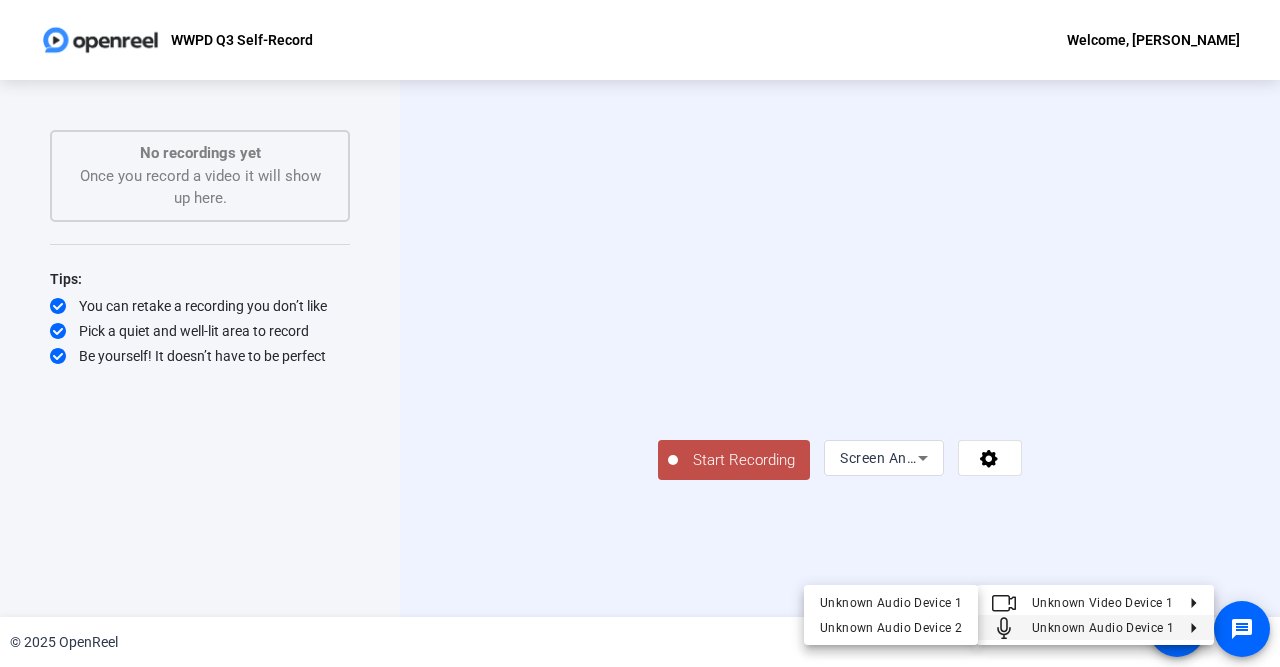 click 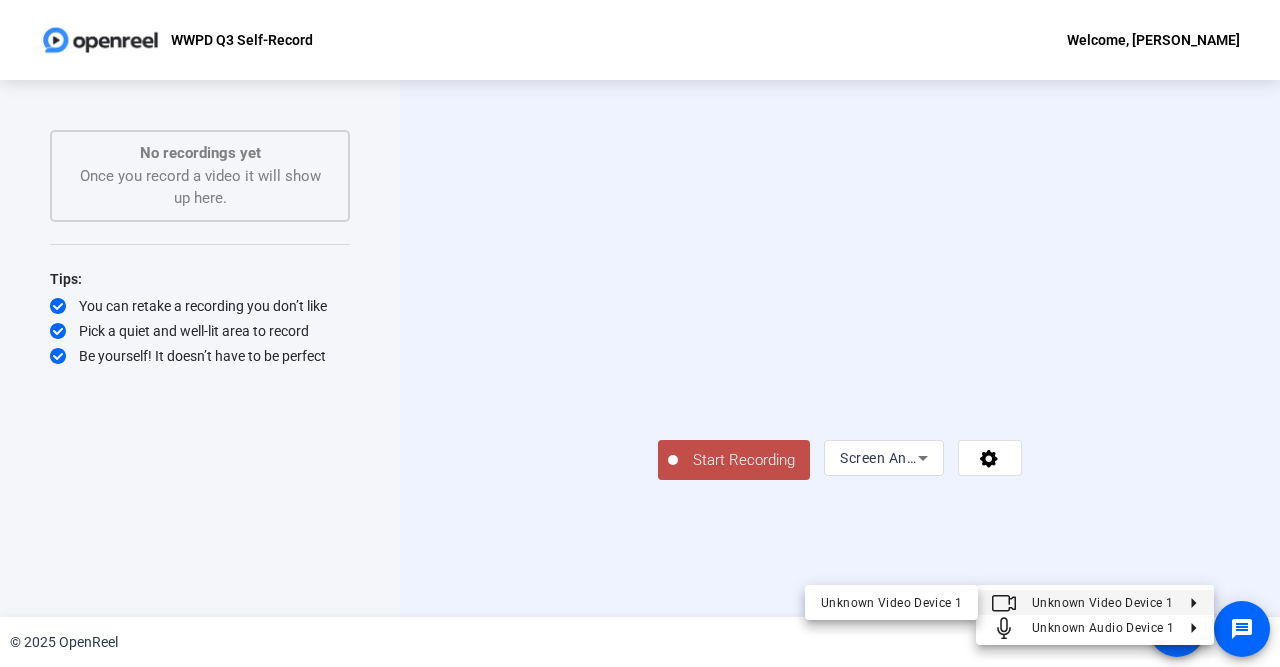 click at bounding box center [640, 333] 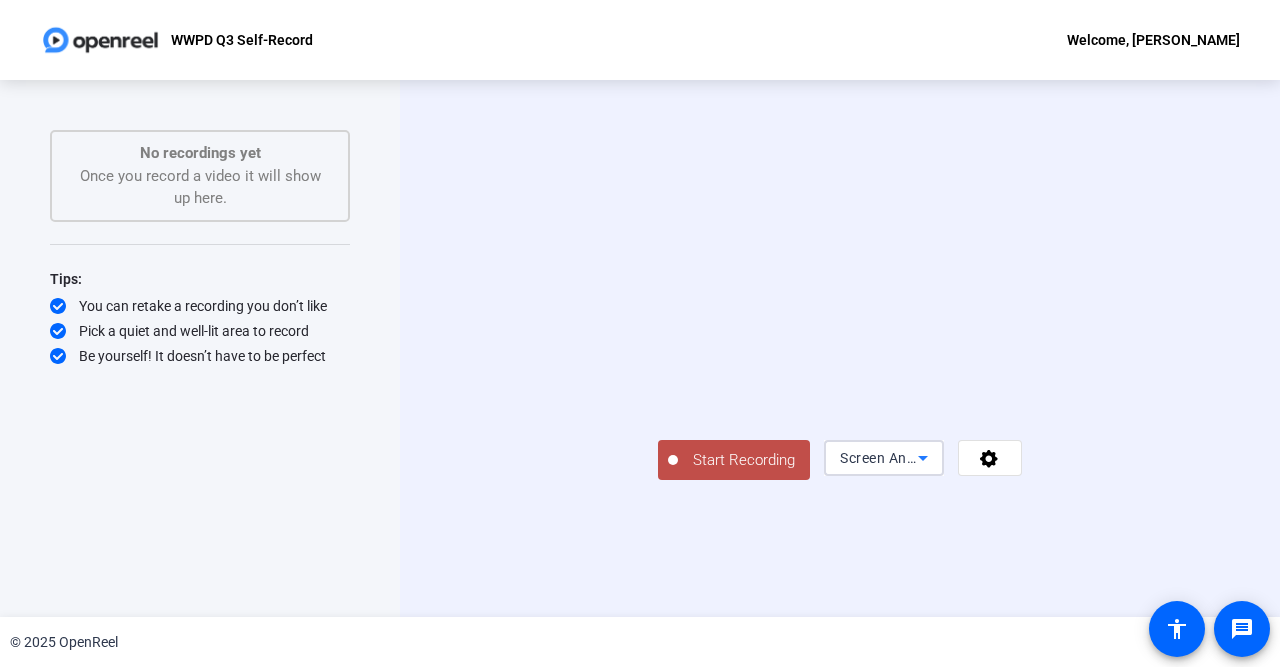 click 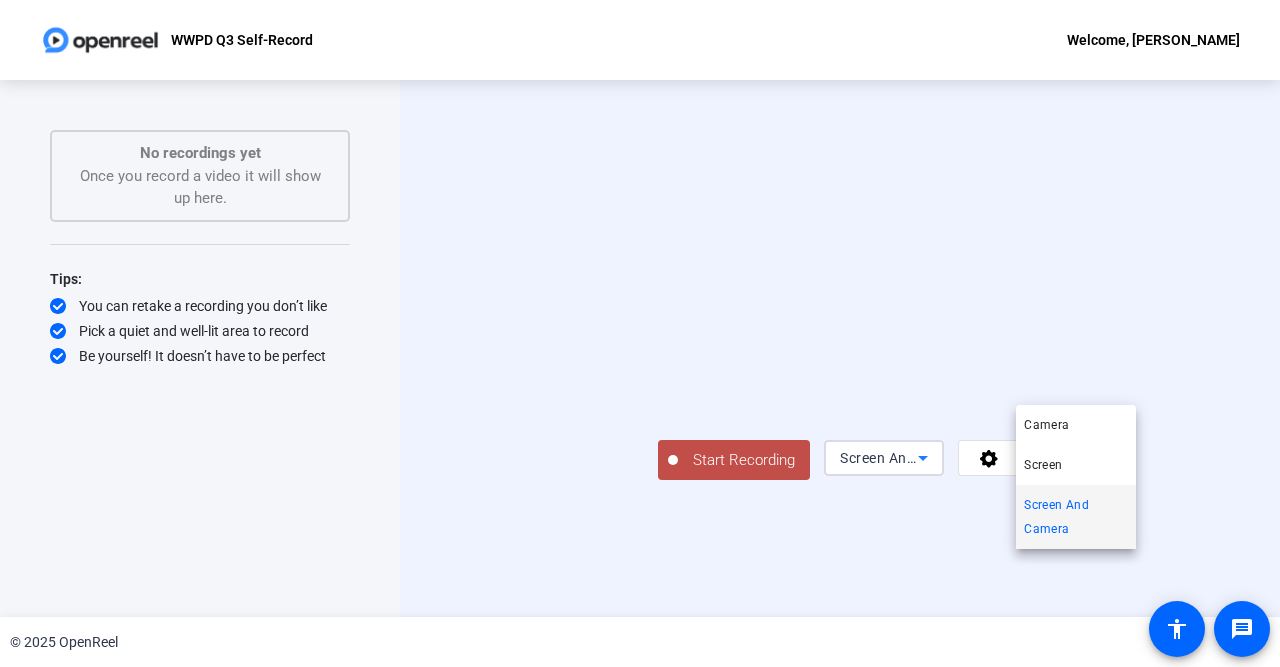 click at bounding box center (640, 333) 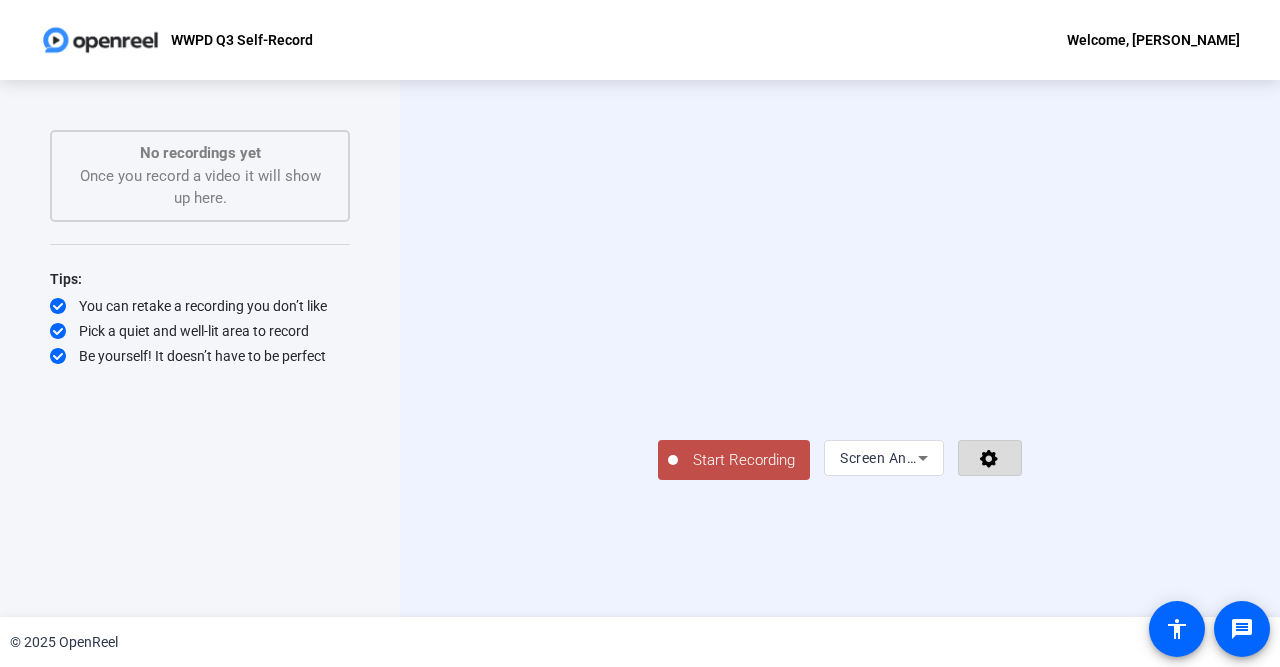 click 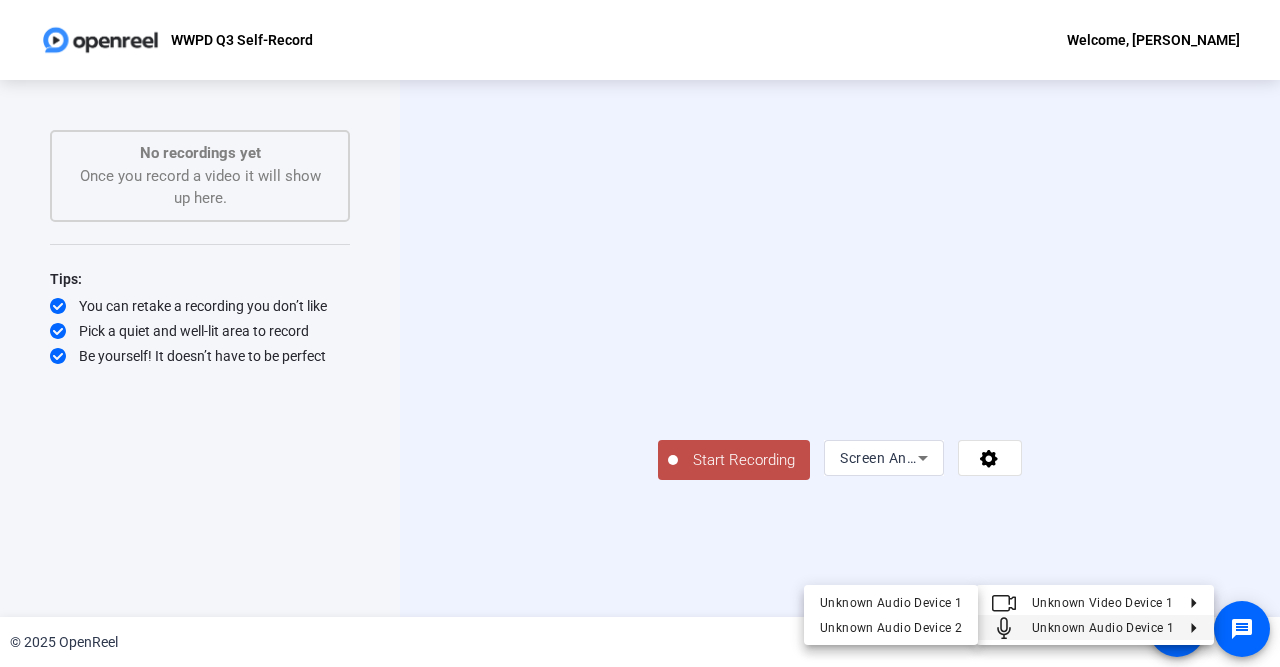 click at bounding box center (640, 333) 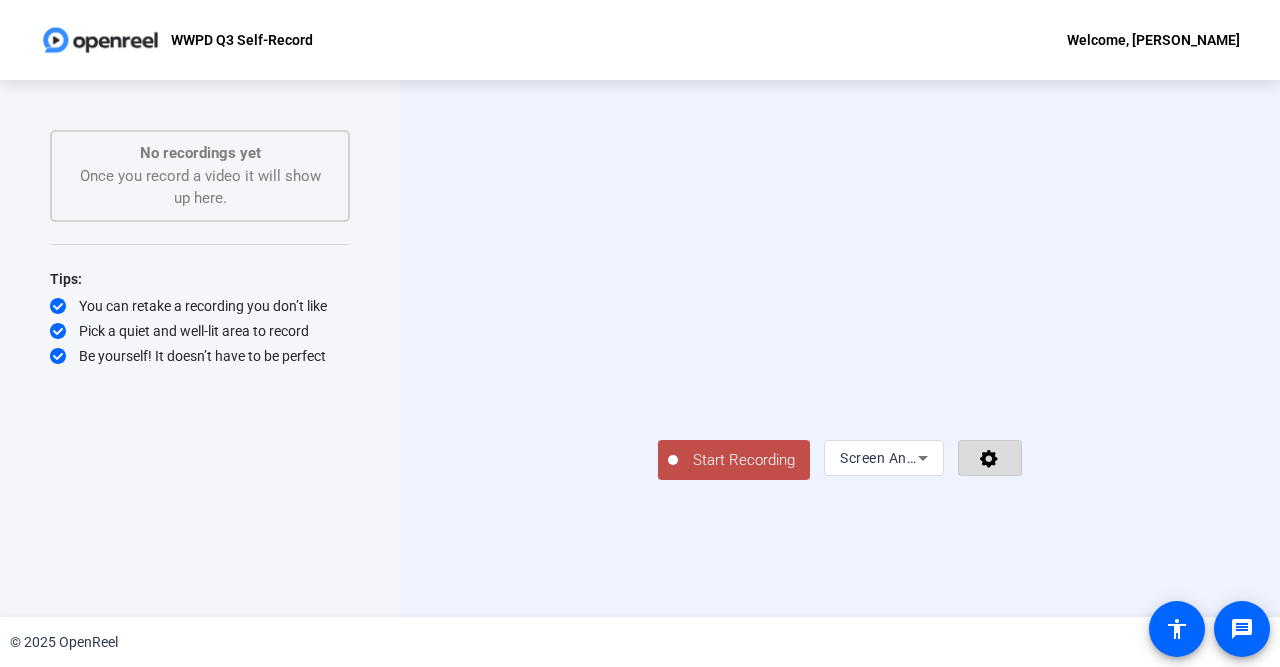 click 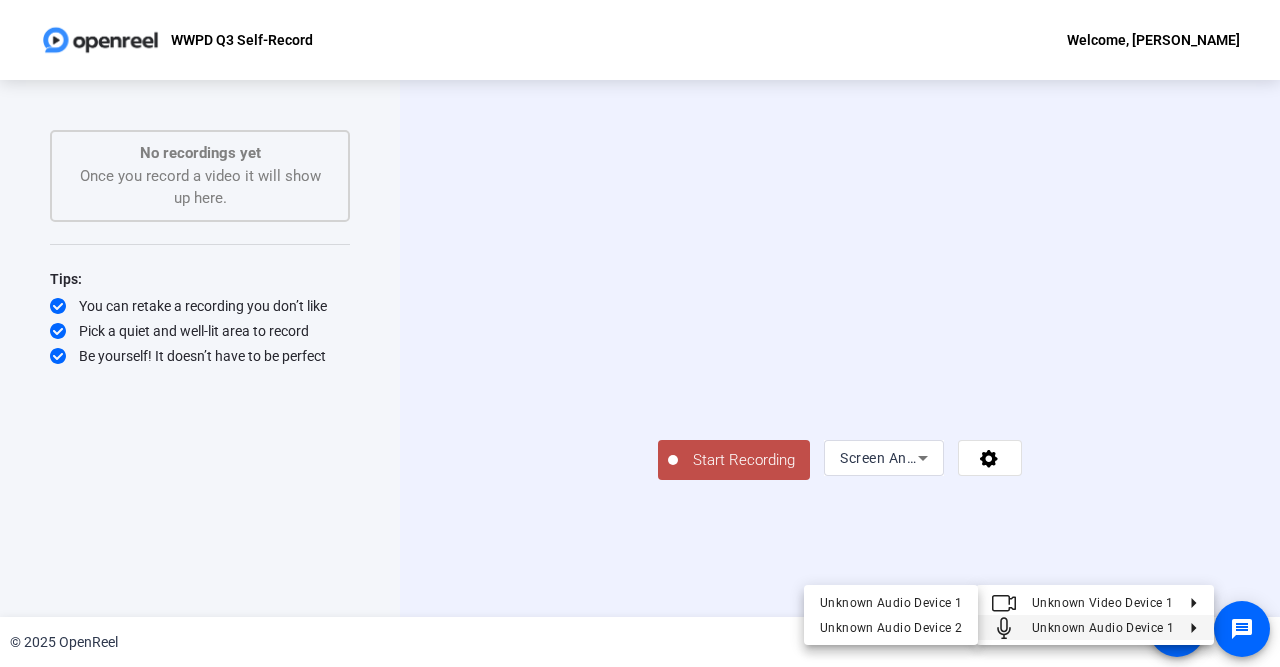 click on "Unknown Audio Device 1" at bounding box center [1103, 627] 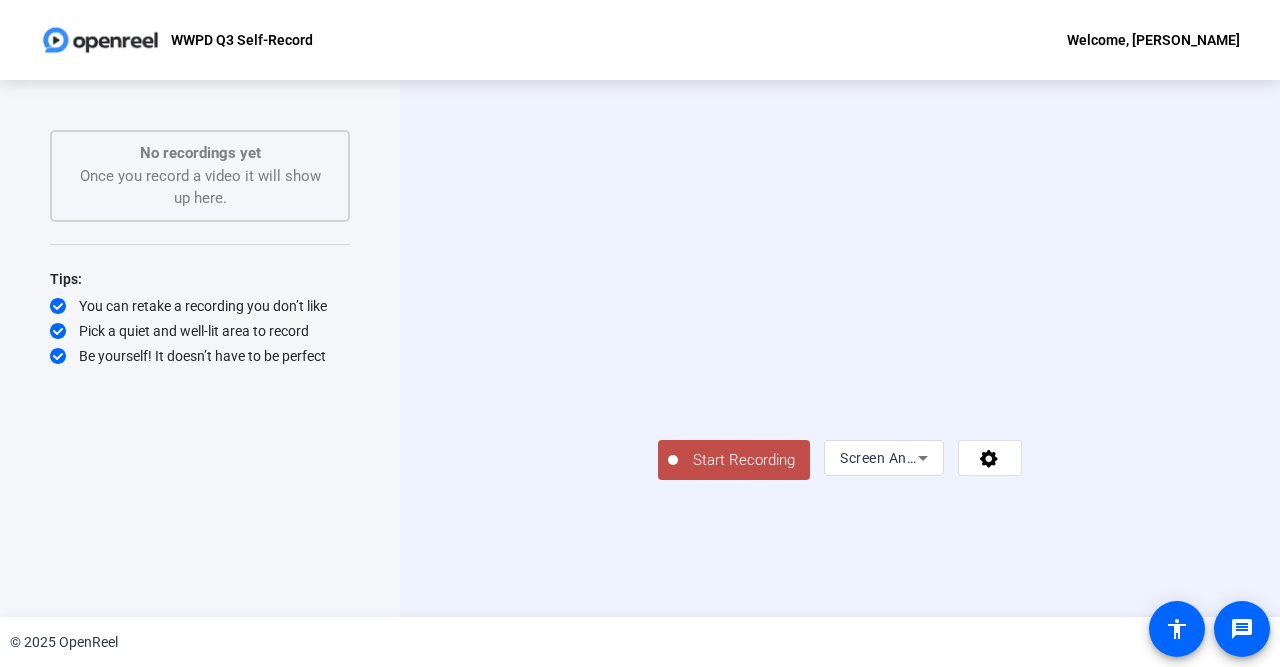 click at bounding box center (840, 319) 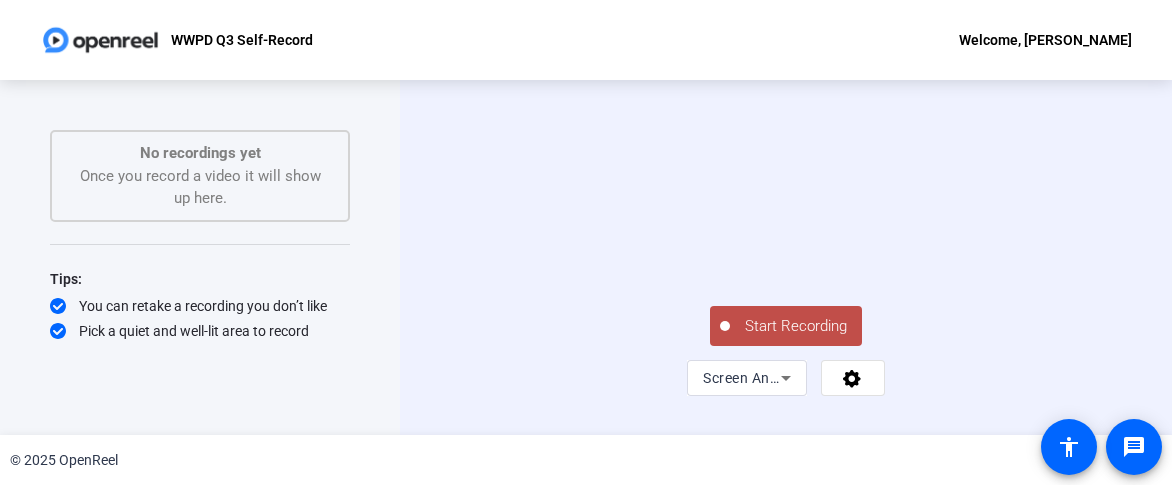 click on "Start Recording" 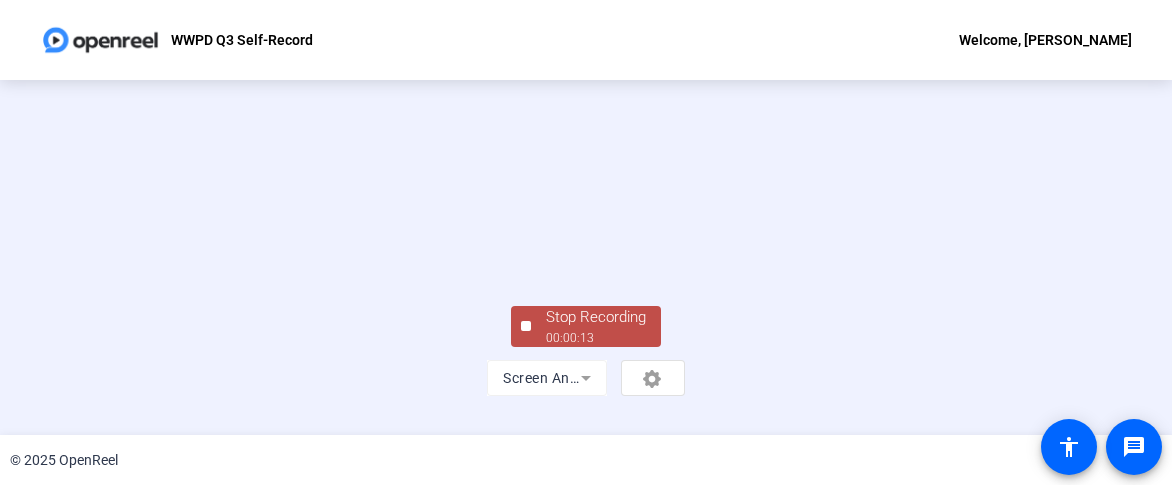 click at bounding box center [586, 203] 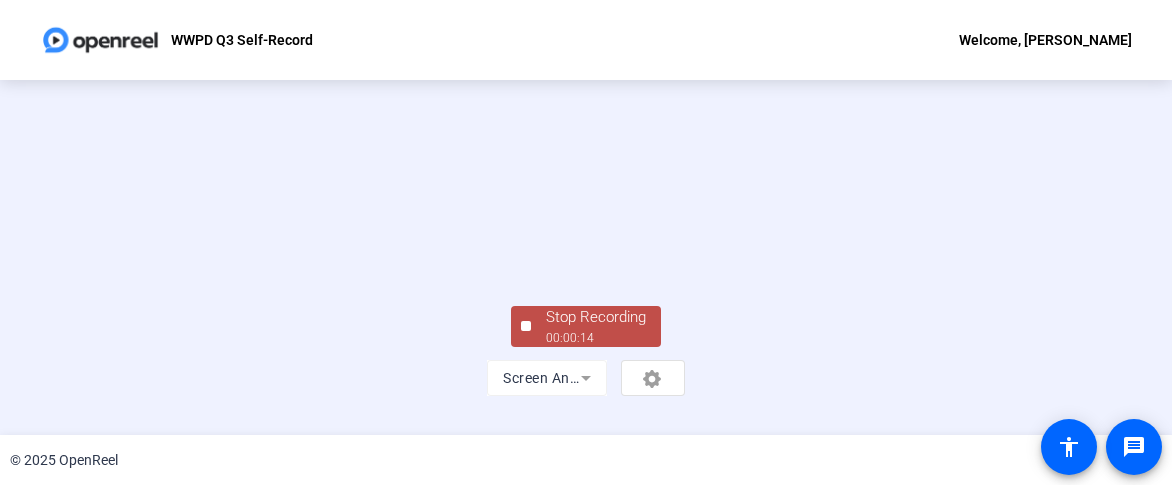scroll, scrollTop: 179, scrollLeft: 0, axis: vertical 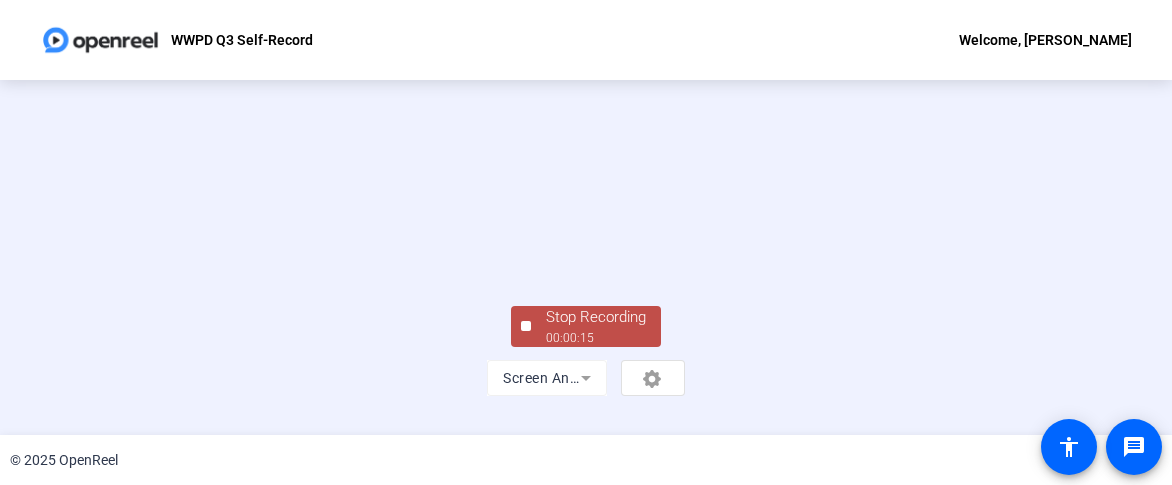 click on "Stop Recording" 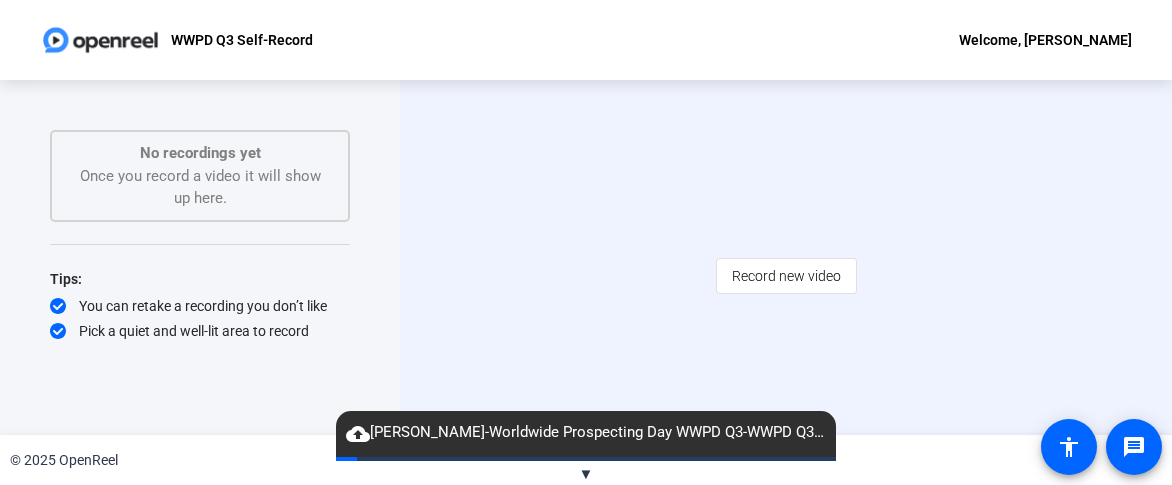 scroll, scrollTop: 0, scrollLeft: 0, axis: both 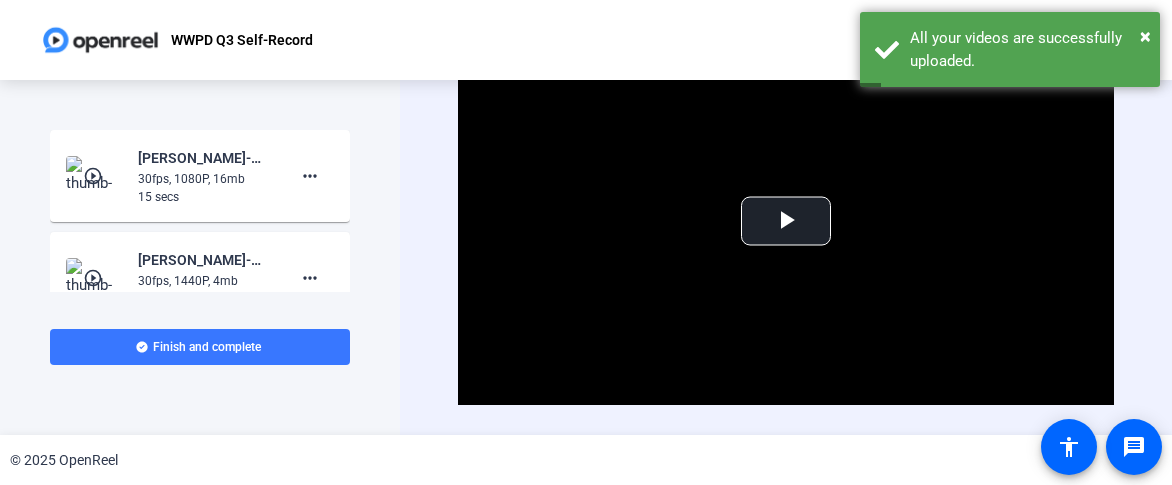 click on "play_circle_outline  Blake Reifers-Worldwide Prospecting Day WWPD Q3-WWPD Q3 Self-Record-1753461116337-webcam  30fps, 1080P, 16mb  15 secs more_horiz" 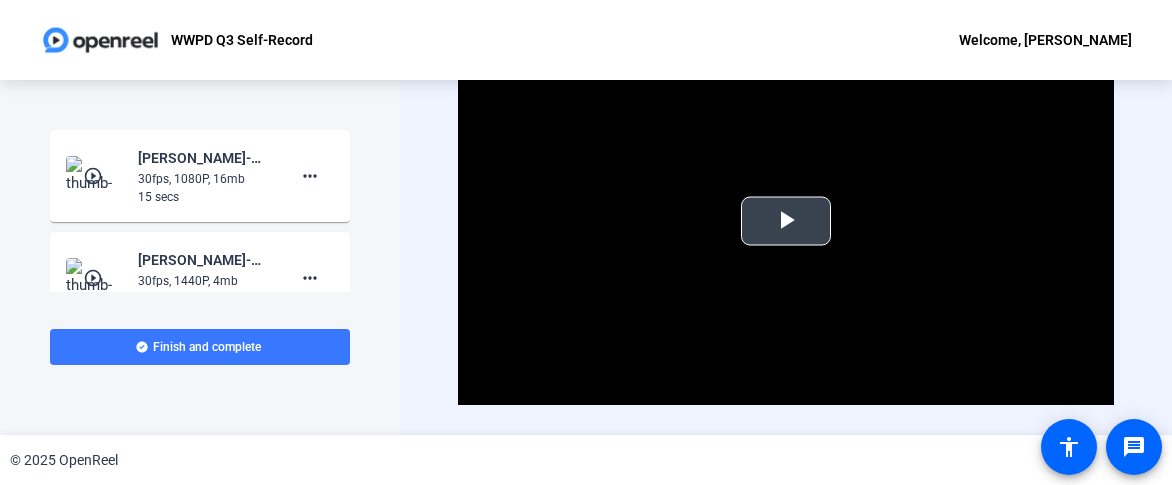 click at bounding box center [786, 221] 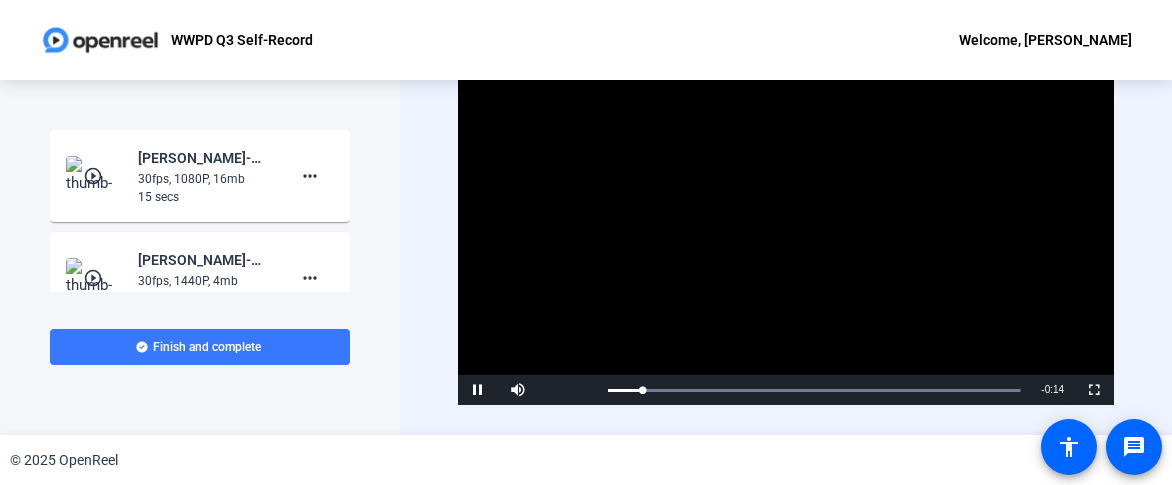 click on "15 secs" 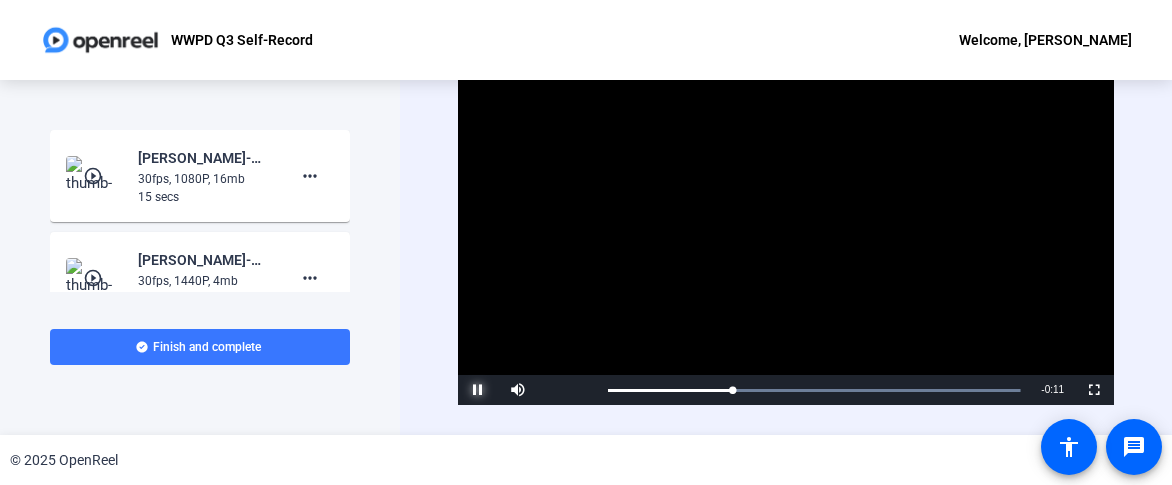 click at bounding box center [478, 390] 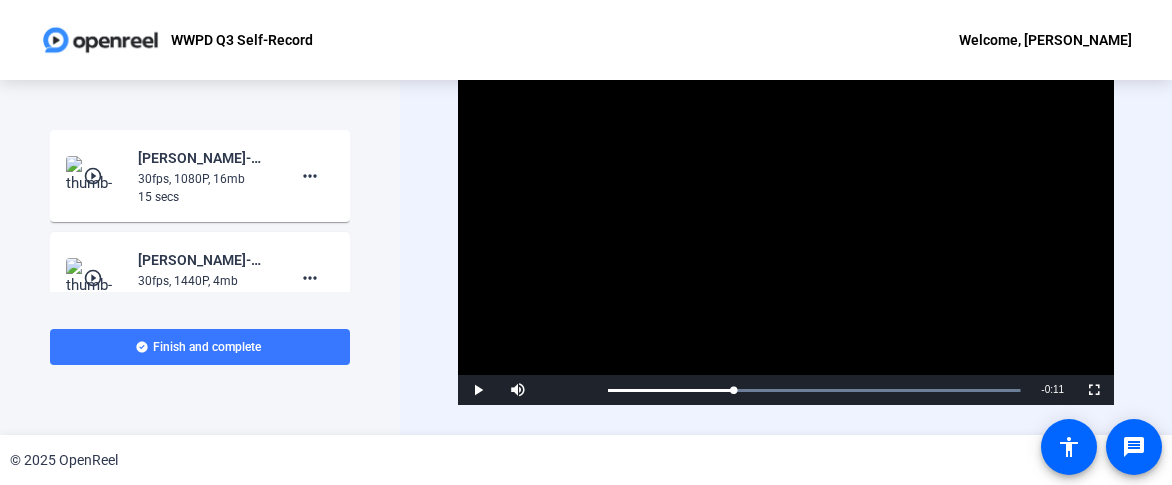 click 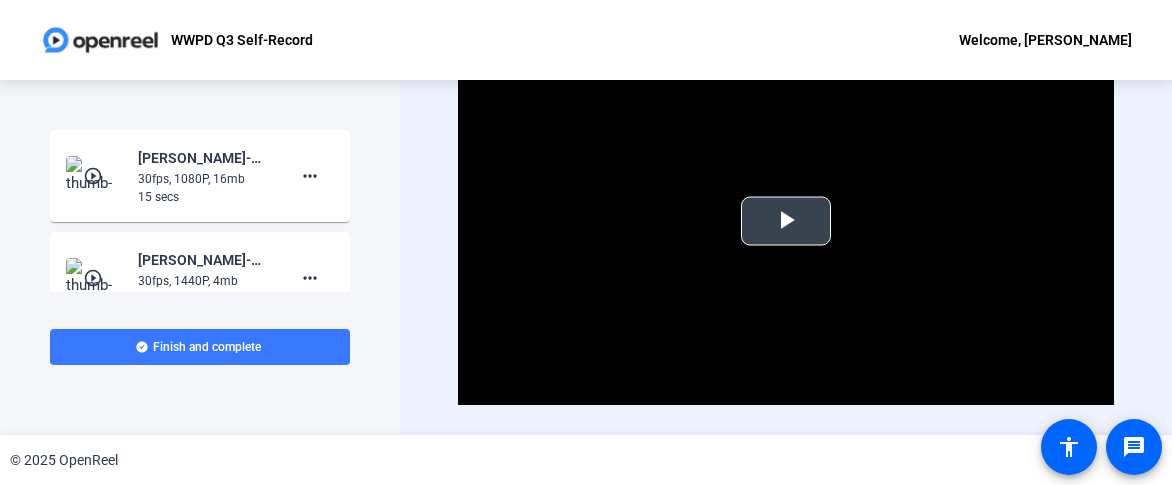 click at bounding box center [786, 221] 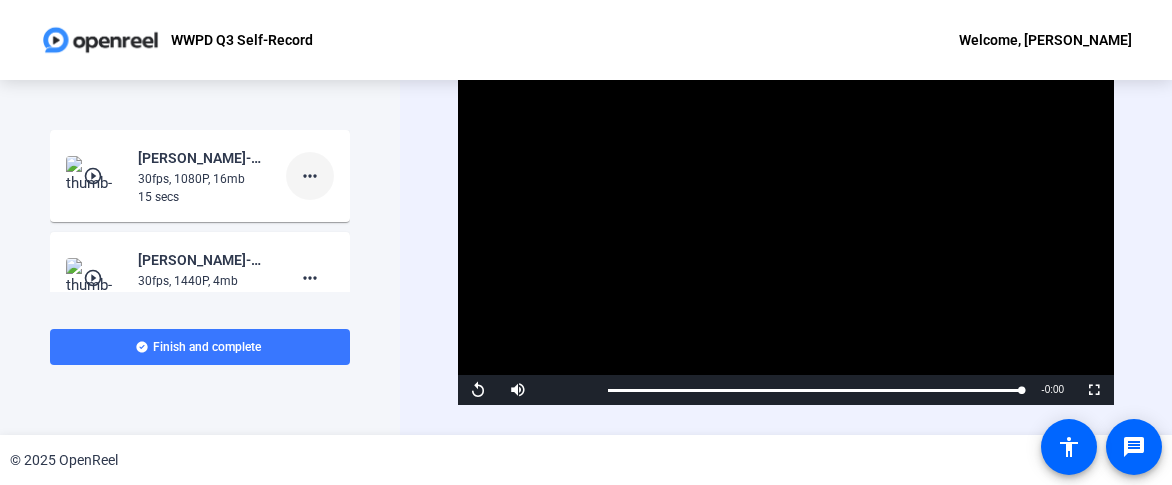 click 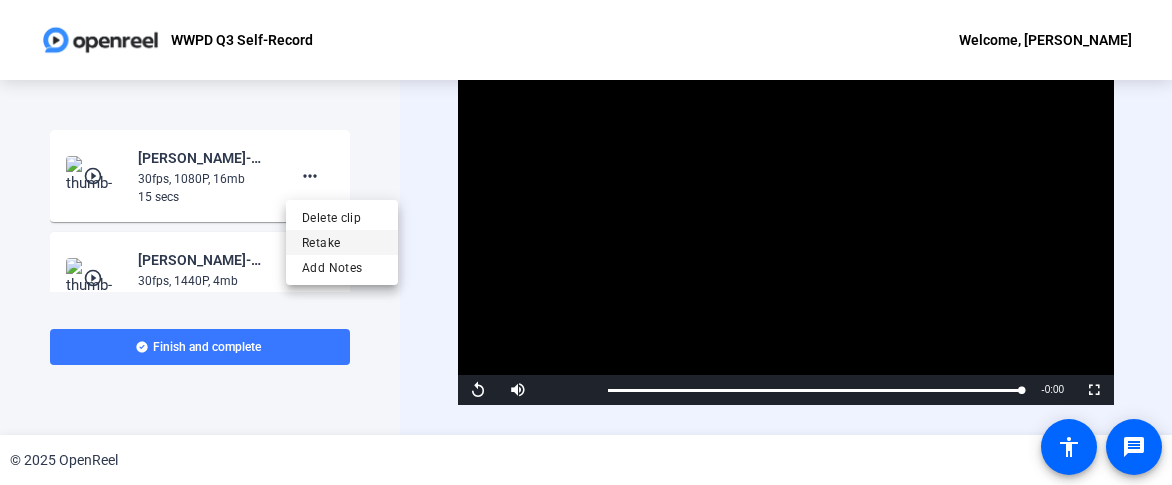 click on "Retake" at bounding box center (342, 243) 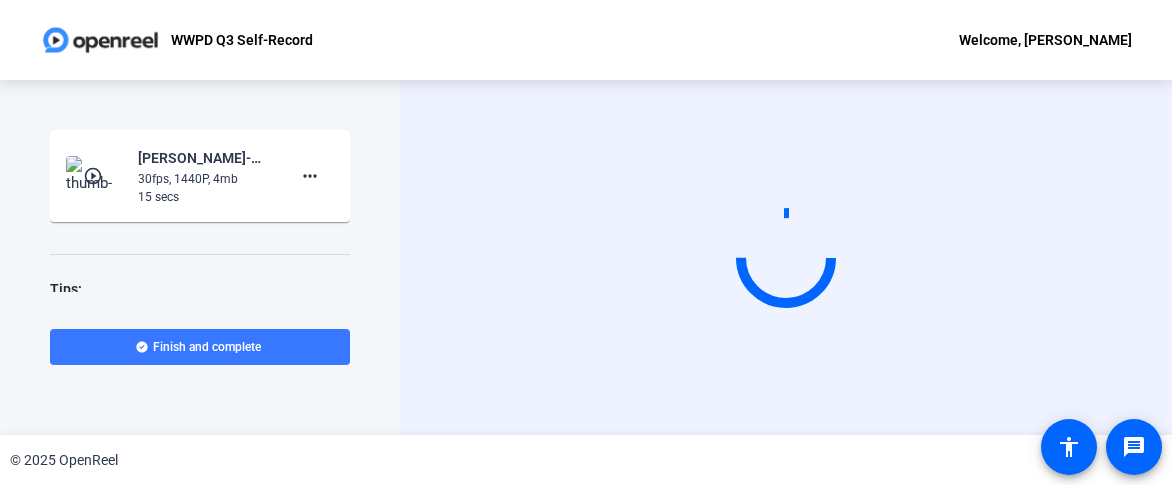 click on "Start Recording  Screen And Camera" 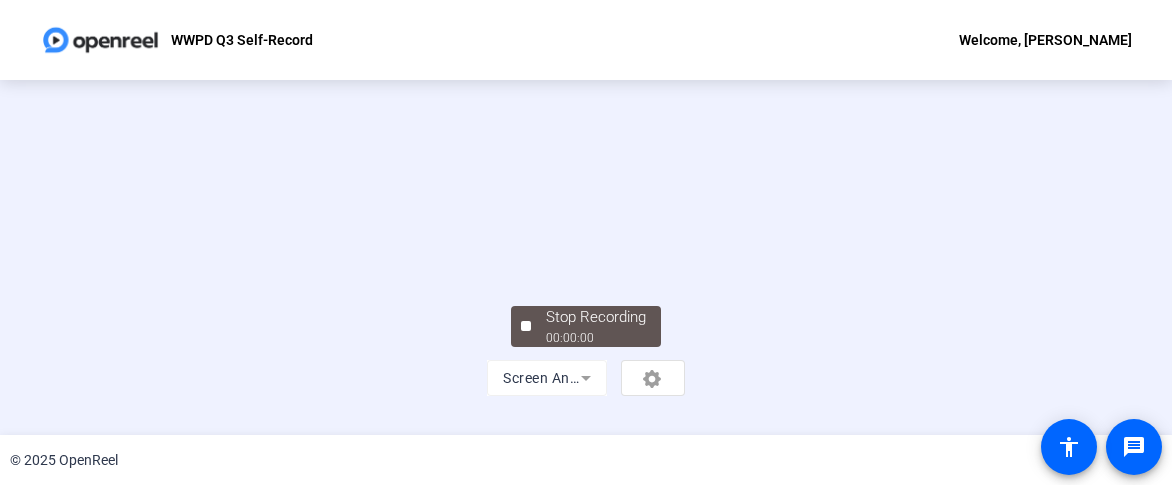 scroll, scrollTop: 60, scrollLeft: 0, axis: vertical 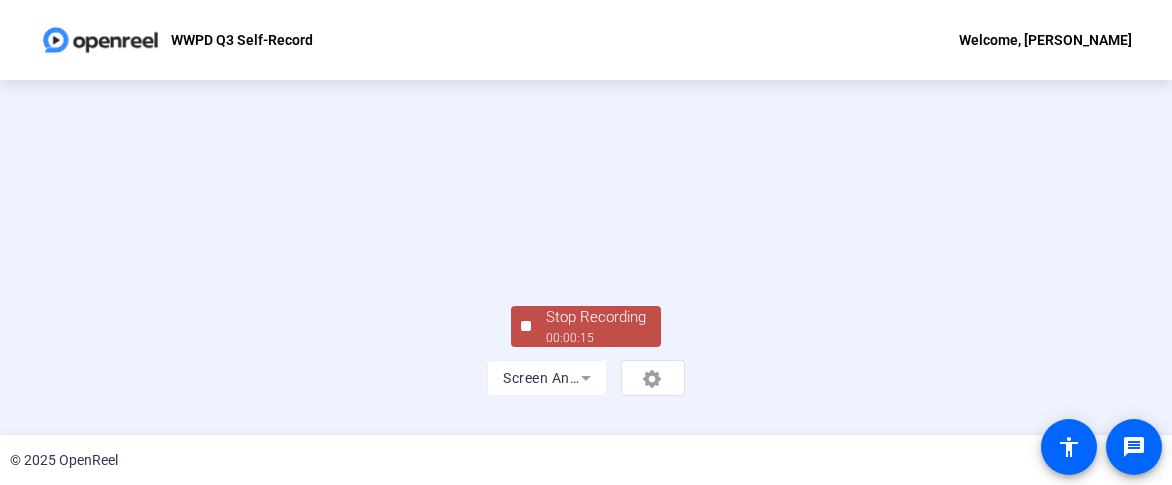 click at bounding box center (586, 203) 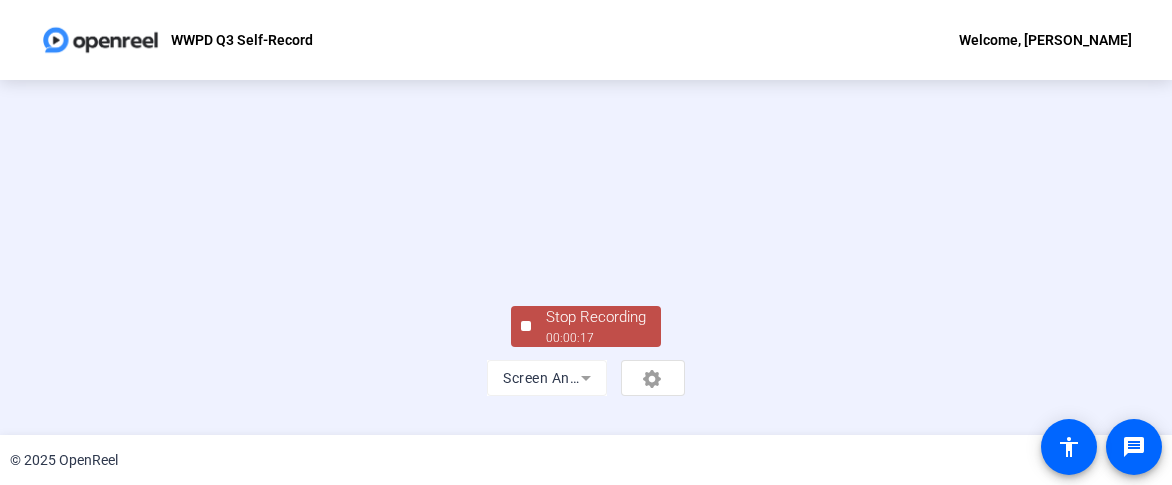 click on "Stop Recording" 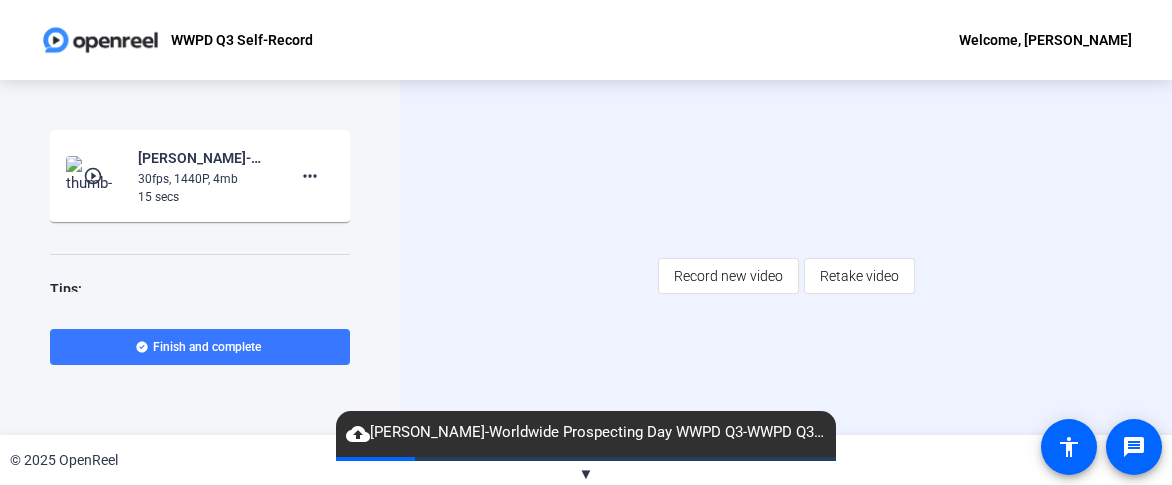 scroll, scrollTop: 0, scrollLeft: 0, axis: both 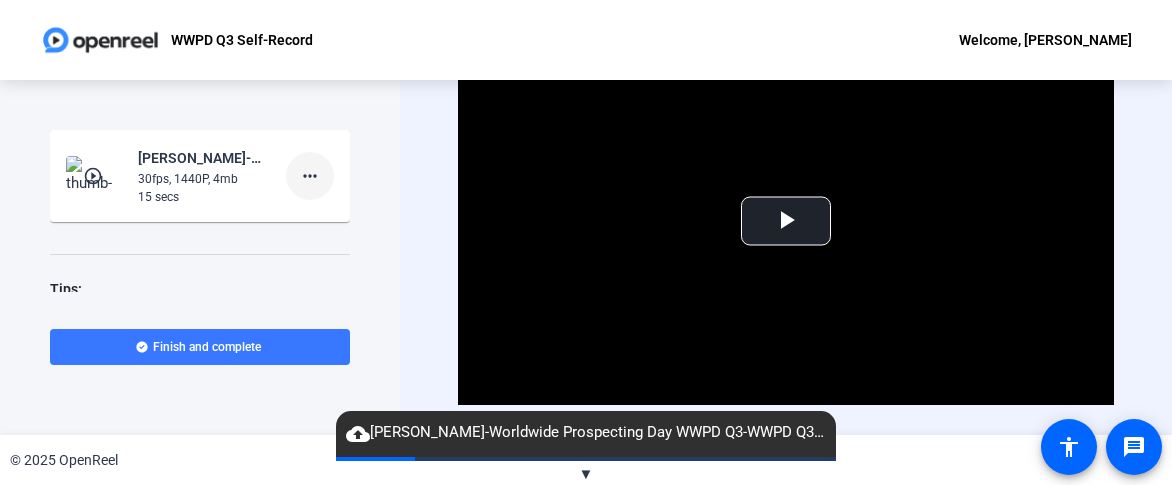 click on "more_horiz" 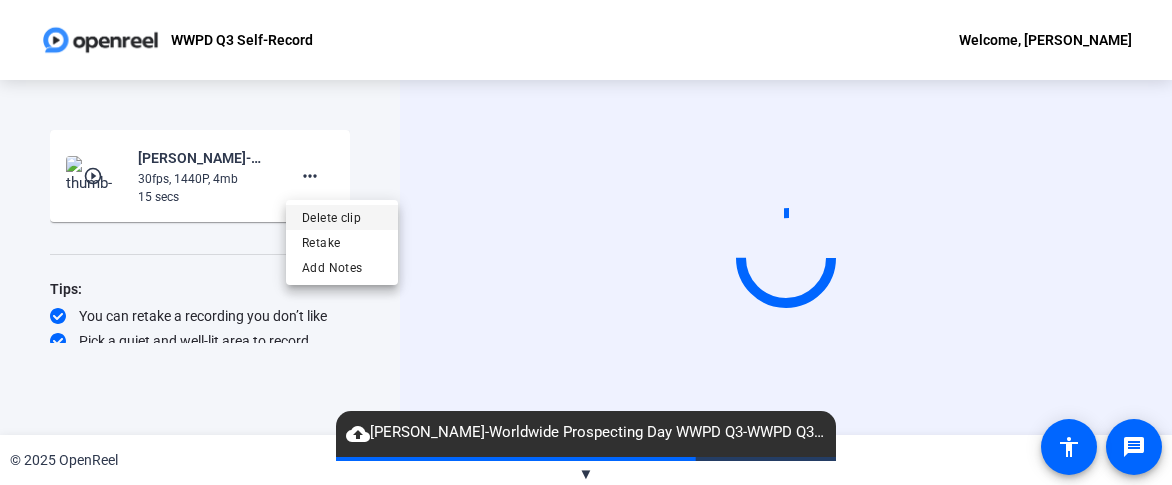 click on "Delete clip" at bounding box center (342, 217) 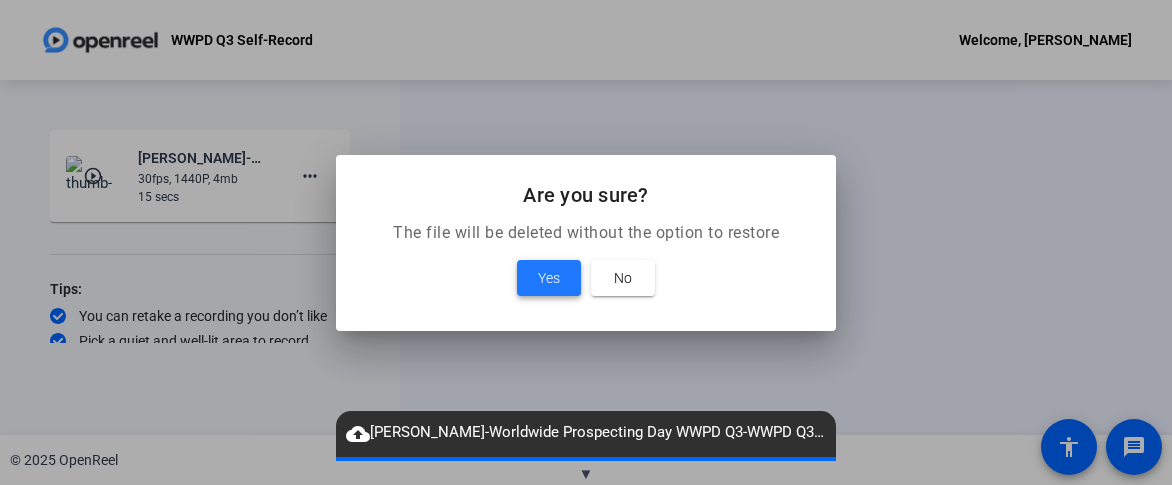 click at bounding box center (549, 278) 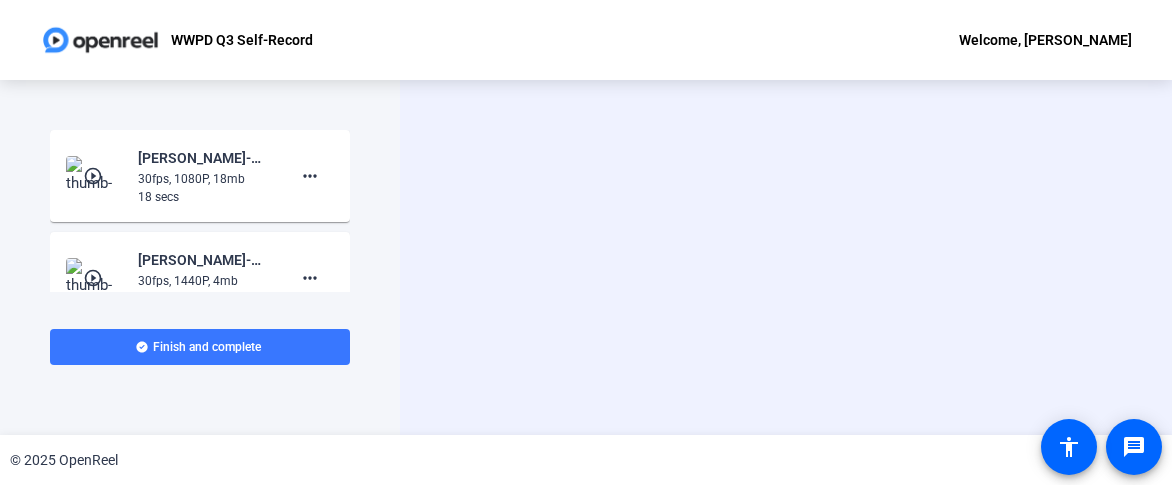 click on "play_circle_outline" 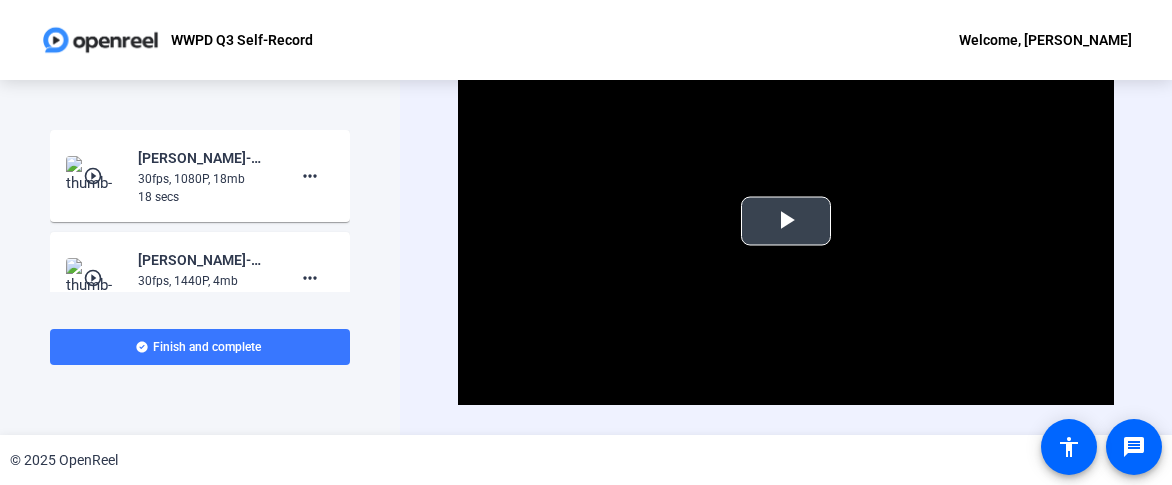 click at bounding box center (786, 221) 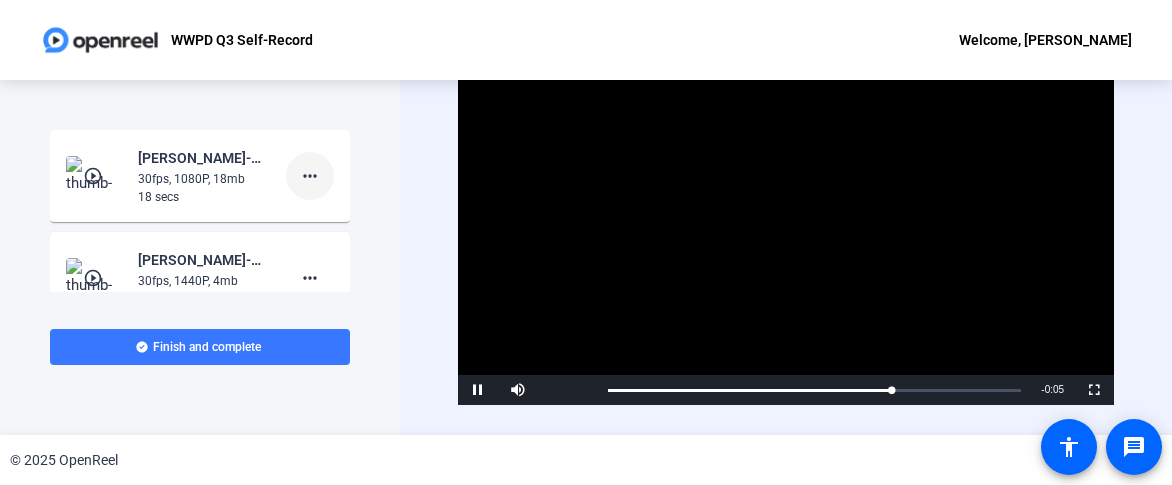 click on "more_horiz" 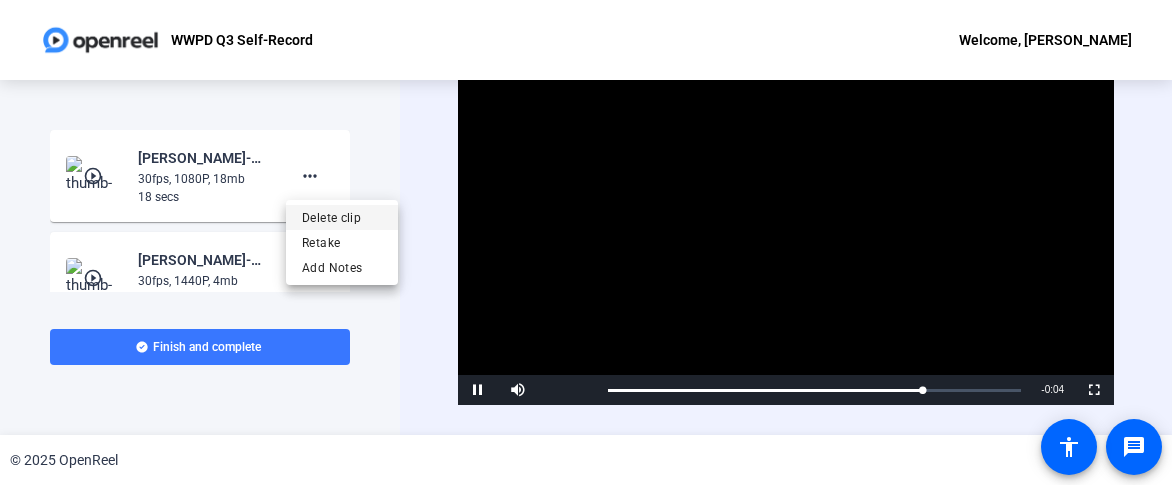 click on "Delete clip" at bounding box center [342, 218] 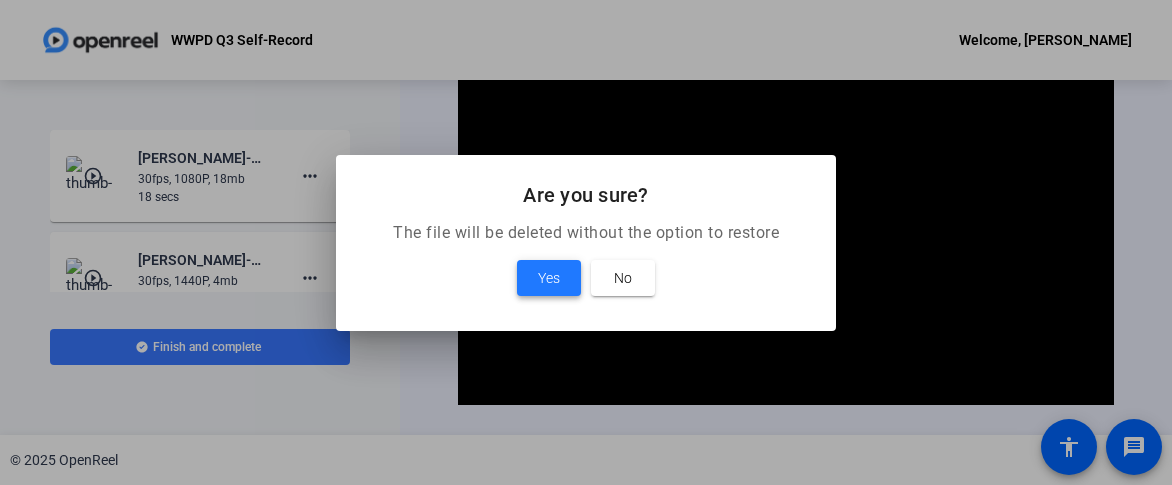 click on "Yes" at bounding box center (549, 278) 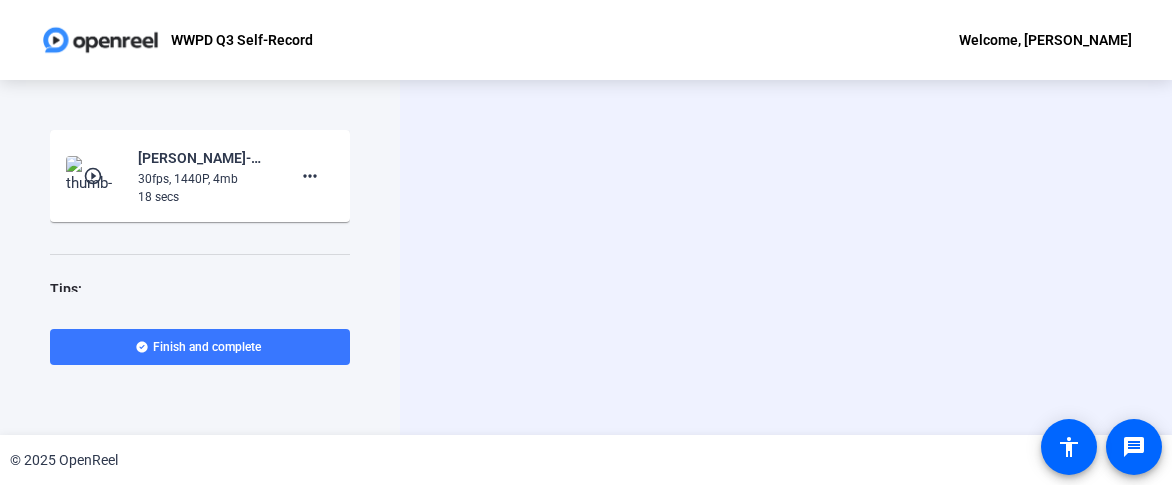 click on "Start Recording  Screen And Camera" 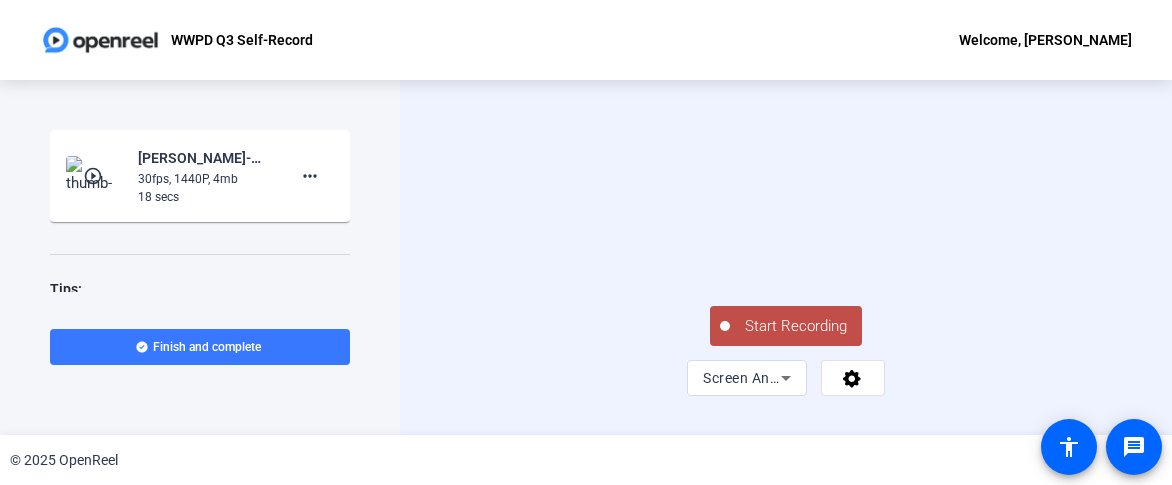 scroll, scrollTop: 83, scrollLeft: 0, axis: vertical 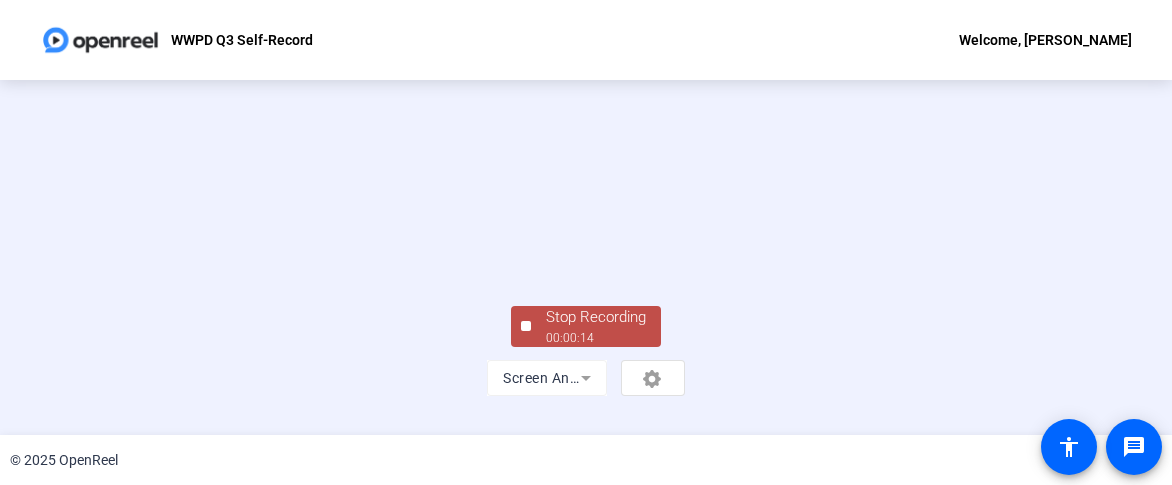 click at bounding box center (586, 203) 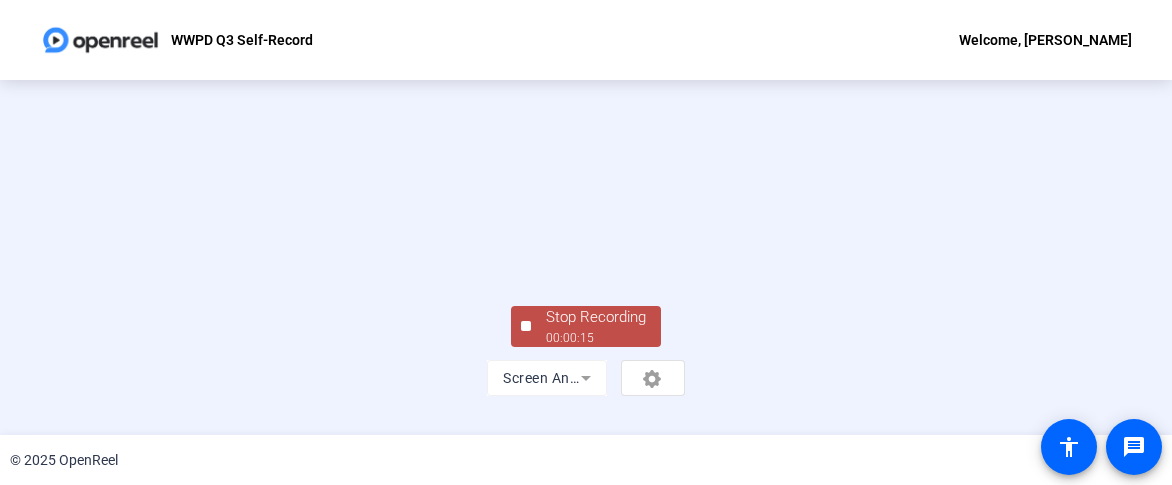 click on "Stop Recording" 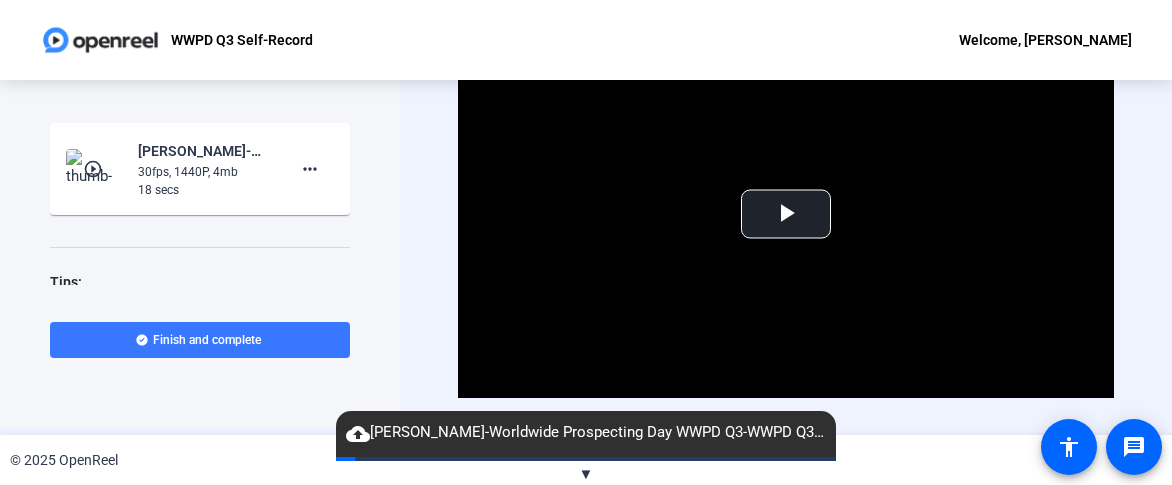 scroll, scrollTop: 0, scrollLeft: 0, axis: both 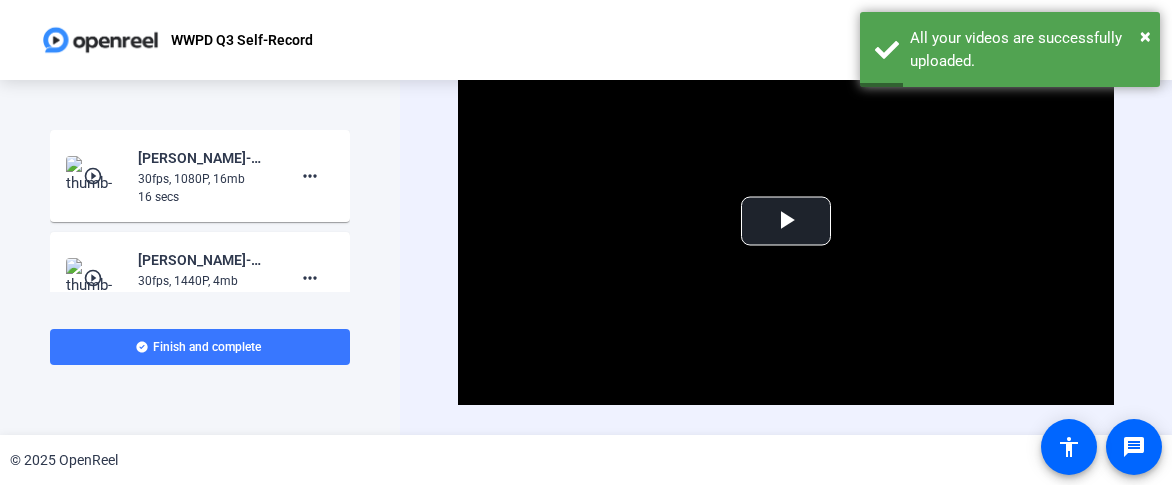 click on "play_circle_outline  Blake Reifers-Worldwide Prospecting Day WWPD Q3-WWPD Q3 Self-Record-1753461339396-webcam  30fps, 1080P, 16mb  16 secs more_horiz" 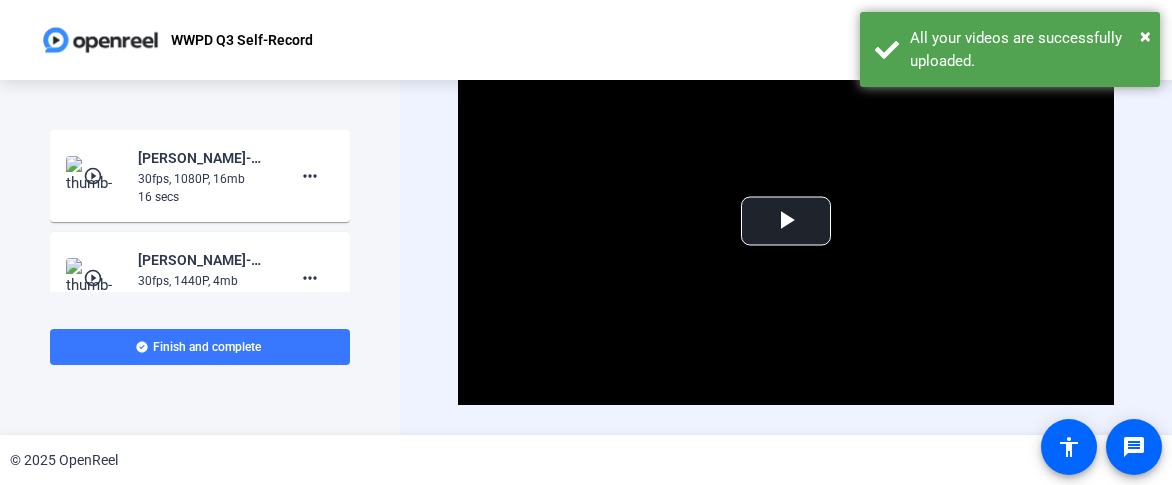 click on "play_circle_outline" 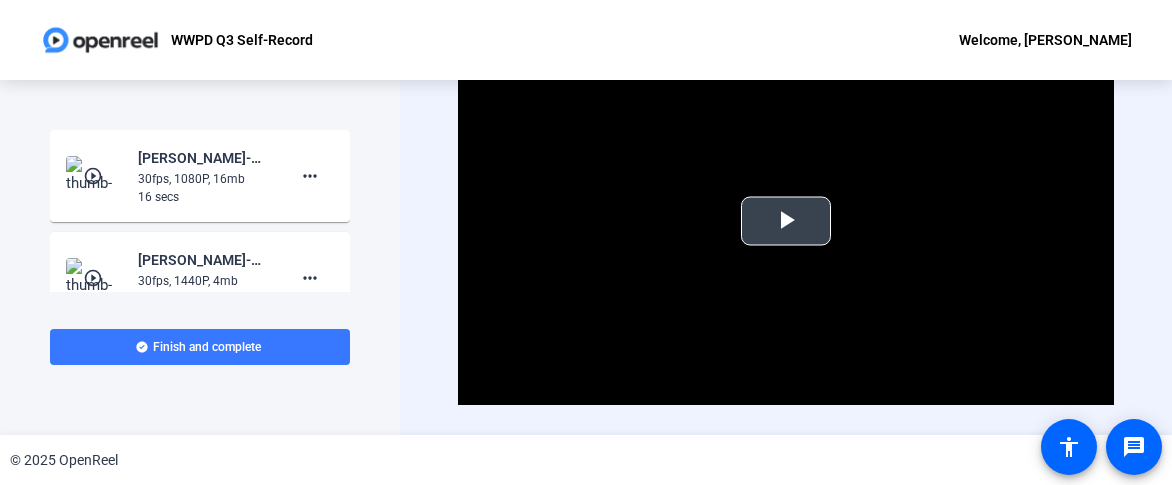 click at bounding box center [786, 221] 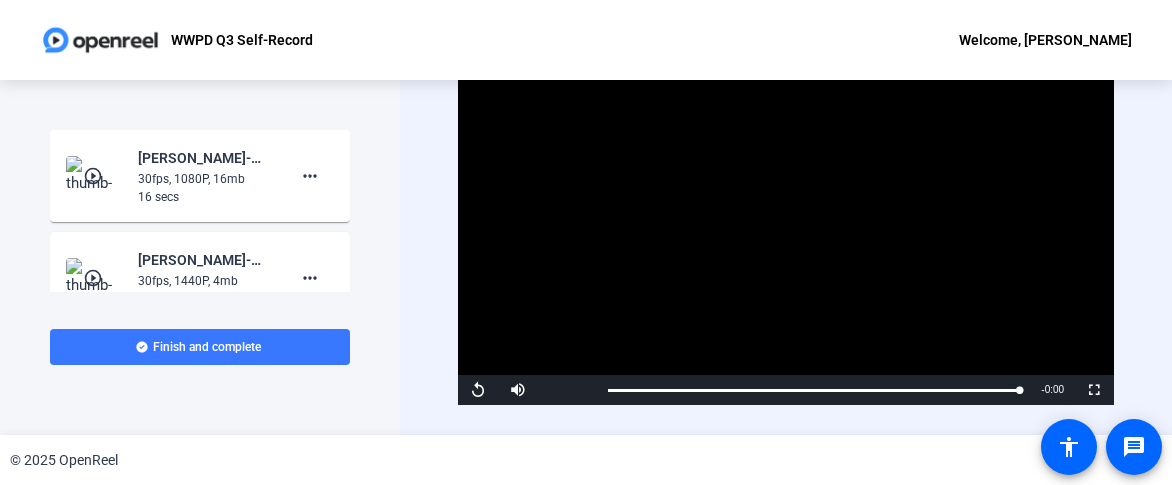 click on "Video Player is loading. Play Video Replay Mute Current Time  0:15 / Duration  0:15 Loaded :  99.74% 0:15 Stream Type  LIVE Seek to live, currently behind live LIVE Remaining Time  - 0:00   1x Playback Rate Chapters Chapters Descriptions descriptions off , selected Captions captions settings , opens captions settings dialog captions off , selected Audio Track Fullscreen This is a modal window. Beginning of dialog window. Escape will cancel and close the window. Text Color White Black Red Green Blue Yellow Magenta Cyan Transparency Opaque Semi-Transparent Background Color Black White Red Green Blue Yellow Magenta Cyan Transparency Opaque Semi-Transparent Transparent Window Color Black White Red Green Blue Yellow Magenta Cyan Transparency Transparent Semi-Transparent Opaque Font Size 50% 75% 100% 125% 150% 175% 200% 300% 400% Text Edge Style None Raised Depressed Uniform Dropshadow Font Family Proportional Sans-Serif Monospace Sans-Serif Proportional Serif Monospace Serif Casual Script Small Caps Reset" 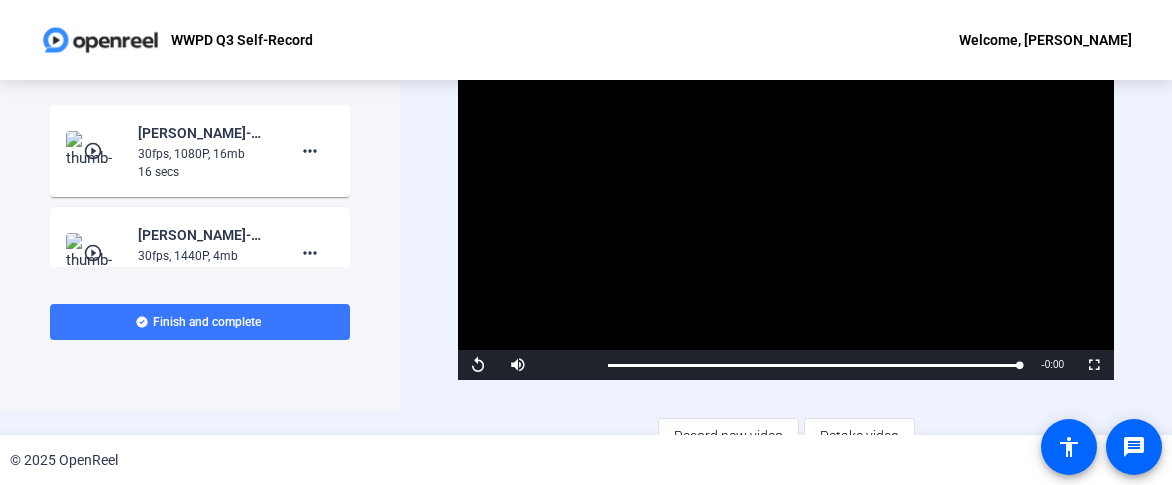 scroll, scrollTop: 50, scrollLeft: 0, axis: vertical 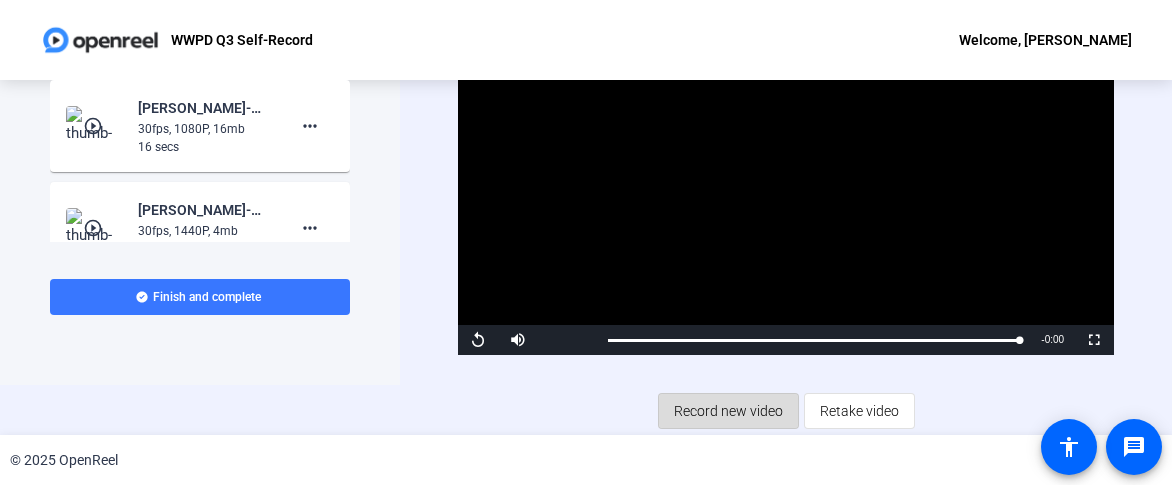 click on "Record new video" 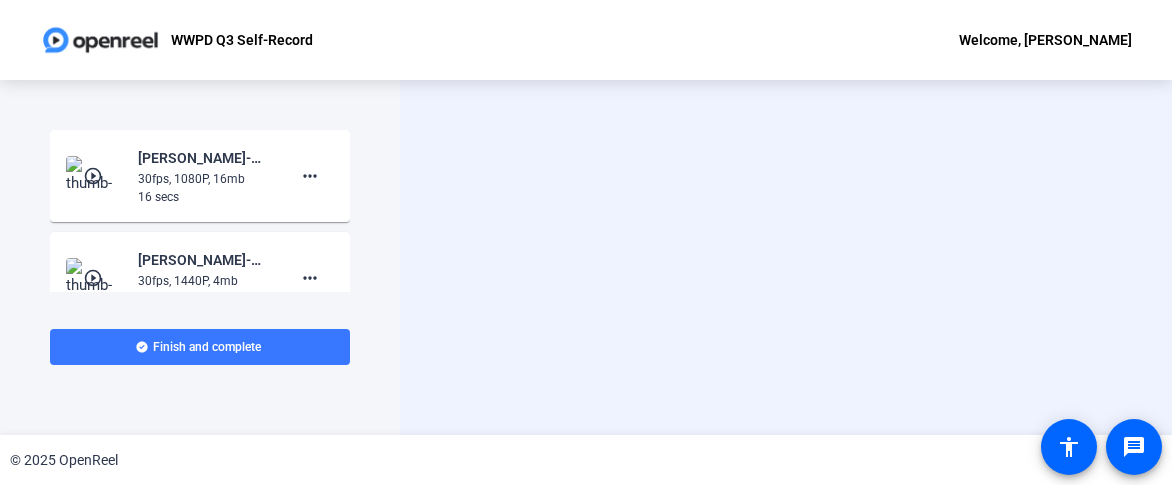 click on "Start Recording  Screen And Camera" 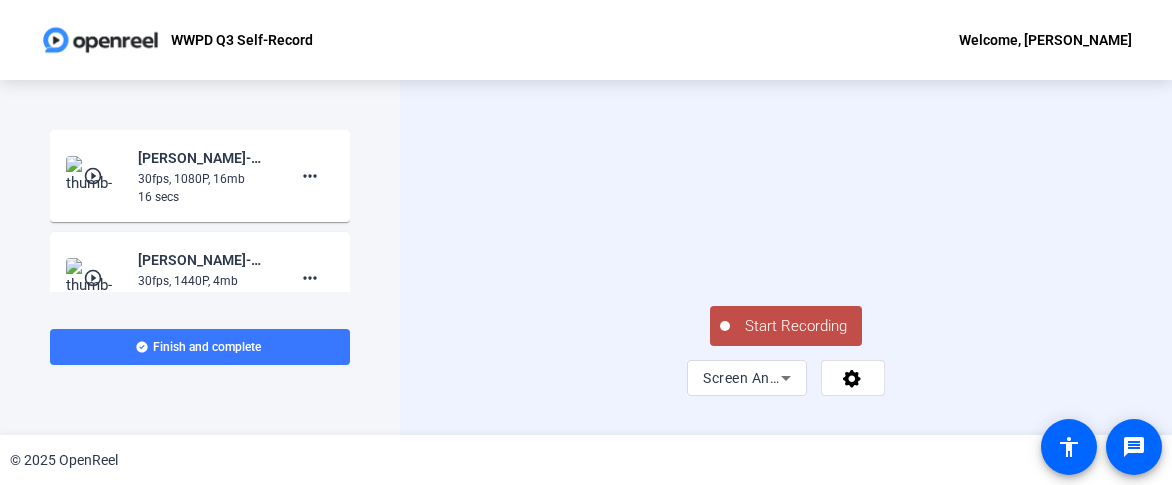 click at bounding box center [786, 203] 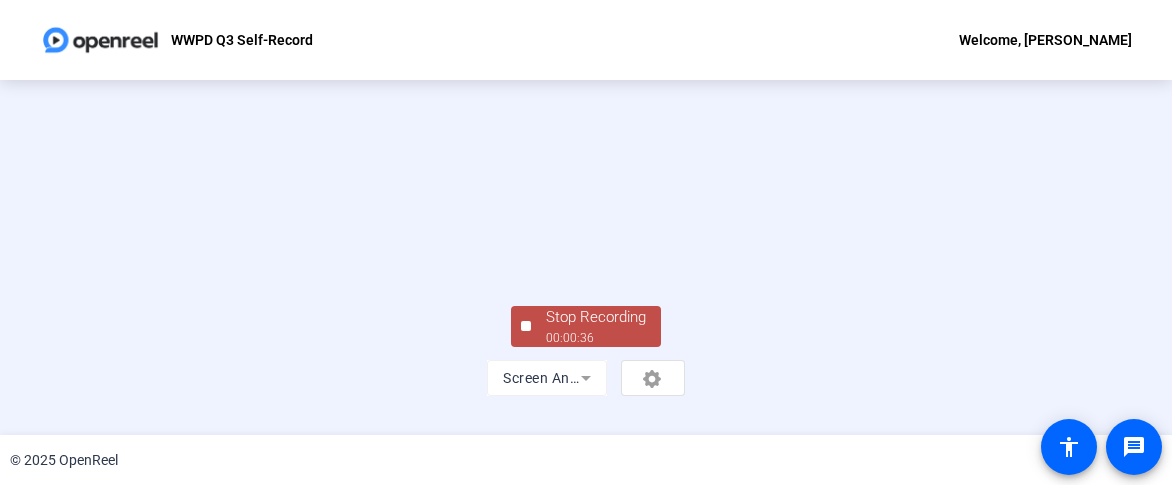 click at bounding box center [586, 203] 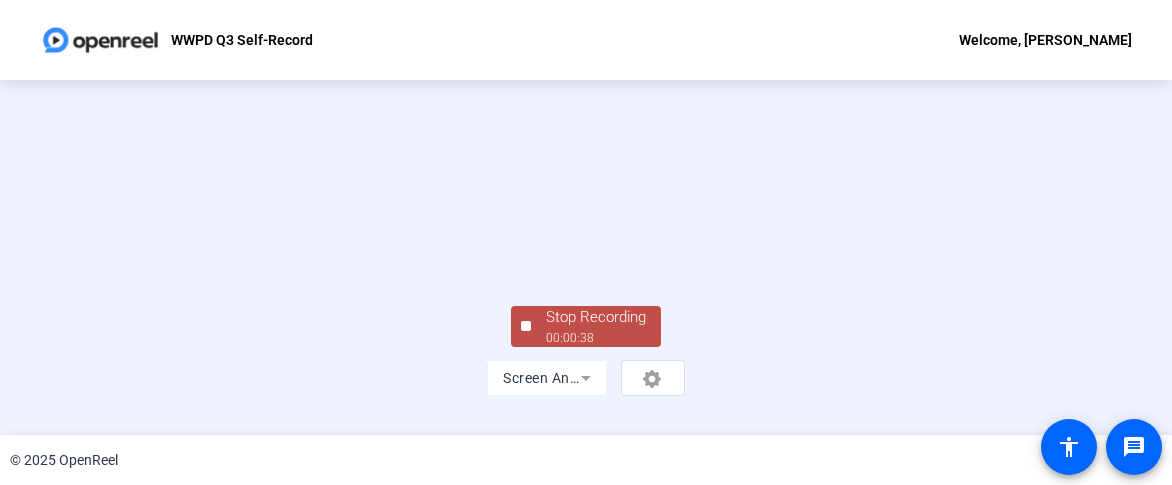 click on "Stop Recording" 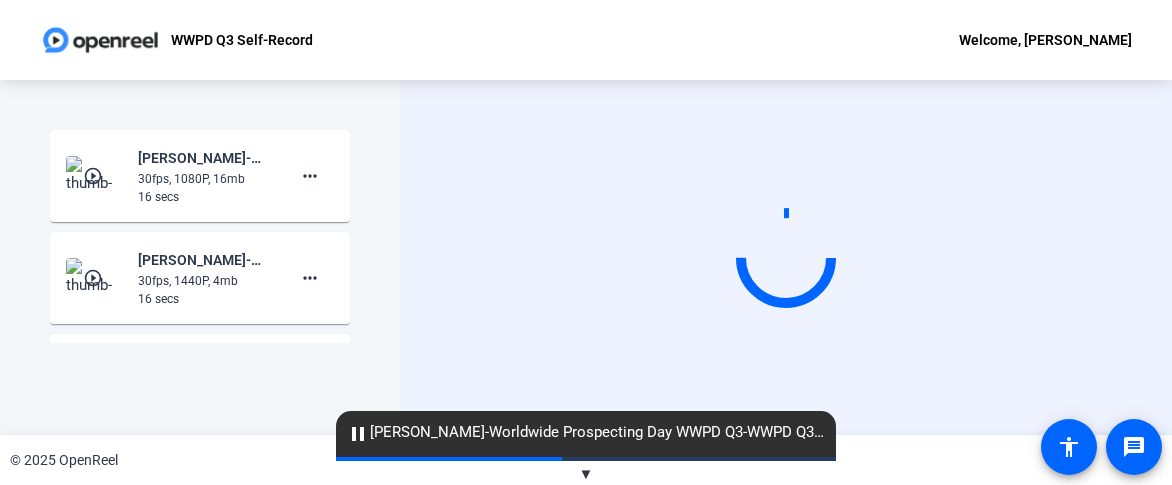 drag, startPoint x: 465, startPoint y: 77, endPoint x: 282, endPoint y: 127, distance: 189.70767 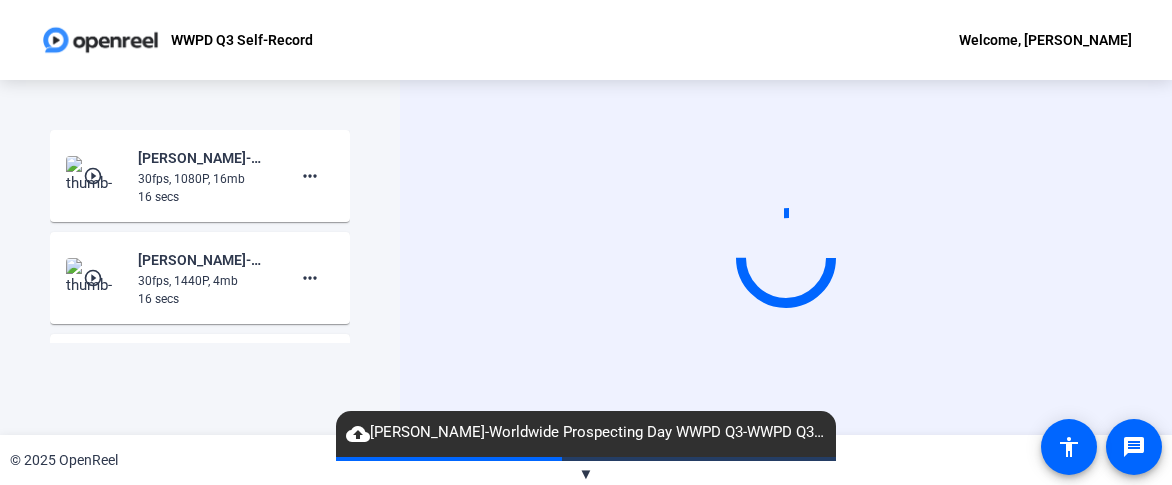 click on "Start Recording  Screen And Camera" 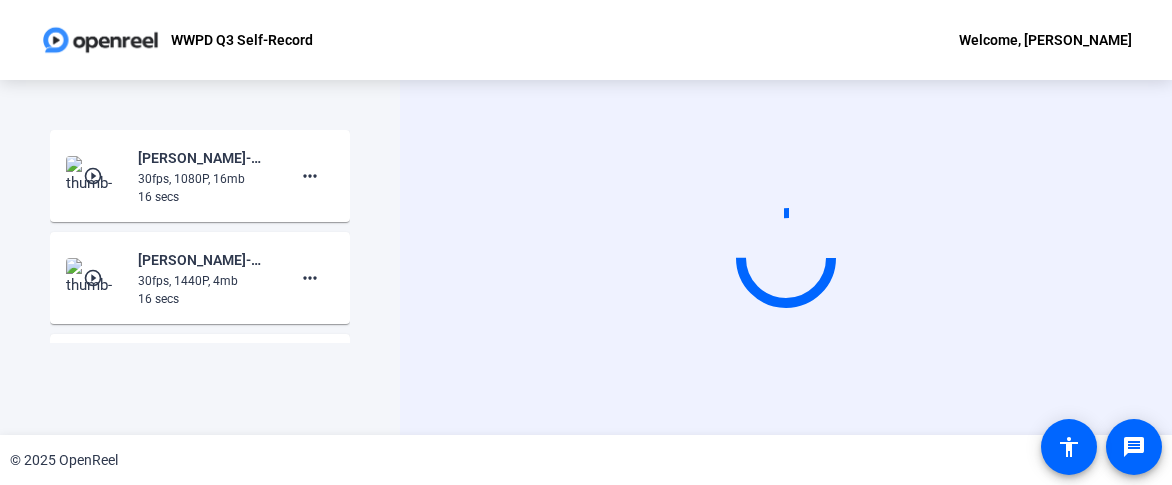 scroll, scrollTop: 0, scrollLeft: 0, axis: both 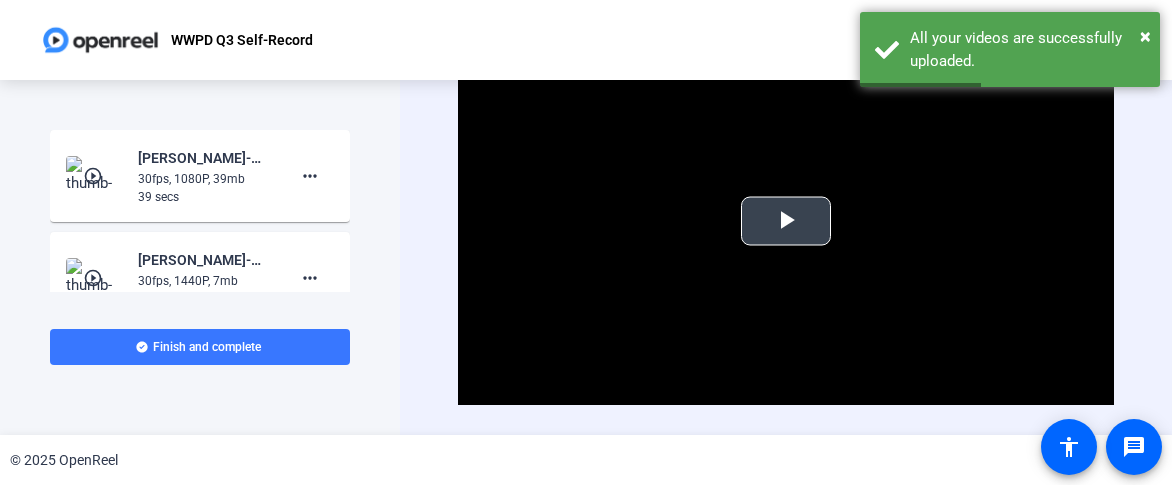 click at bounding box center (786, 221) 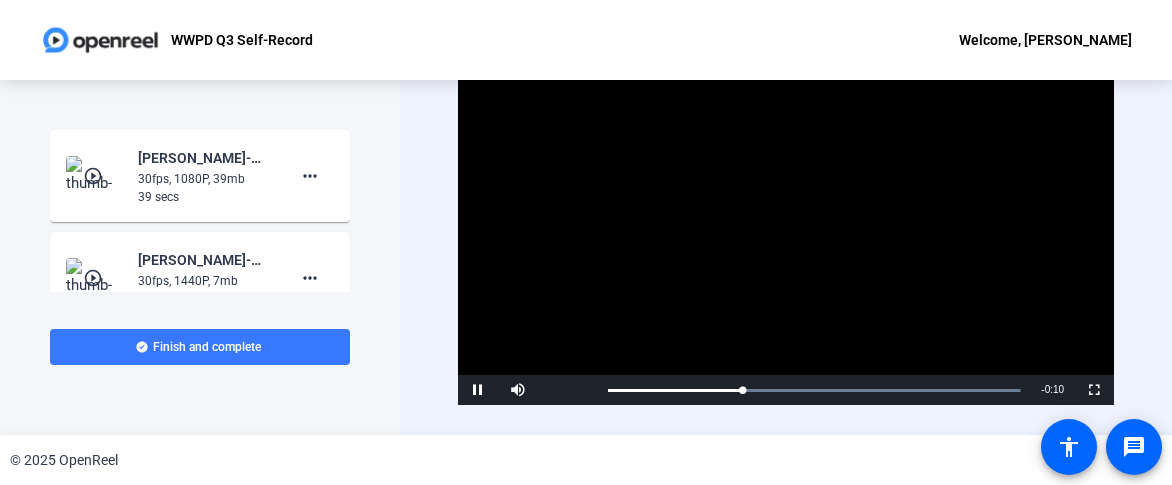 click on "play_circle_outline" 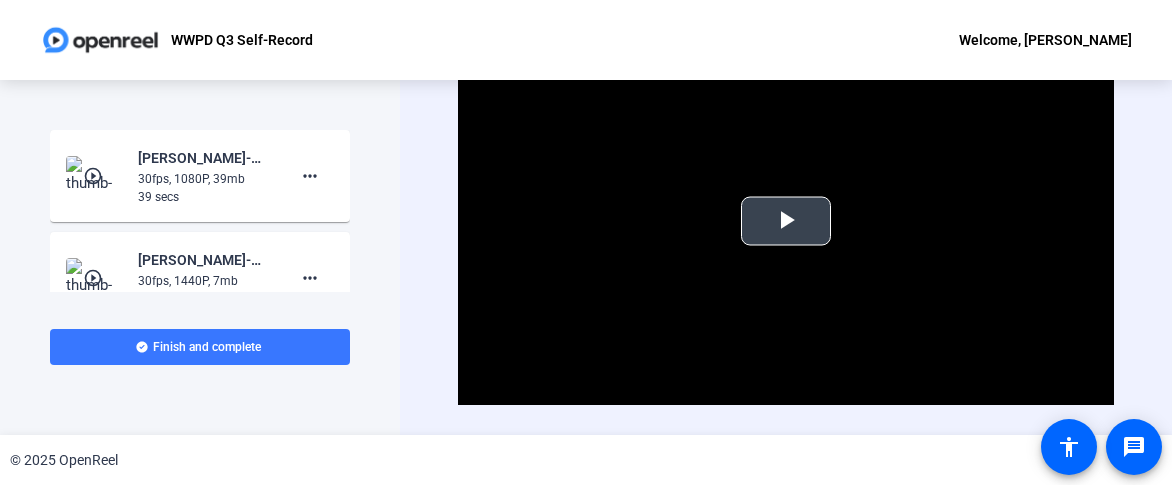 click at bounding box center [786, 221] 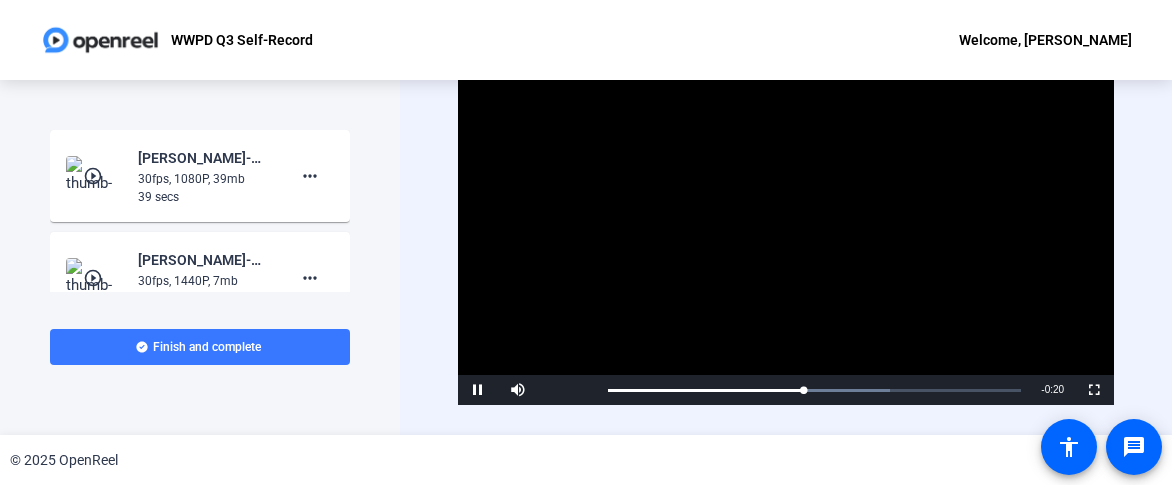 click on "Video Player is loading. Play Video Pause Mute Current Time  0:18 / Duration  0:38 Loaded :  68.32% 0:18 Stream Type  LIVE Seek to live, currently behind live LIVE Remaining Time  - 0:20   1x Playback Rate Chapters Chapters Descriptions descriptions off , selected Captions captions settings , opens captions settings dialog captions off , selected Audio Track Fullscreen This is a modal window. Beginning of dialog window. Escape will cancel and close the window. Text Color White Black Red Green Blue Yellow Magenta Cyan Transparency Opaque Semi-Transparent Background Color Black White Red Green Blue Yellow Magenta Cyan Transparency Opaque Semi-Transparent Transparent Window Color Black White Red Green Blue Yellow Magenta Cyan Transparency Transparent Semi-Transparent Opaque Font Size 50% 75% 100% 125% 150% 175% 200% 300% 400% Text Edge Style None Raised Depressed Uniform Dropshadow Font Family Proportional Sans-Serif Monospace Sans-Serif Proportional Serif Monospace Serif Casual Script Small Caps Reset Done" 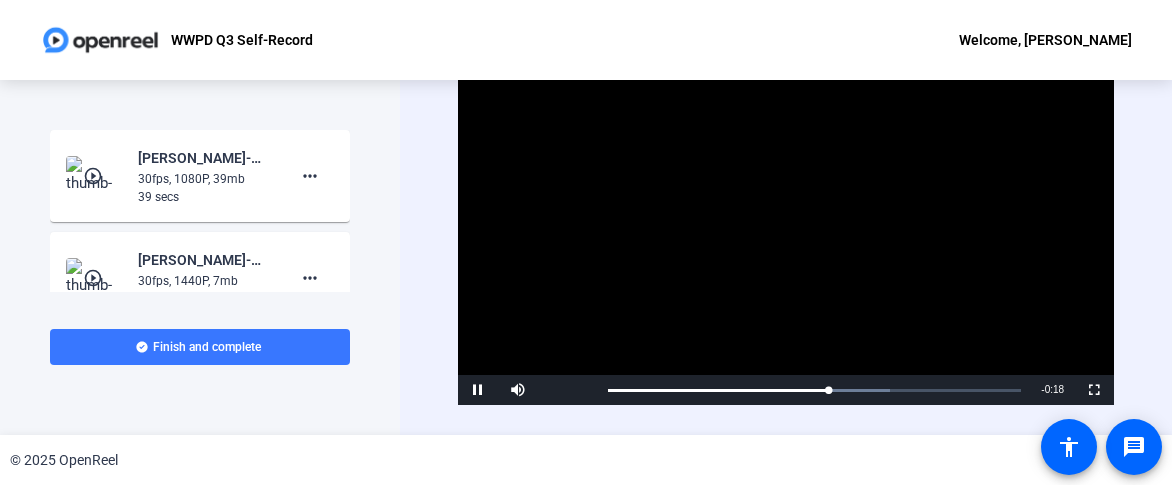 scroll, scrollTop: 50, scrollLeft: 0, axis: vertical 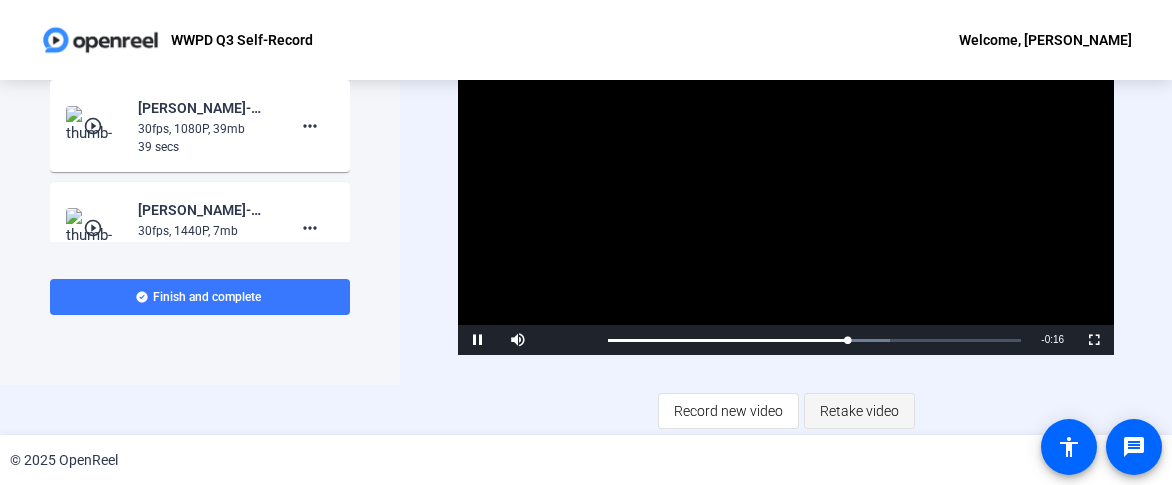click on "Retake video" 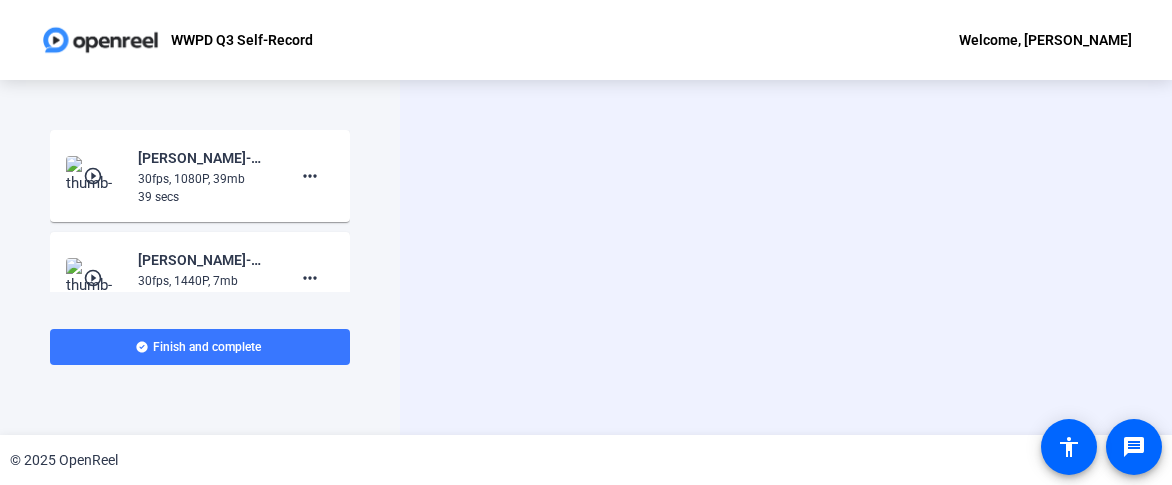 scroll, scrollTop: 0, scrollLeft: 0, axis: both 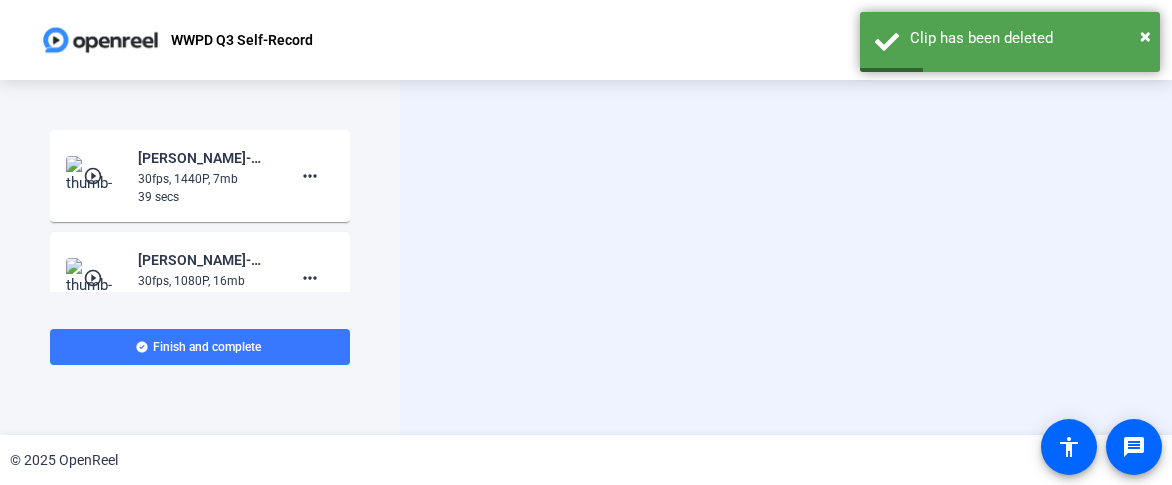 click on "Start Recording  Screen And Camera" 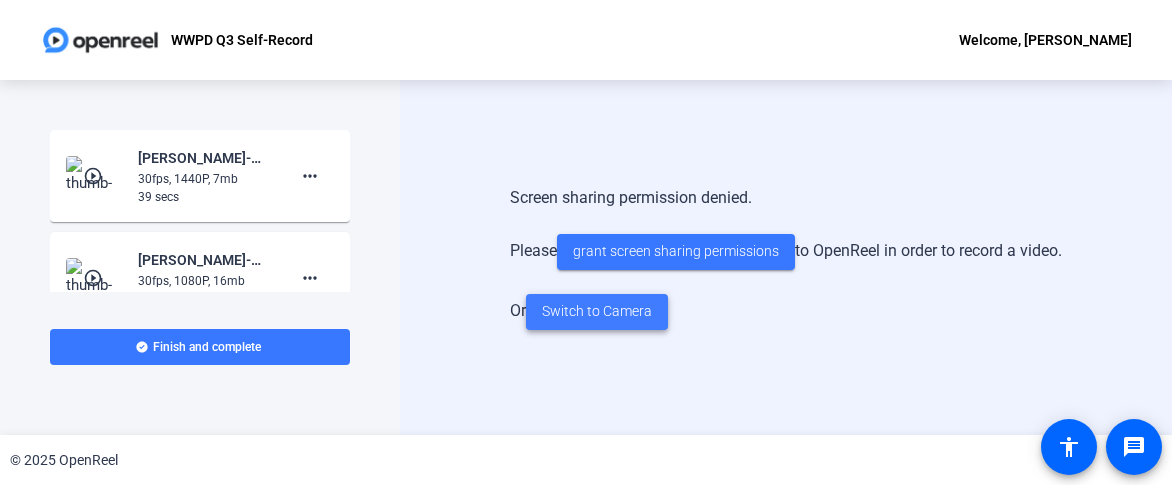 click on "Switch to Camera" 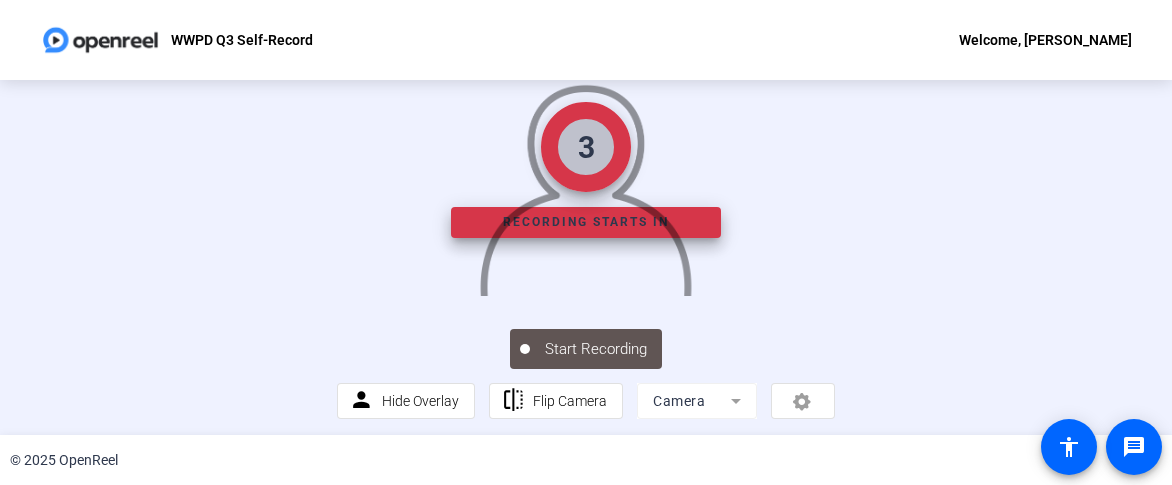 scroll, scrollTop: 0, scrollLeft: 0, axis: both 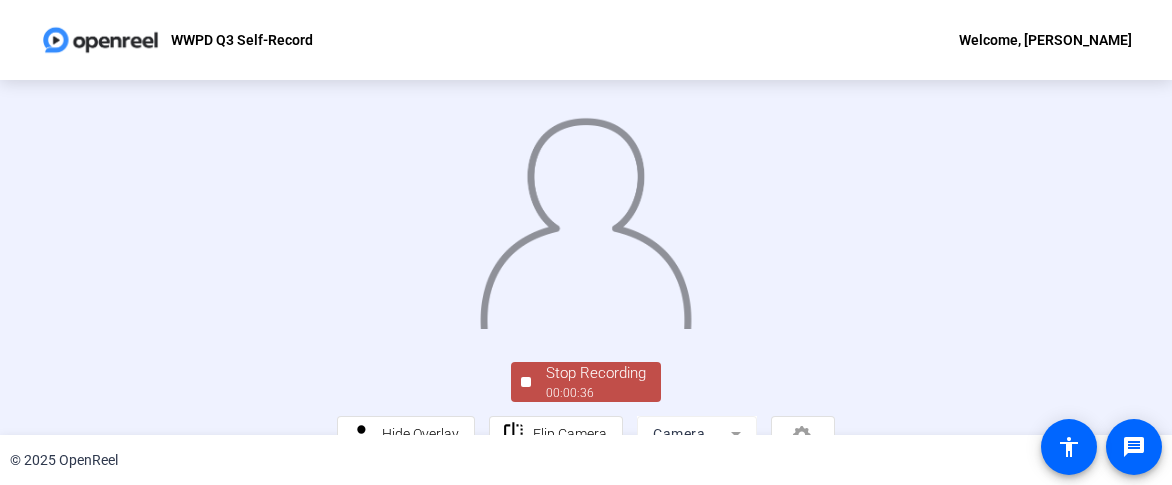 click 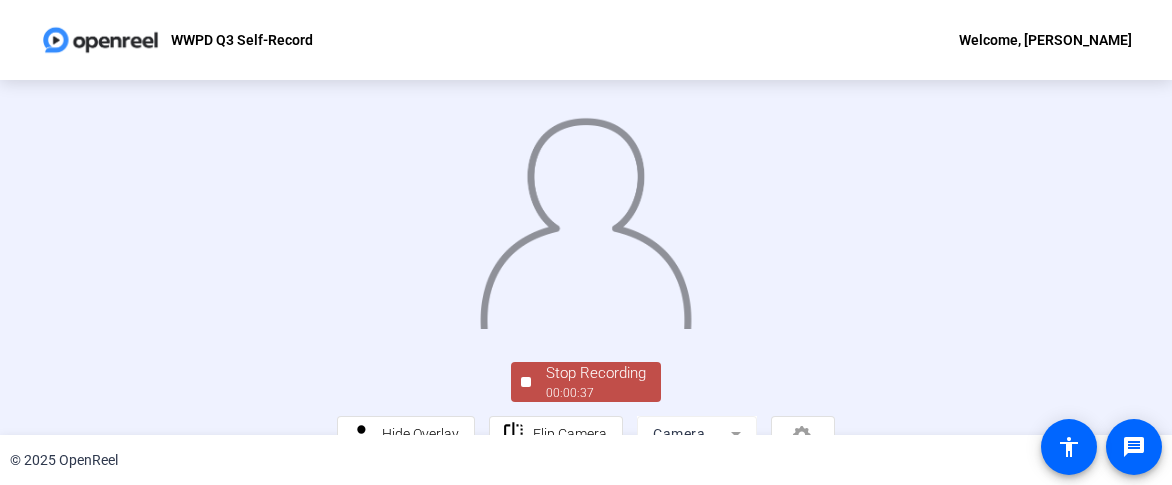 scroll, scrollTop: 179, scrollLeft: 0, axis: vertical 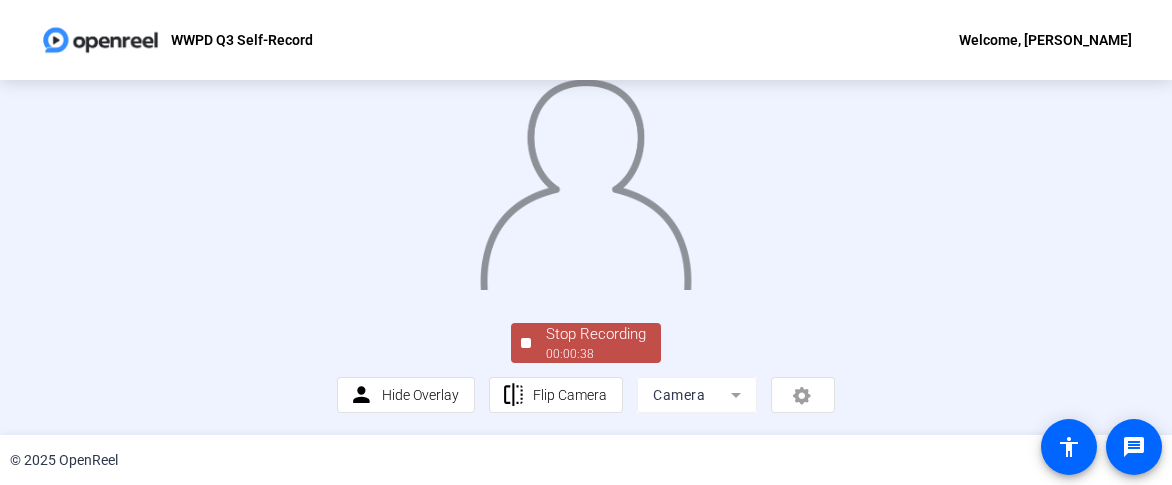 click on "Stop Recording" 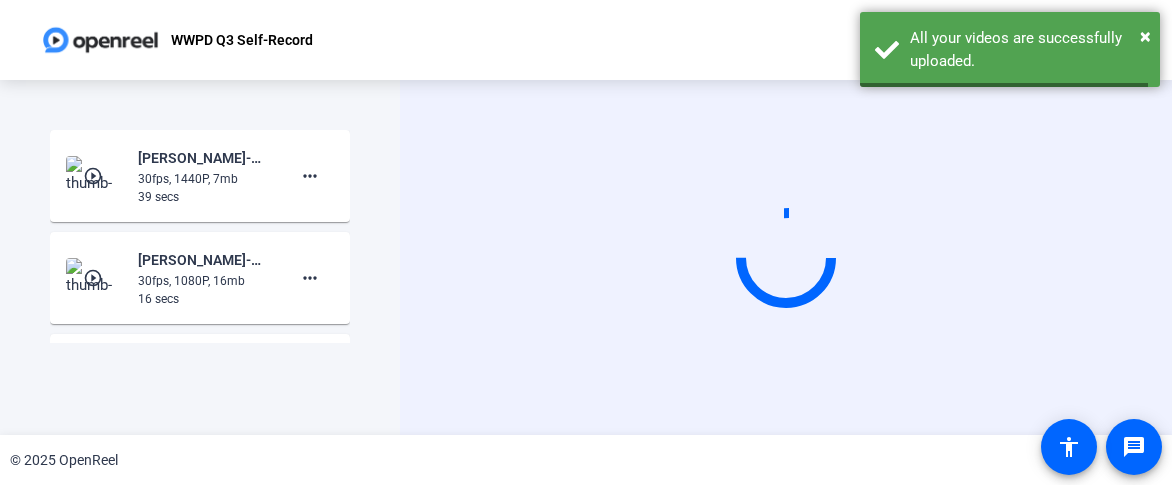 scroll, scrollTop: 0, scrollLeft: 0, axis: both 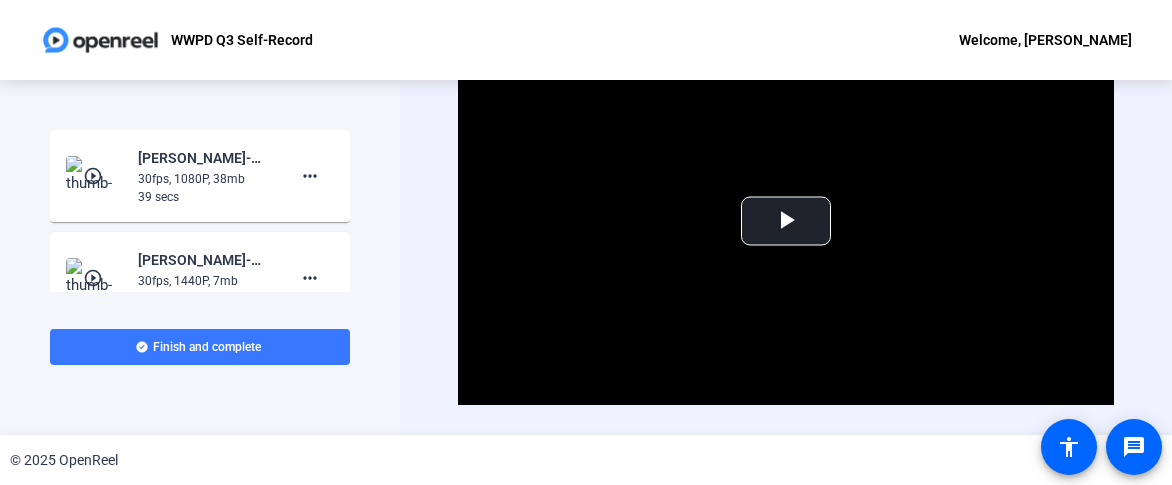 click 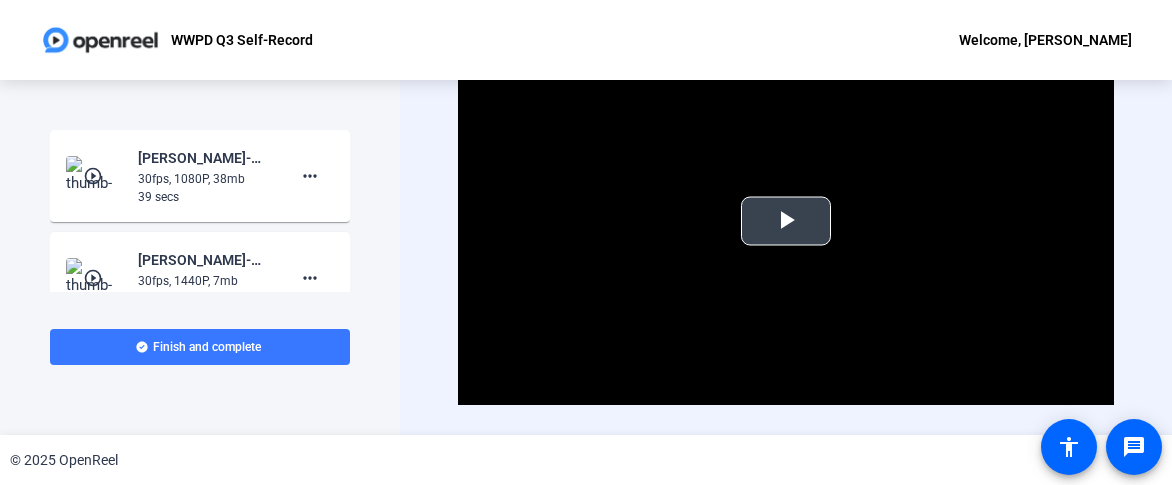 click at bounding box center (786, 221) 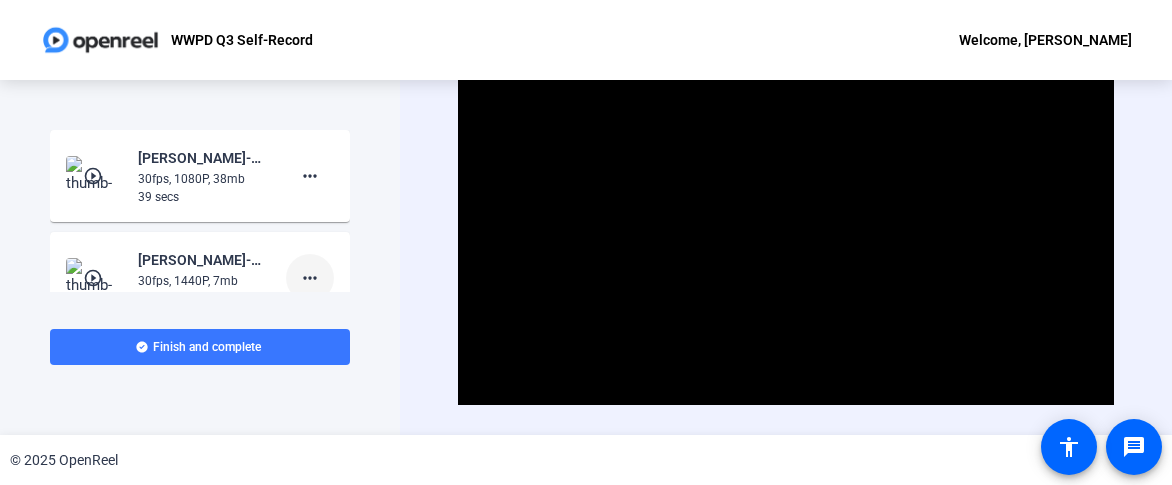 click 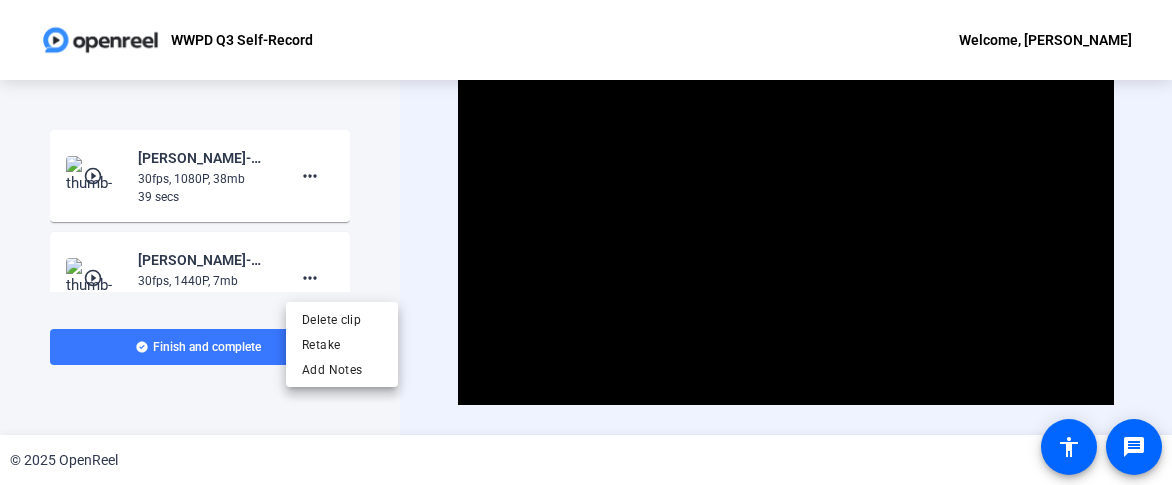 click at bounding box center (586, 242) 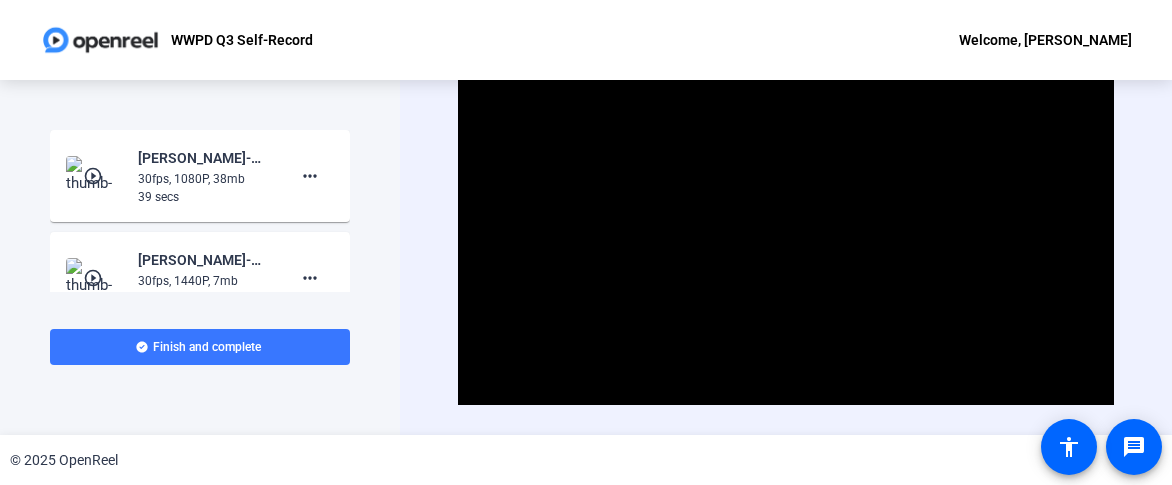 click 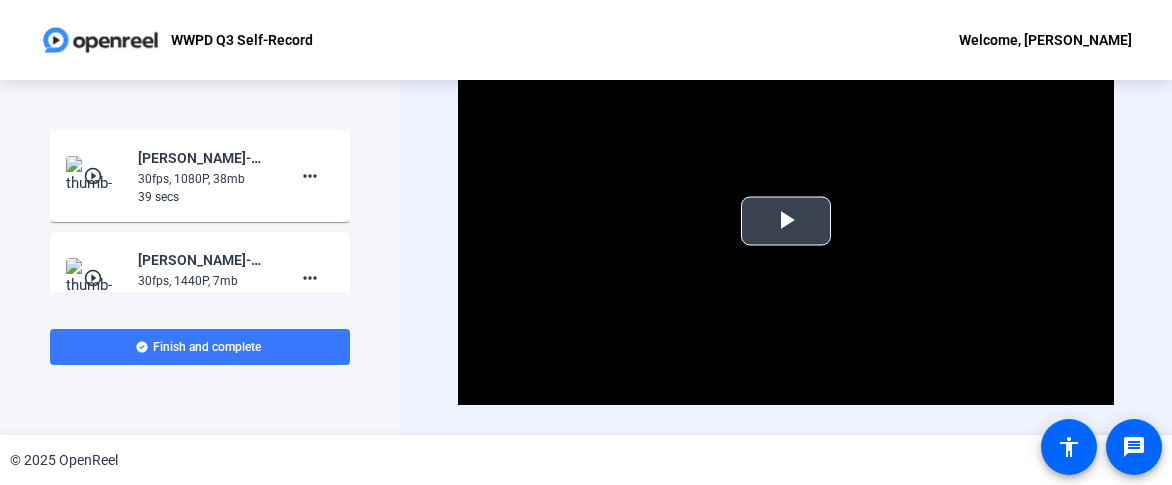 click at bounding box center (786, 220) 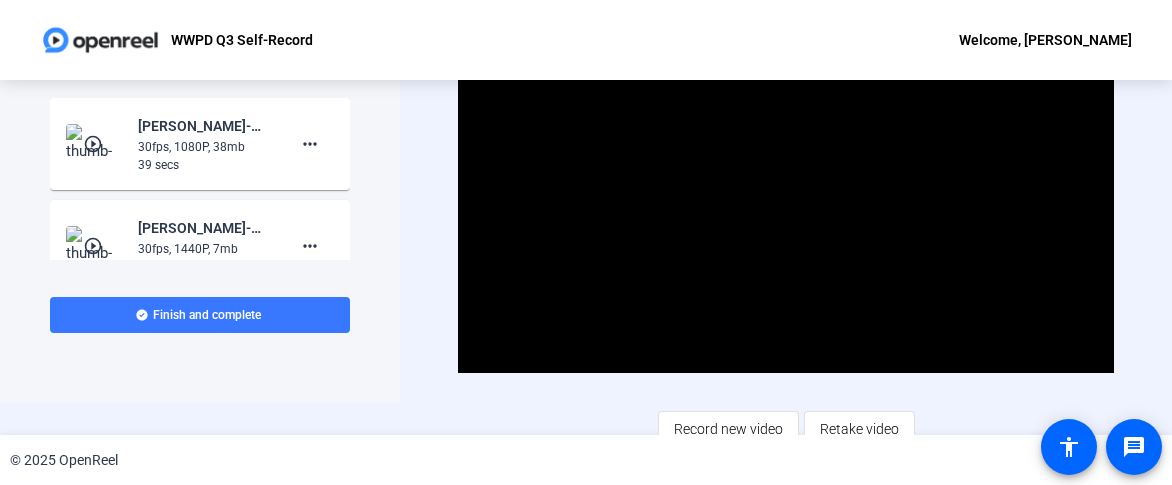 scroll, scrollTop: 0, scrollLeft: 0, axis: both 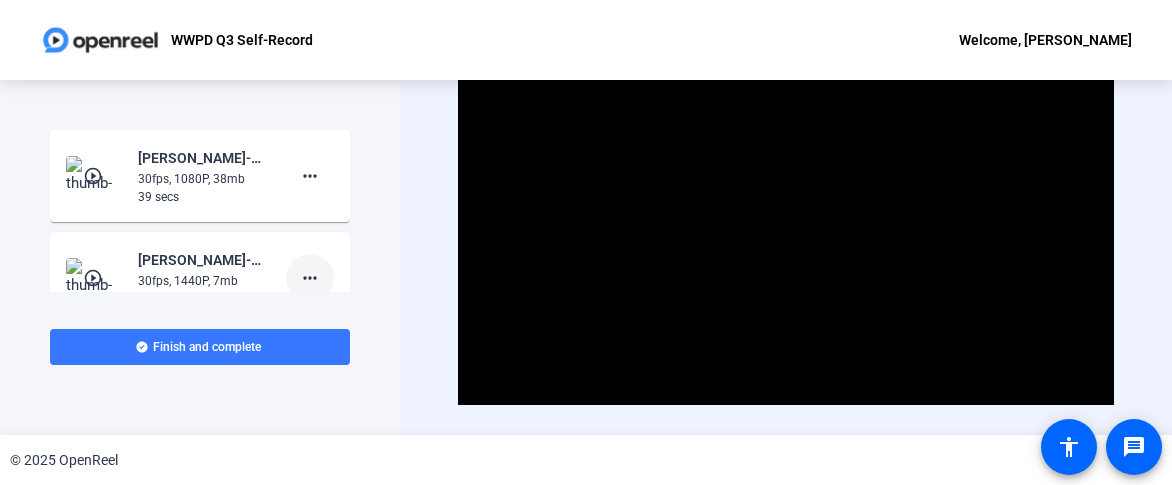 click on "more_horiz" 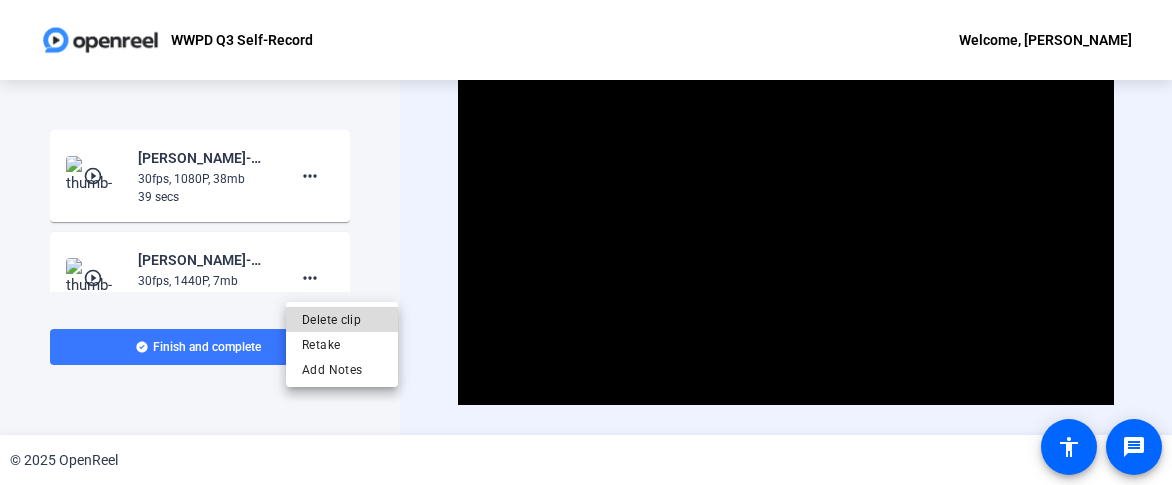 click on "Delete clip" at bounding box center [342, 320] 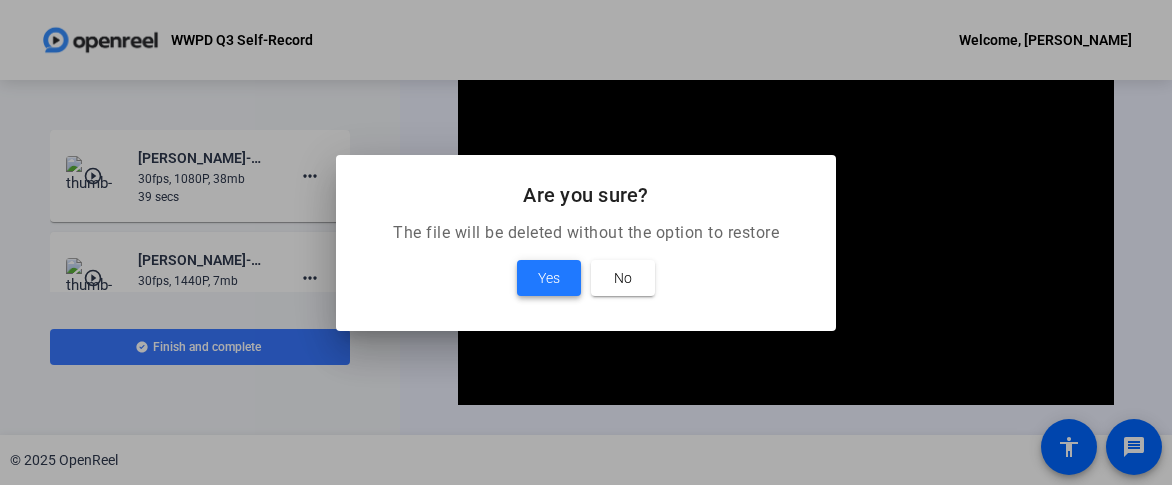 click at bounding box center [549, 278] 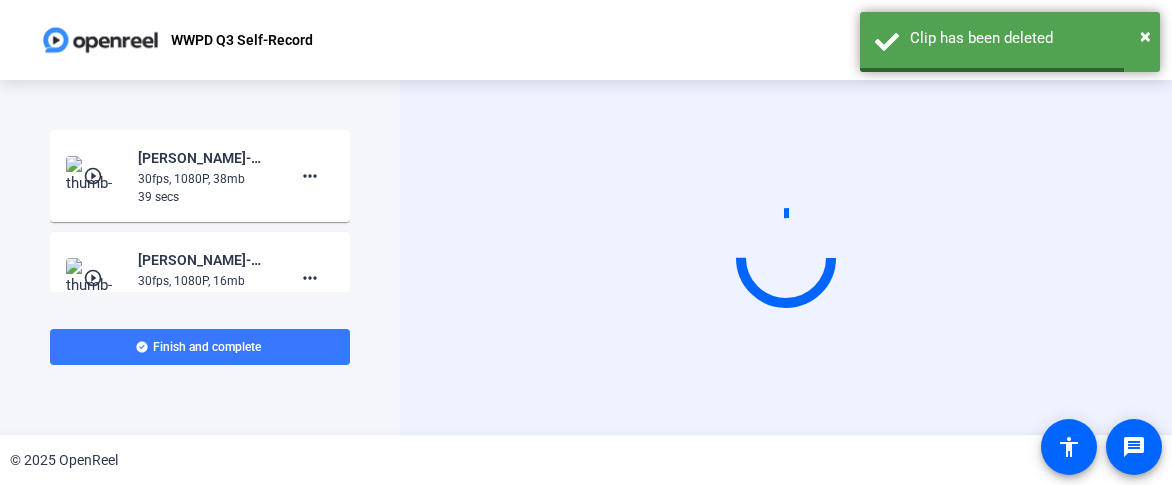 click on "30fps, 1080P, 38mb" 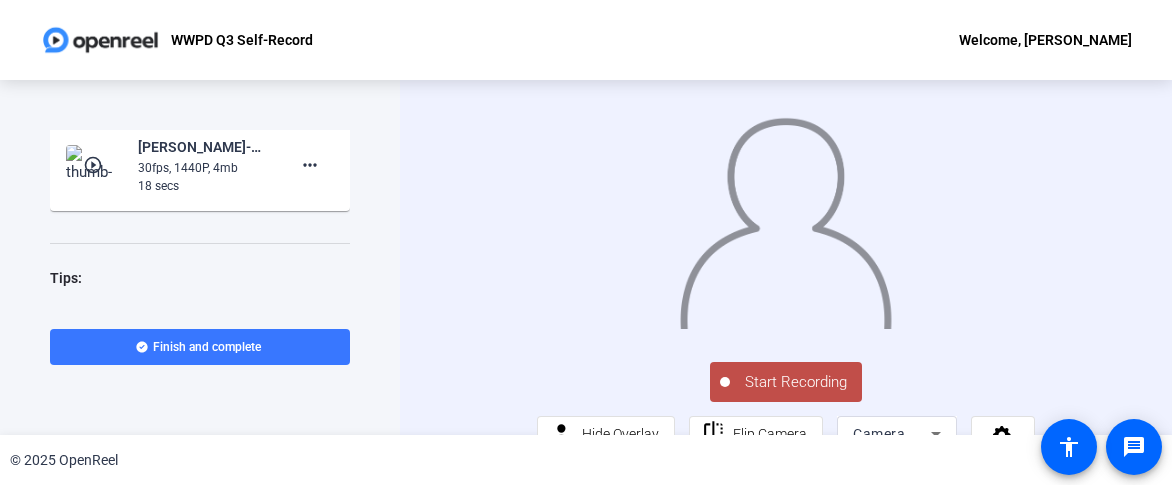 scroll, scrollTop: 316, scrollLeft: 0, axis: vertical 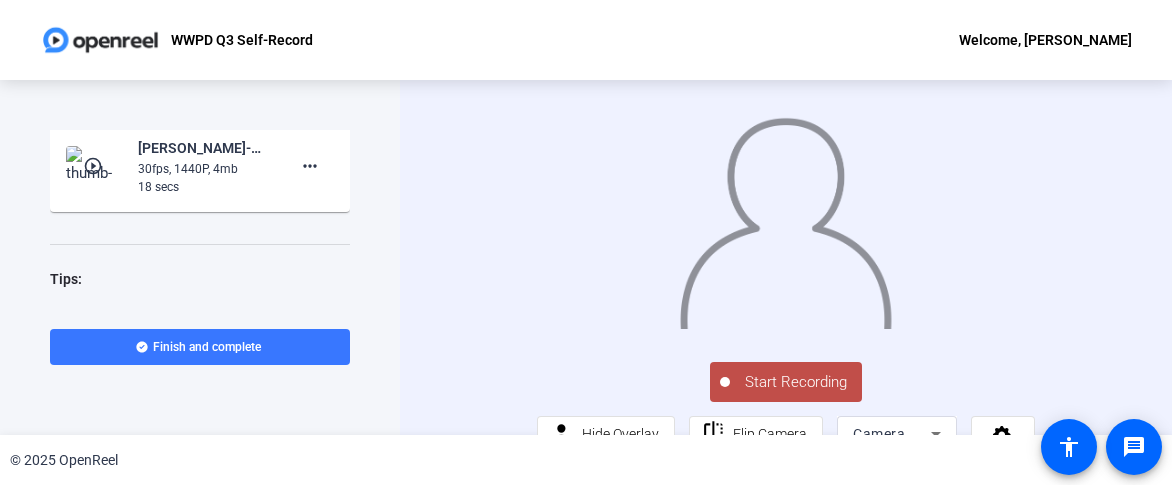 click 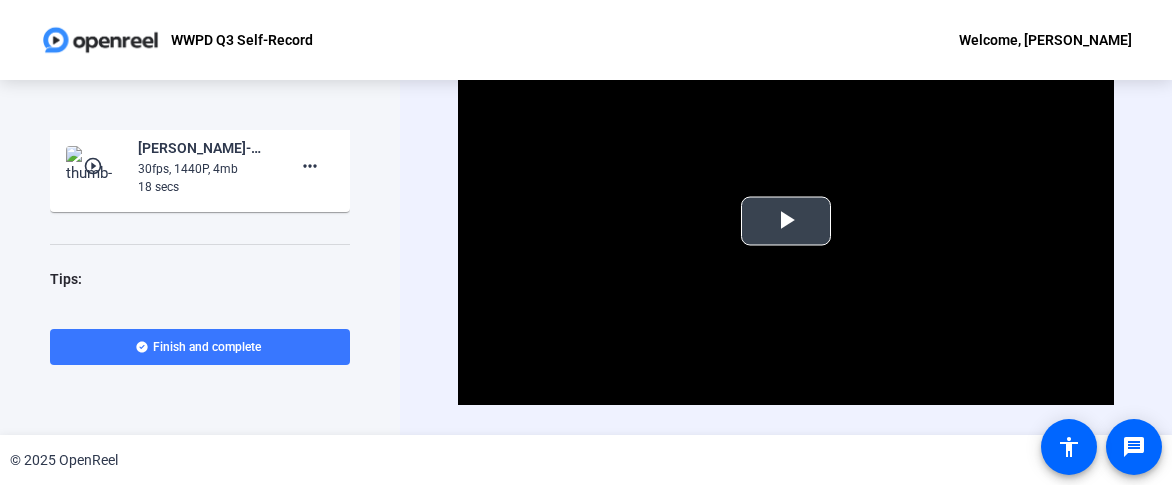click at bounding box center (786, 220) 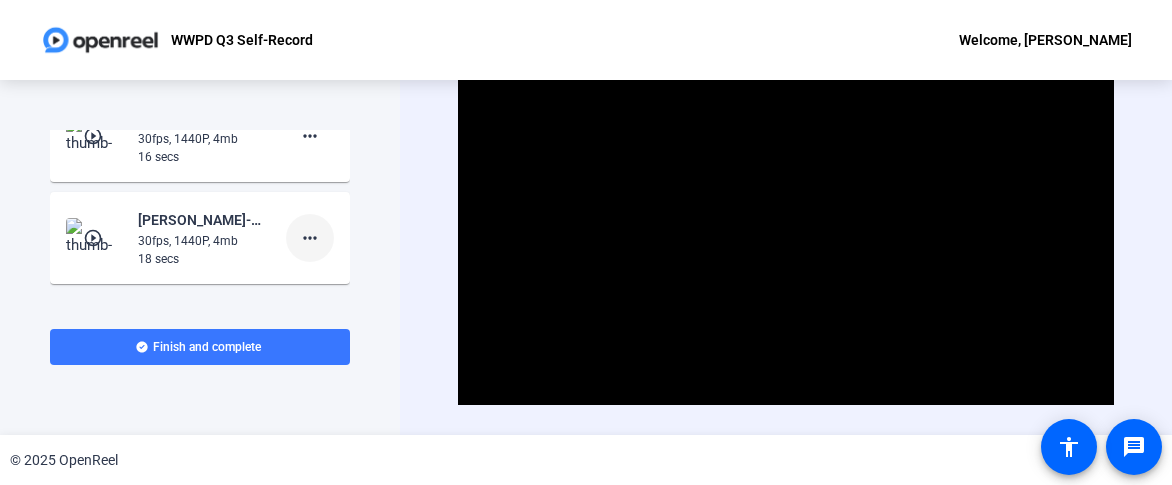 scroll, scrollTop: 245, scrollLeft: 0, axis: vertical 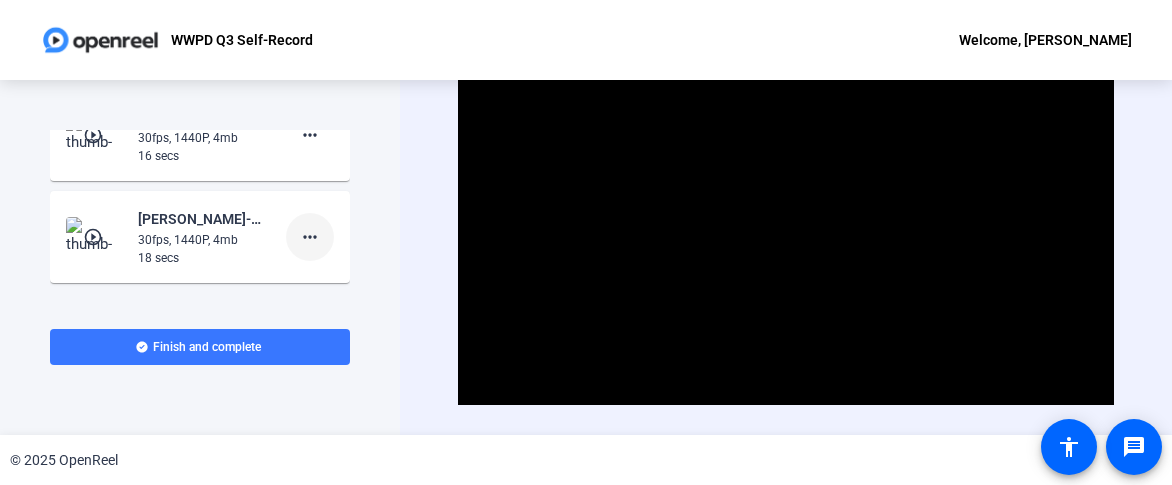 click on "more_horiz" 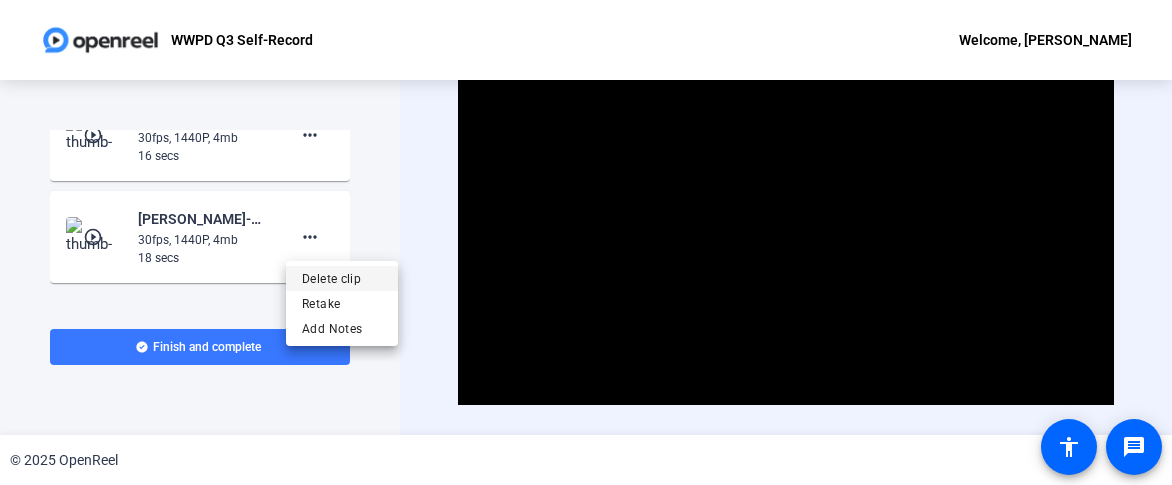 click on "Delete clip" at bounding box center (342, 279) 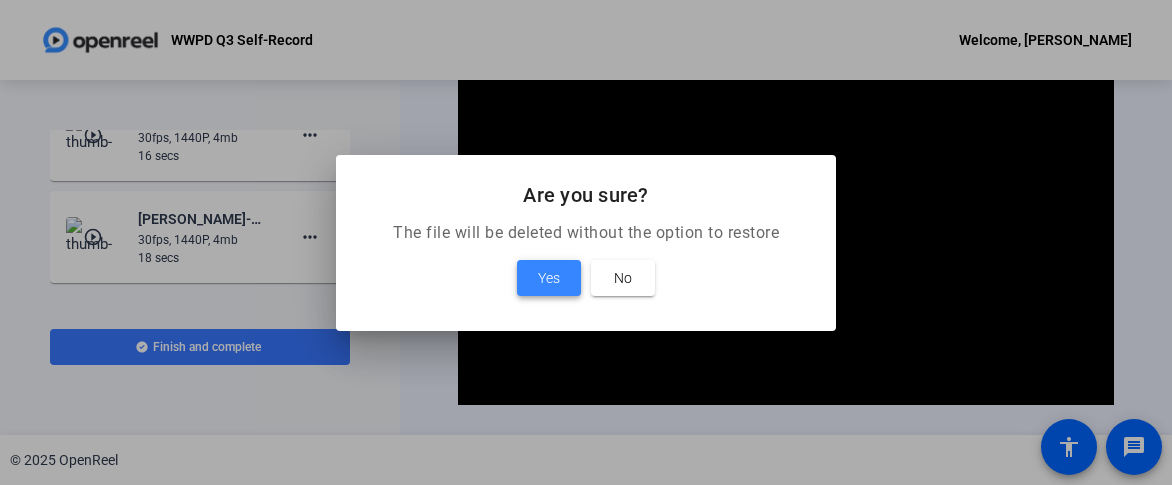 click at bounding box center (549, 278) 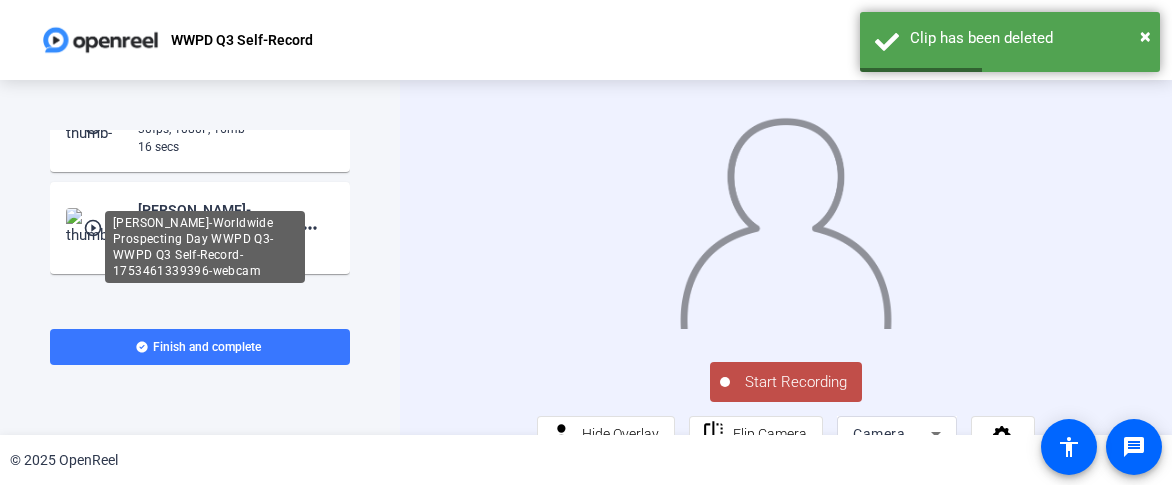 scroll, scrollTop: 0, scrollLeft: 0, axis: both 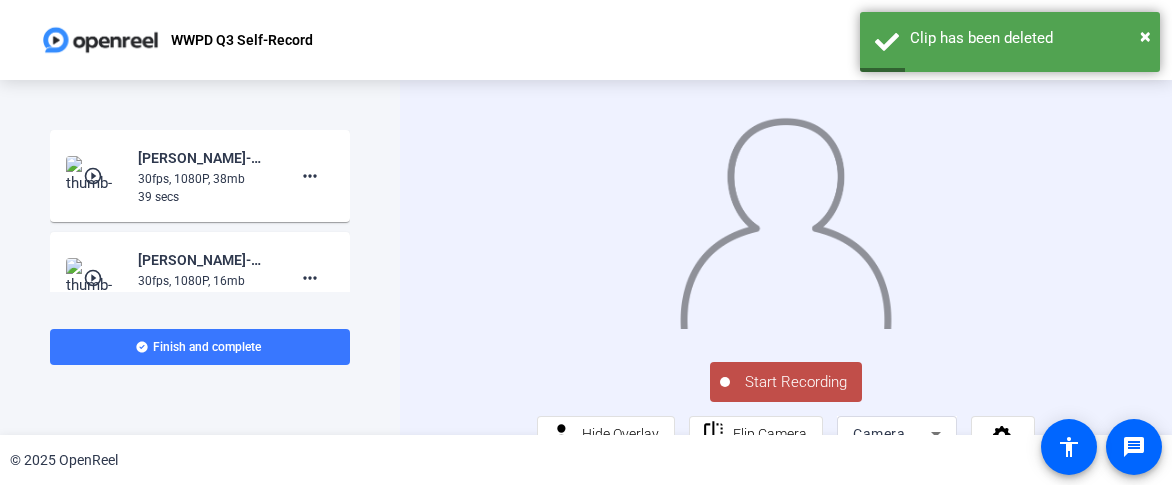 click on "39 secs" 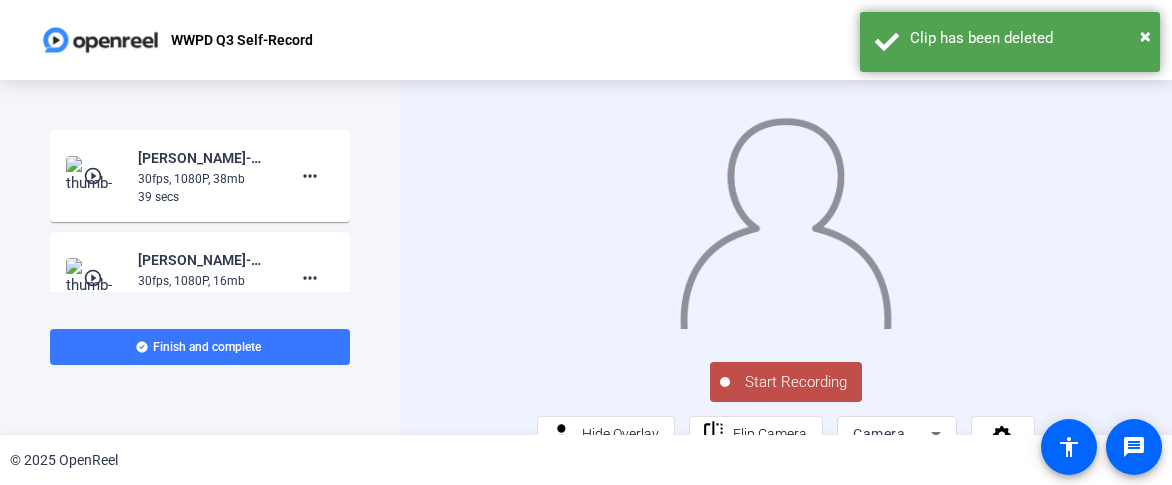 click on "play_circle_outline" 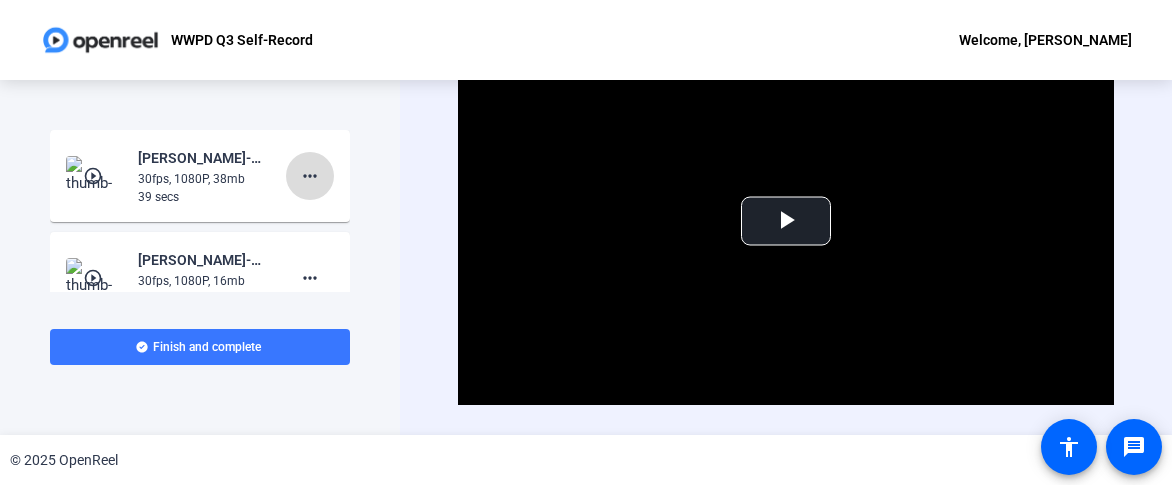 click on "more_horiz" 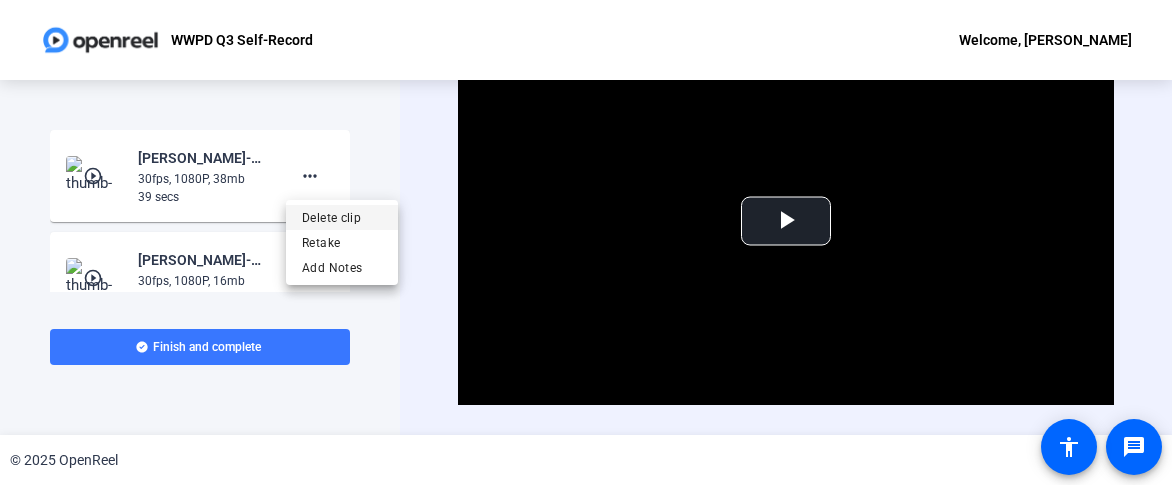 click on "Delete clip" at bounding box center (342, 218) 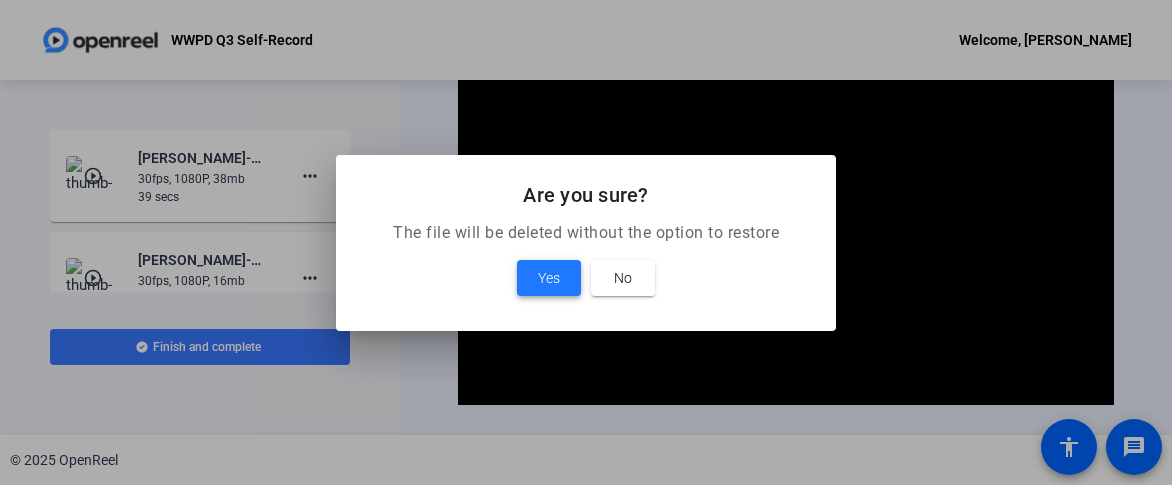 click at bounding box center (549, 278) 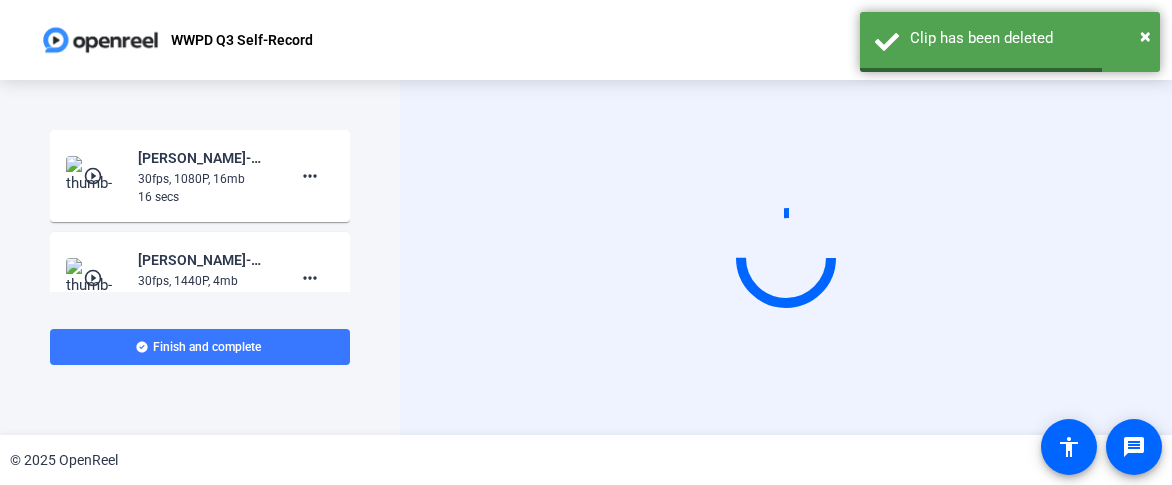 click at bounding box center (786, 257) 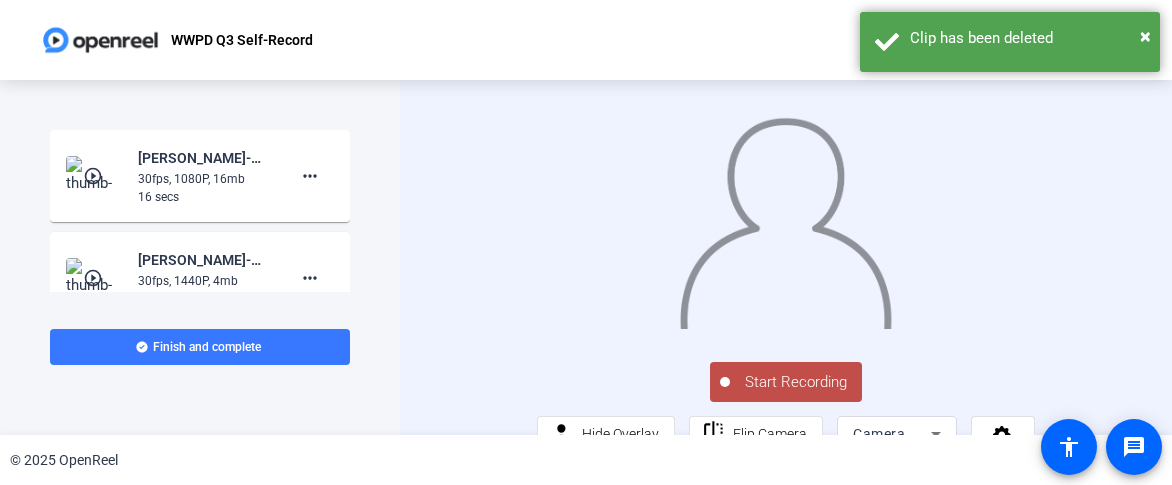 scroll, scrollTop: 83, scrollLeft: 0, axis: vertical 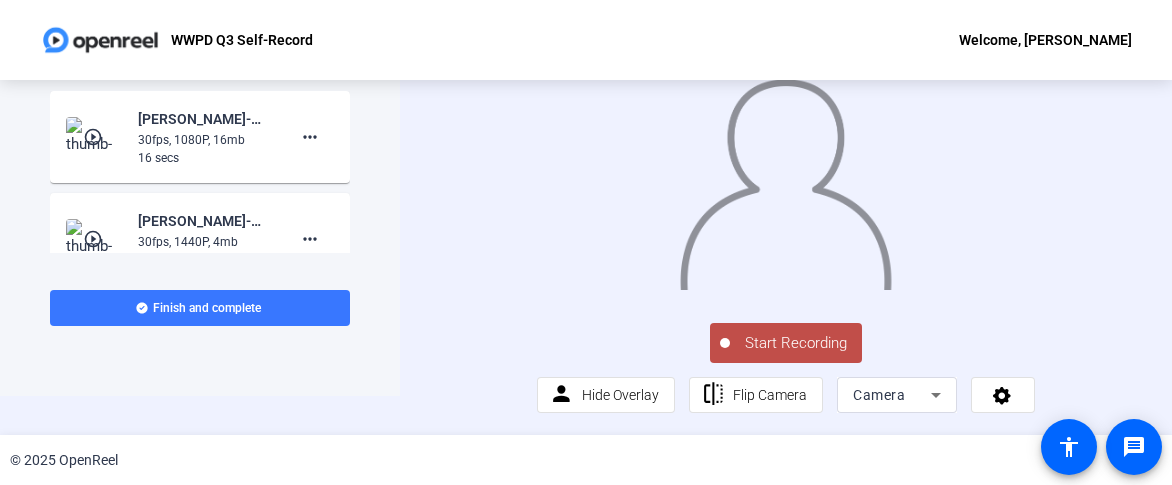 click on "Camera" at bounding box center (892, 395) 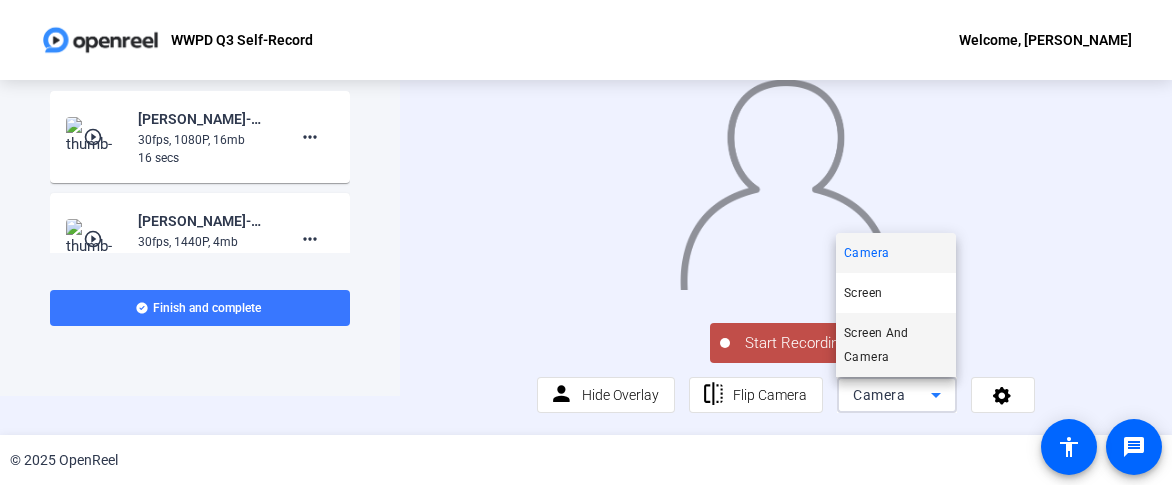 click on "Screen And Camera" at bounding box center [896, 345] 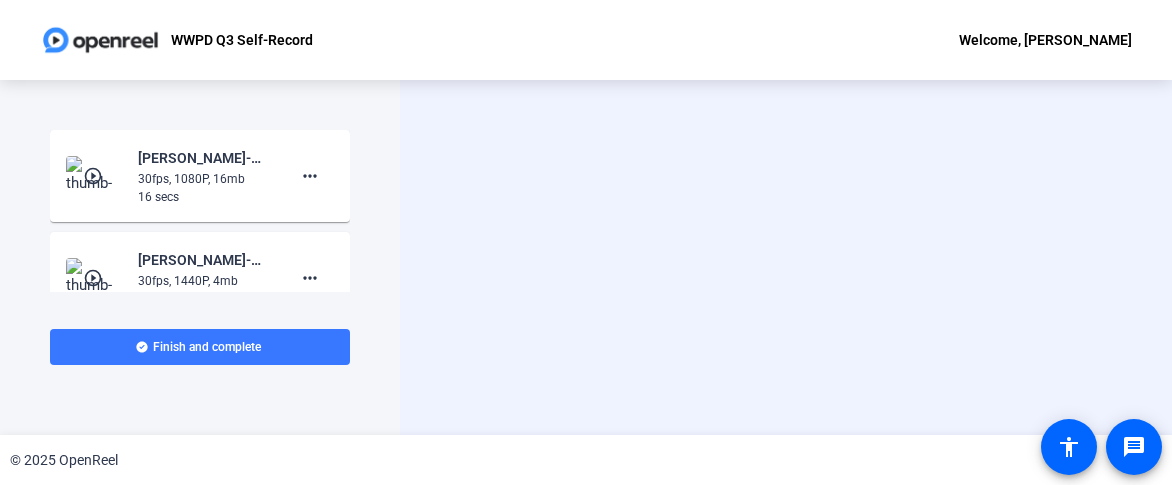 click on "Start Recording  Screen And Camera" 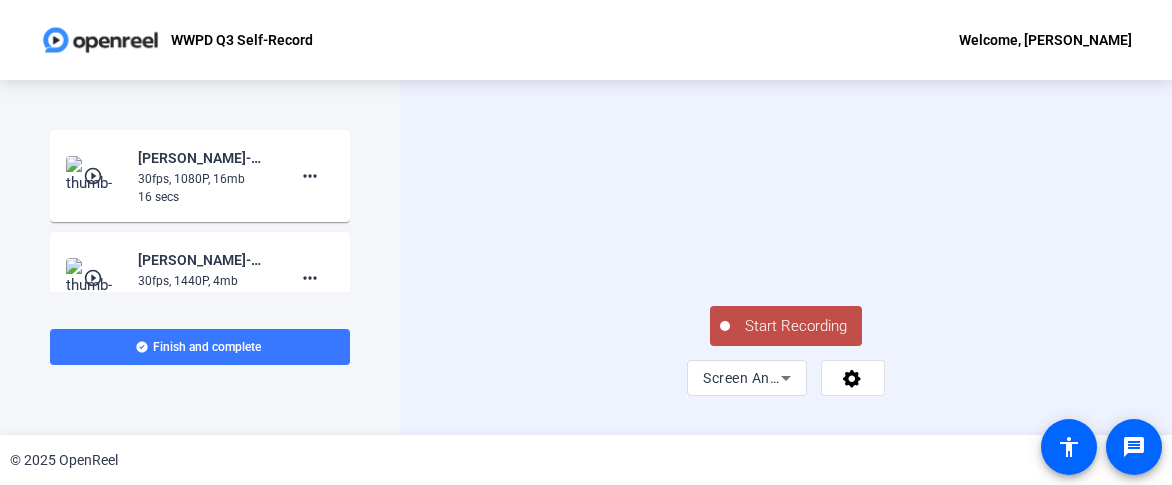 click on "Start Recording" 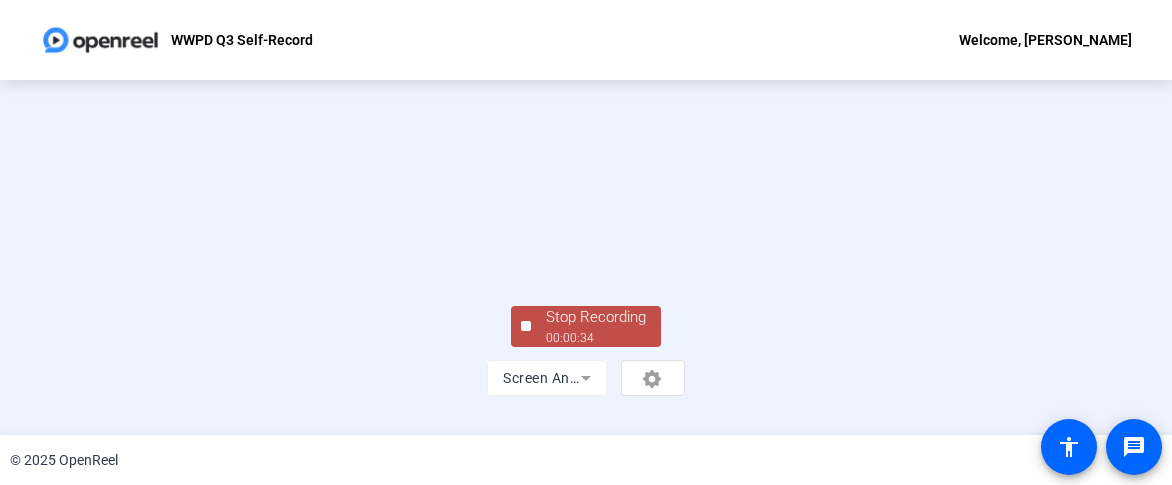 click at bounding box center [586, 203] 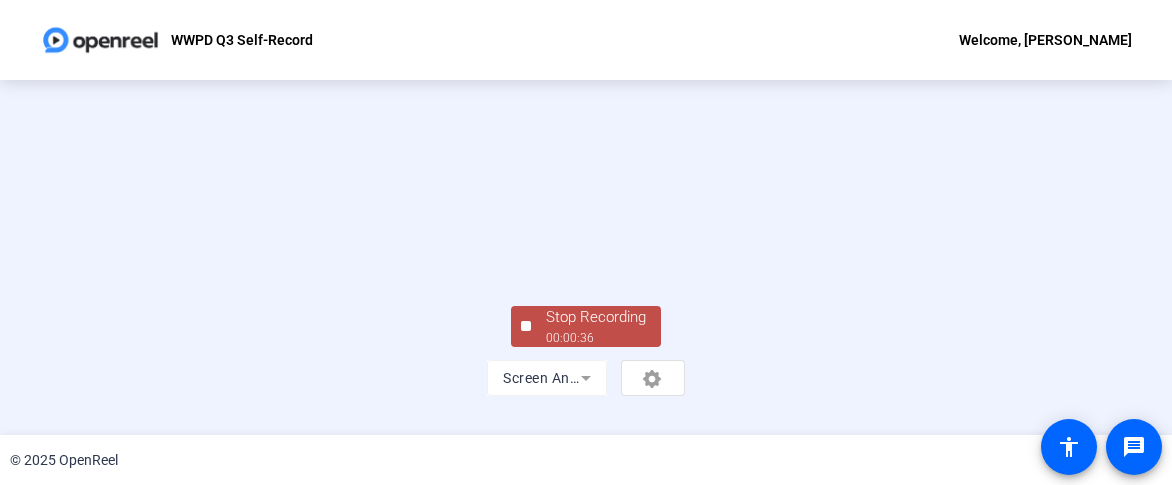 click on "Stop Recording" 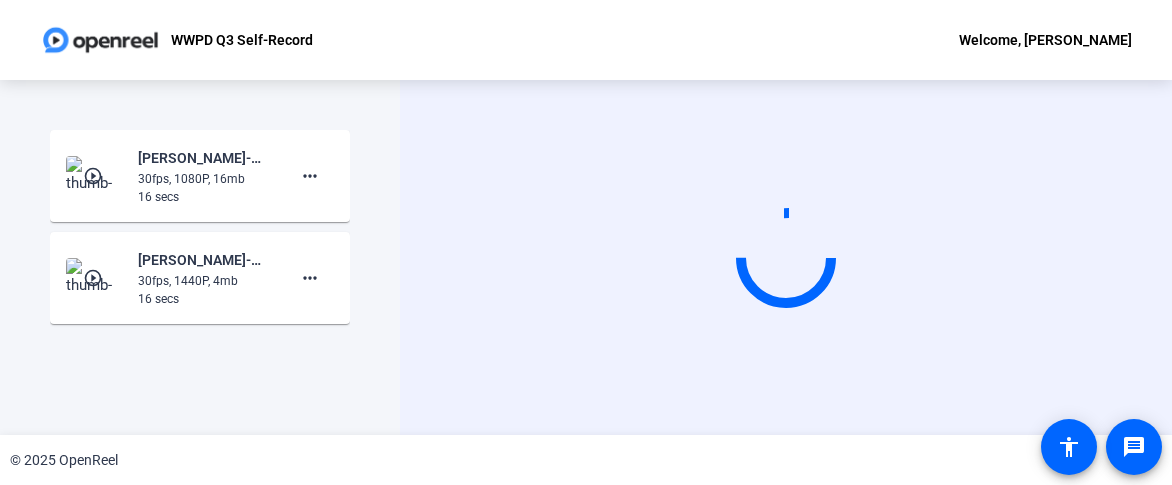scroll, scrollTop: 7, scrollLeft: 0, axis: vertical 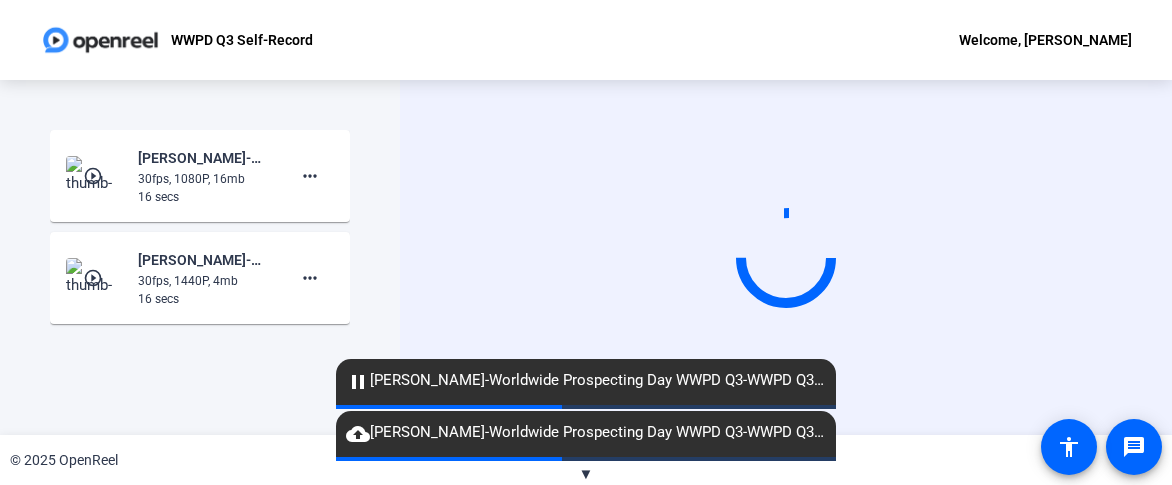 click at bounding box center (786, 257) 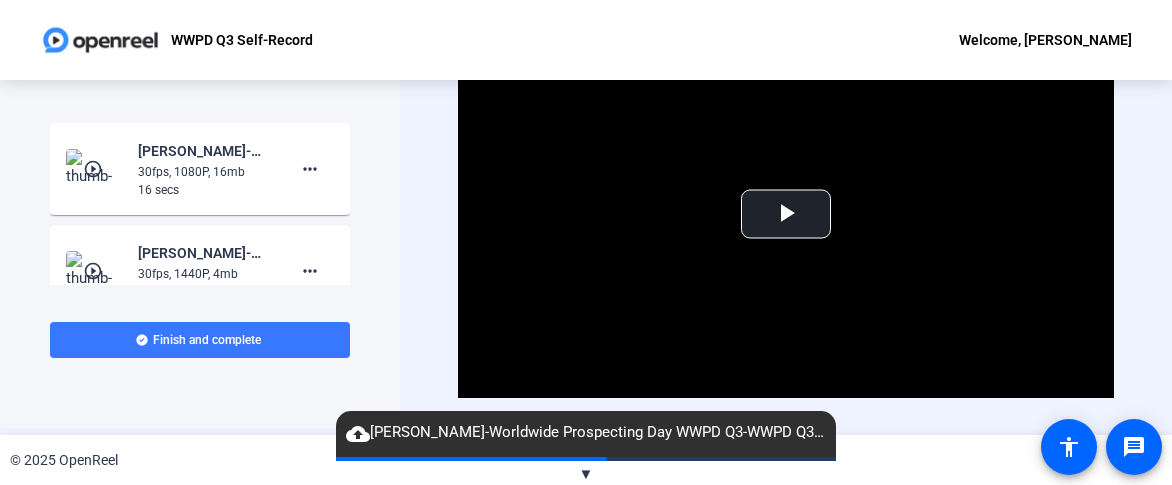scroll, scrollTop: 0, scrollLeft: 0, axis: both 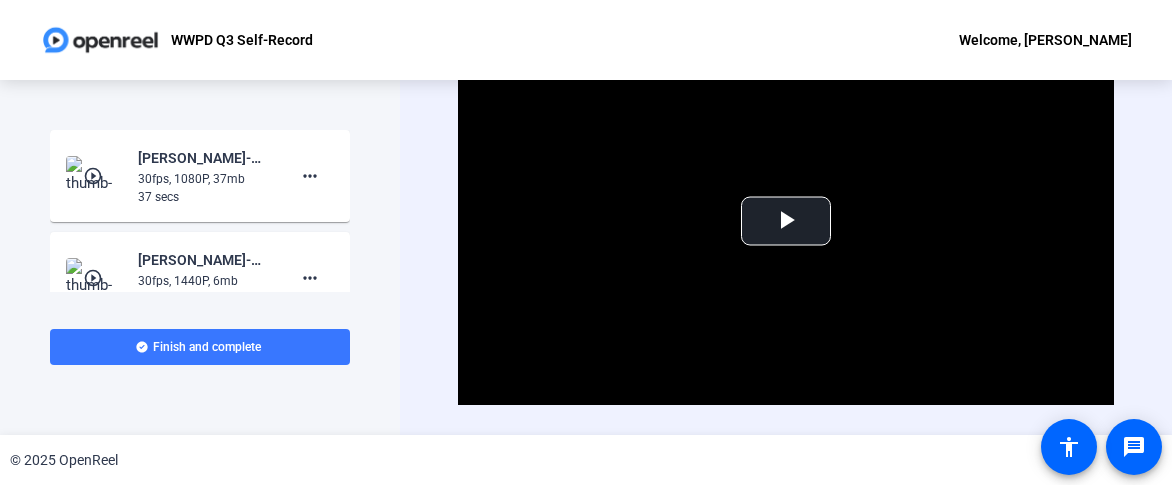 click on "Video Player is loading. Play Video Play Mute Current Time  0:00 / Duration  0:37 Loaded :  99.85% 0:00 Stream Type  LIVE Seek to live, currently behind live LIVE Remaining Time  - 0:37   1x Playback Rate Chapters Chapters Descriptions descriptions off , selected Captions captions settings , opens captions settings dialog captions off , selected Audio Track Fullscreen This is a modal window. Beginning of dialog window. Escape will cancel and close the window. Text Color White Black Red Green Blue Yellow Magenta Cyan Transparency Opaque Semi-Transparent Background Color Black White Red Green Blue Yellow Magenta Cyan Transparency Opaque Semi-Transparent Transparent Window Color Black White Red Green Blue Yellow Magenta Cyan Transparency Transparent Semi-Transparent Opaque Font Size 50% 75% 100% 125% 150% 175% 200% 300% 400% Text Edge Style None Raised Depressed Uniform Dropshadow Font Family Proportional Sans-Serif Monospace Sans-Serif Proportional Serif Monospace Serif Casual Script Small Caps Reset Done" 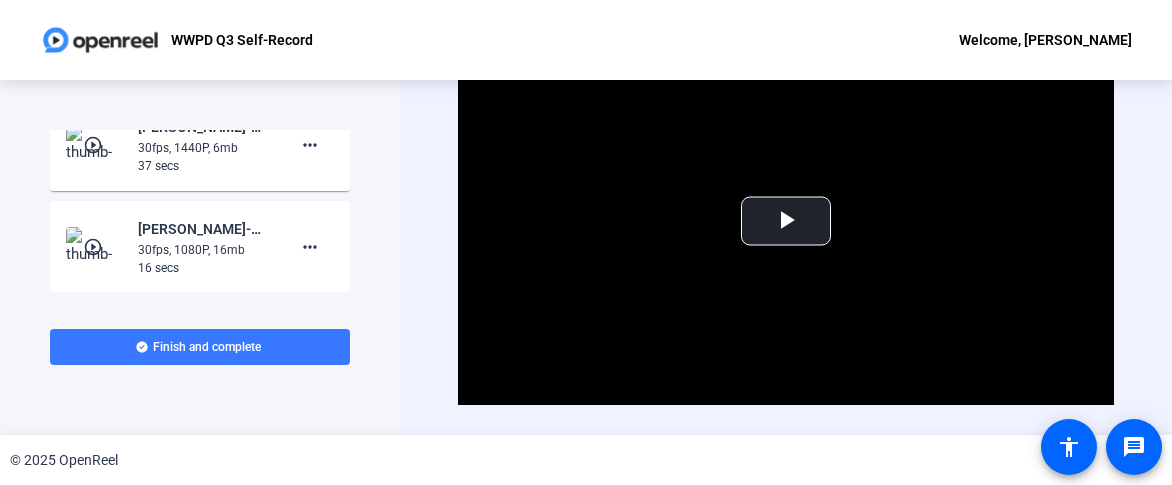scroll, scrollTop: 0, scrollLeft: 0, axis: both 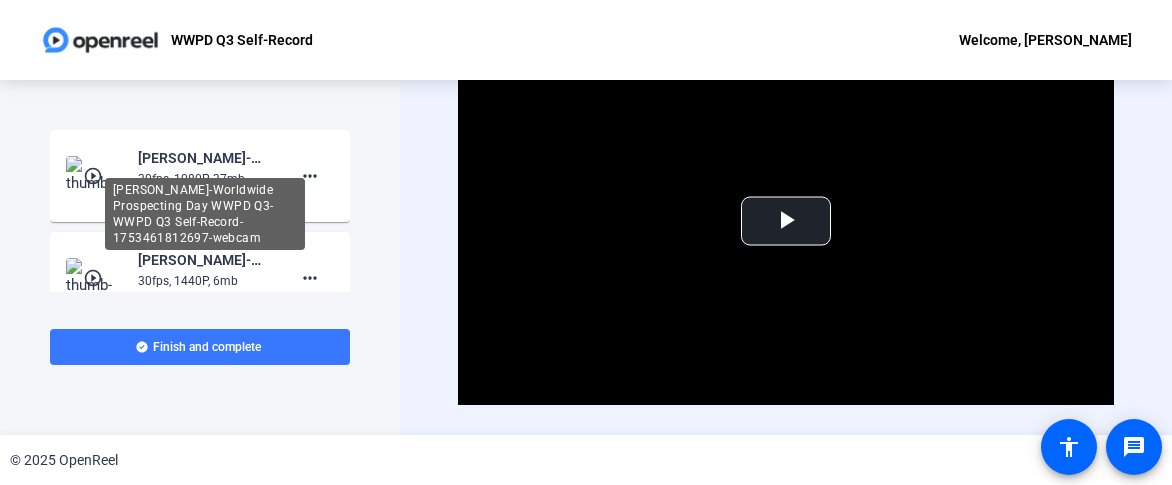 click on "Blake Reifers-Worldwide Prospecting Day WWPD Q3-WWPD Q3 Self-Record-1753461812697-webcam" 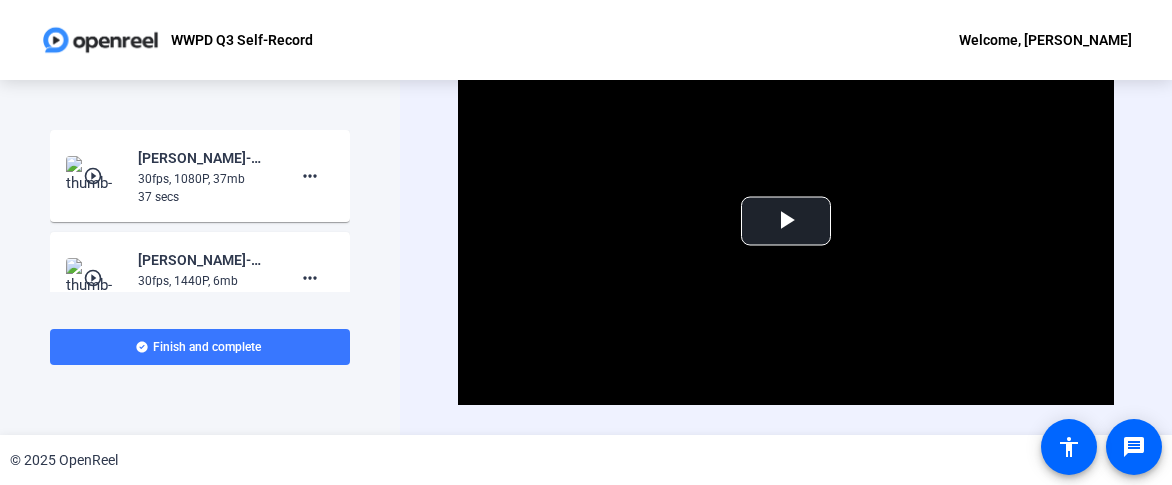 click 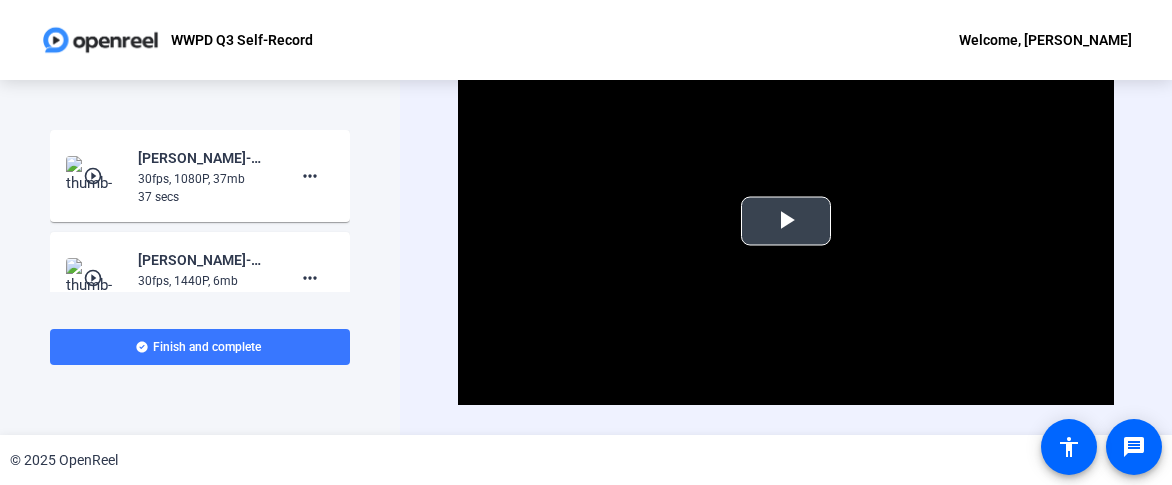 click at bounding box center [786, 221] 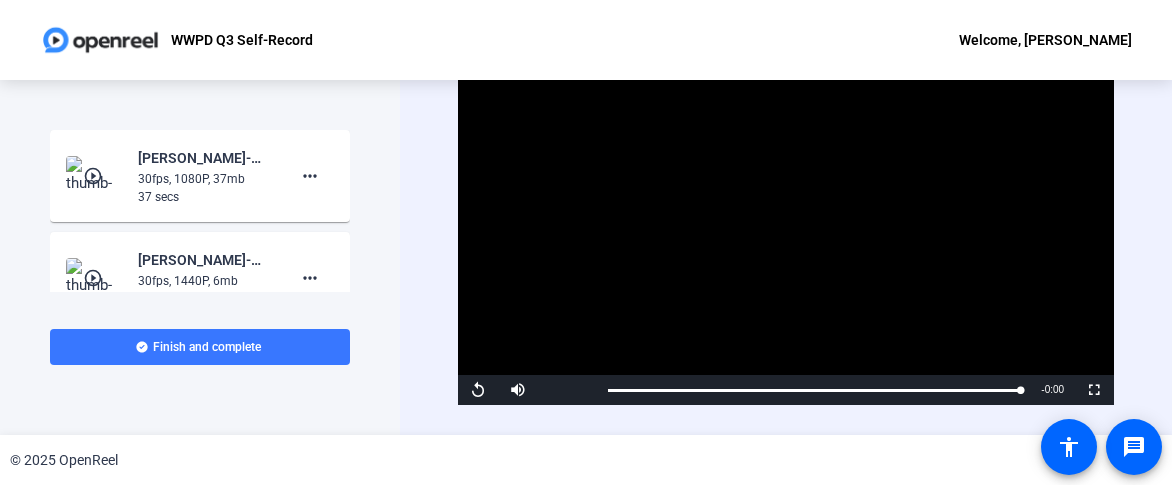 click on "Video Player is loading. Play Video Replay Mute Current Time  0:37 / Duration  0:37 Loaded :  2.03% 0:15 0:37 Stream Type  LIVE Seek to live, currently behind live LIVE Remaining Time  - 0:00   1x Playback Rate Chapters Chapters Descriptions descriptions off , selected Captions captions settings , opens captions settings dialog captions off , selected Audio Track Fullscreen This is a modal window. Beginning of dialog window. Escape will cancel and close the window. Text Color White Black Red Green Blue Yellow Magenta Cyan Transparency Opaque Semi-Transparent Background Color Black White Red Green Blue Yellow Magenta Cyan Transparency Opaque Semi-Transparent Transparent Window Color Black White Red Green Blue Yellow Magenta Cyan Transparency Transparent Semi-Transparent Opaque Font Size 50% 75% 100% 125% 150% 175% 200% 300% 400% Text Edge Style None Raised Depressed Uniform Dropshadow Font Family Proportional Sans-Serif Monospace Sans-Serif Proportional Serif Monospace Serif Casual Script Small Caps Reset" 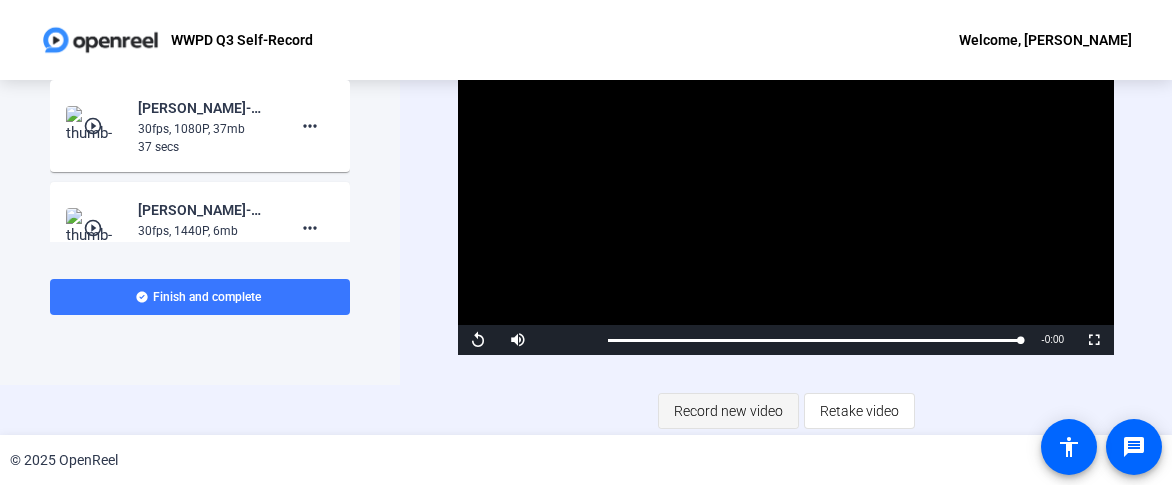 click on "Record new video" 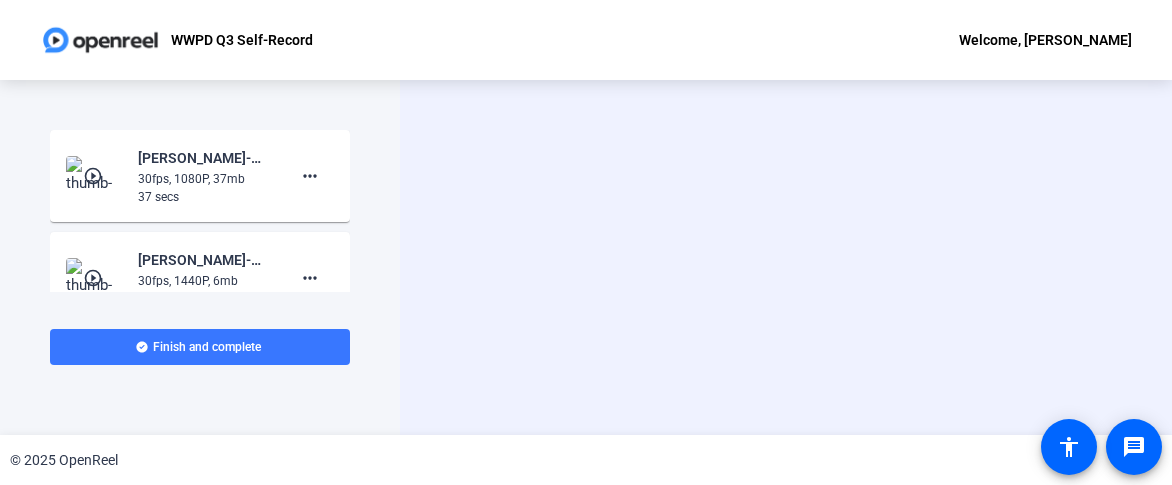 scroll, scrollTop: 0, scrollLeft: 0, axis: both 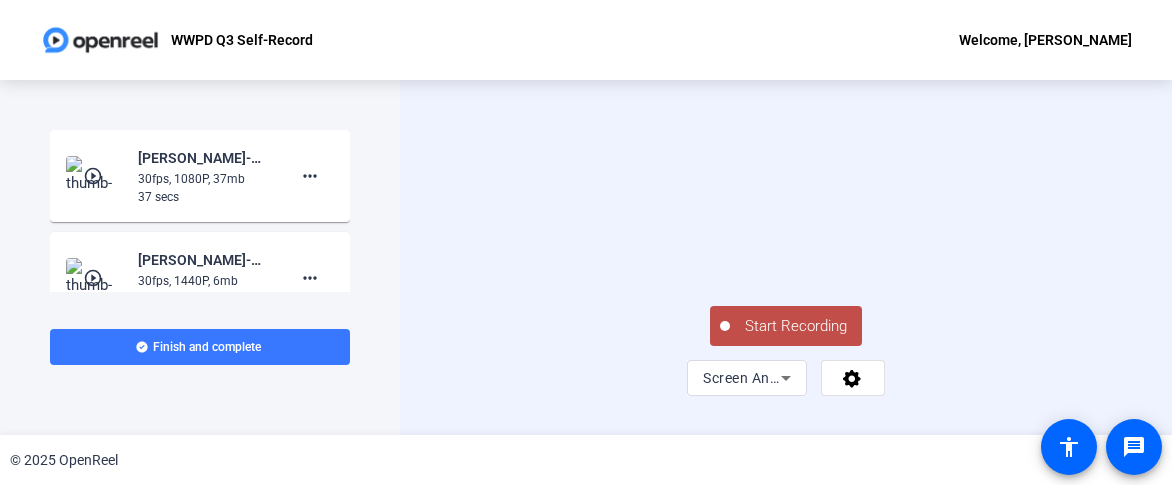 click on "Start Recording" 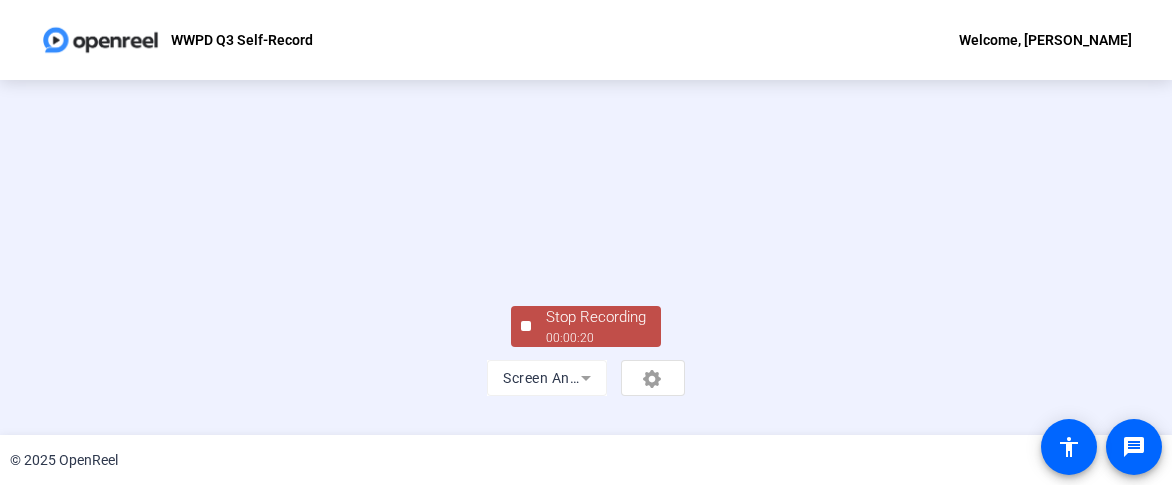 click at bounding box center [586, 203] 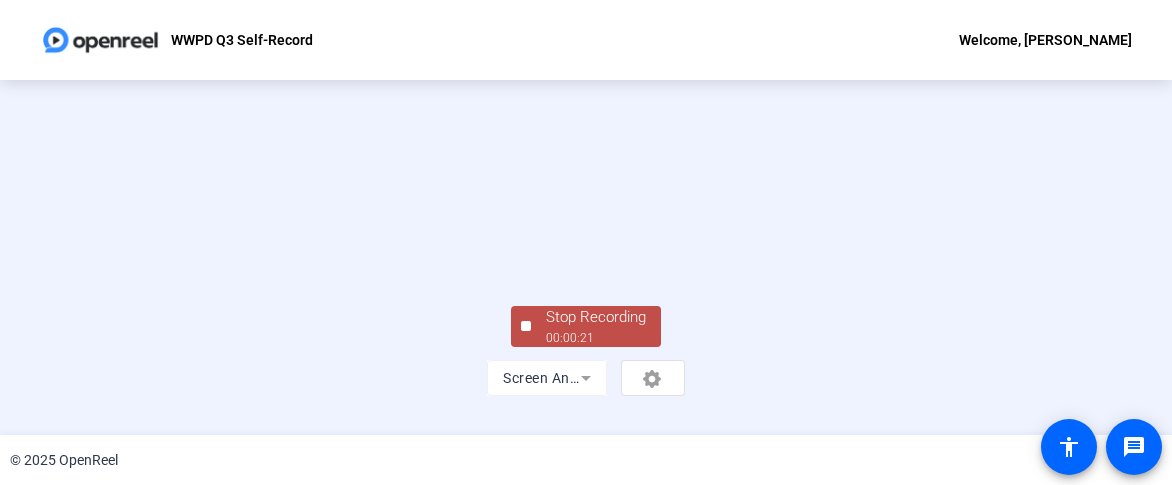 click on "00:00:21" 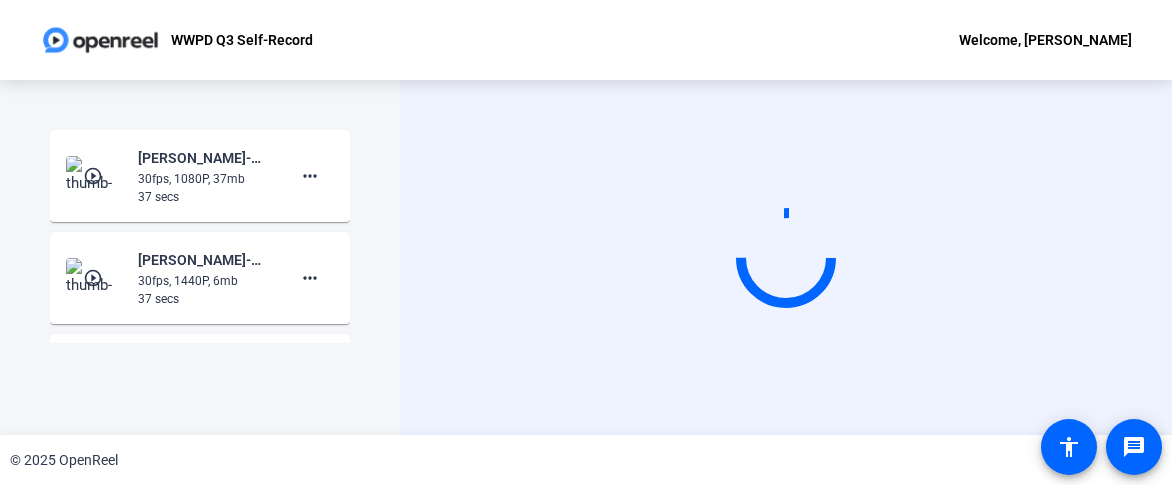 scroll, scrollTop: 0, scrollLeft: 0, axis: both 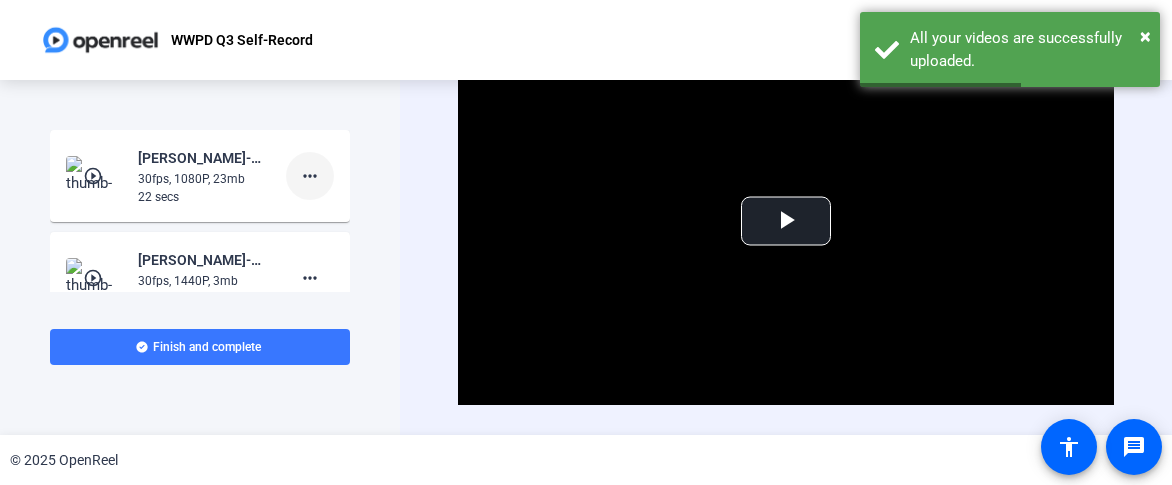 click on "more_horiz" 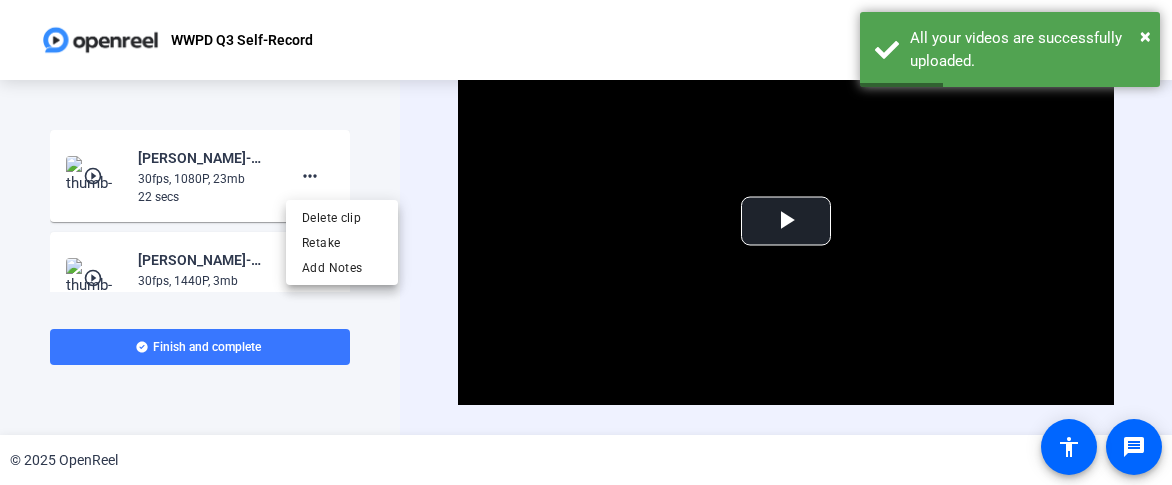 click at bounding box center (586, 242) 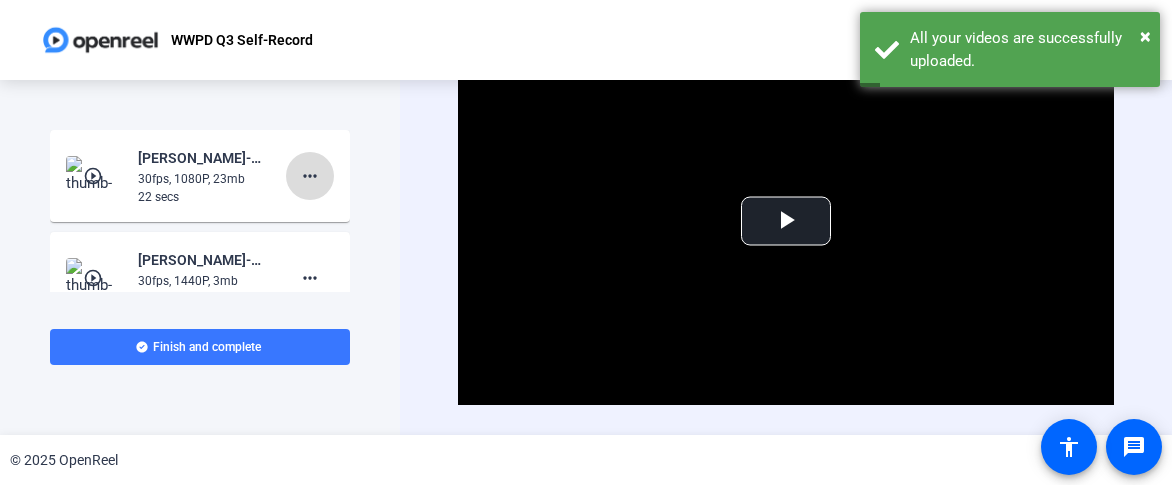 click 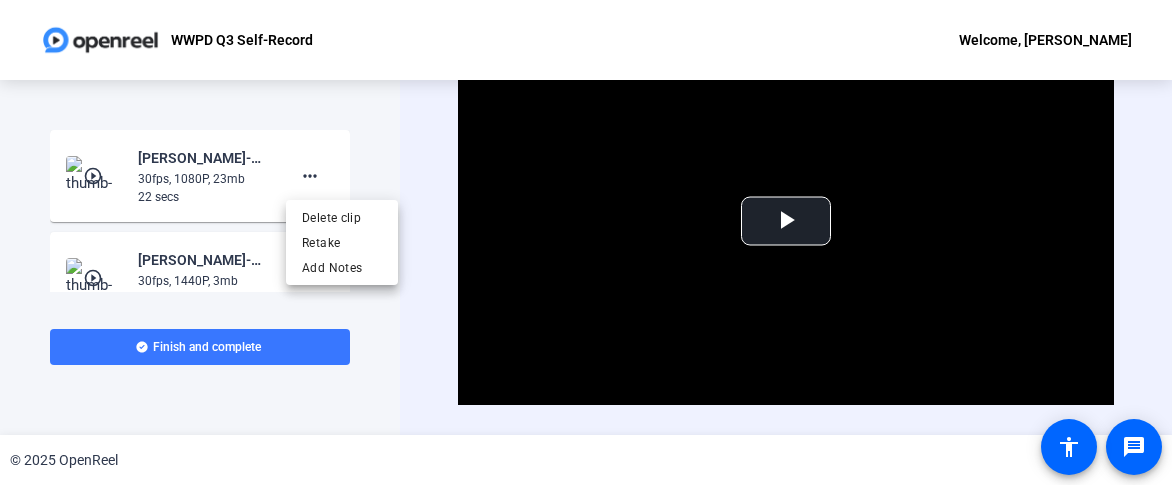 click at bounding box center [586, 242] 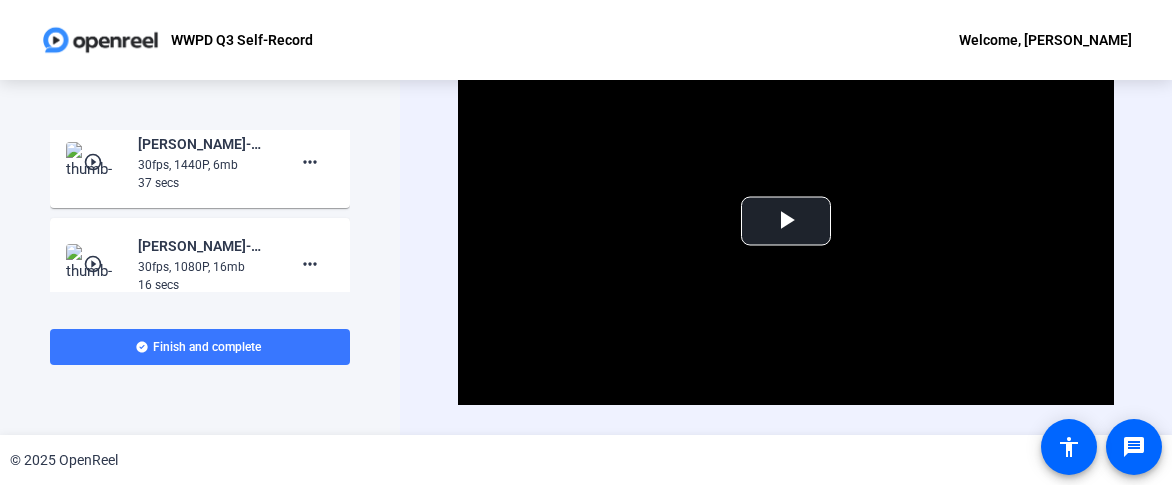 scroll, scrollTop: 0, scrollLeft: 0, axis: both 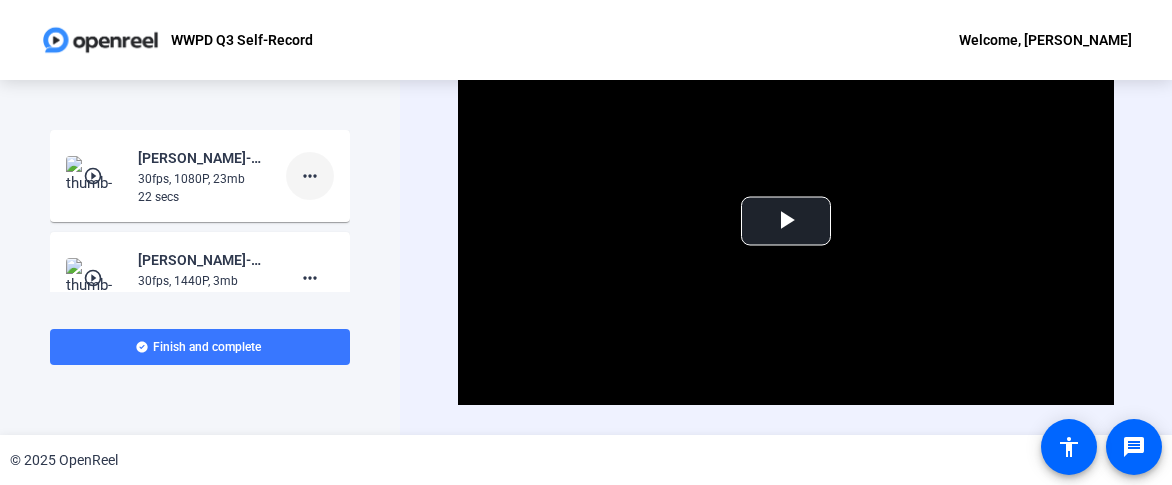 click 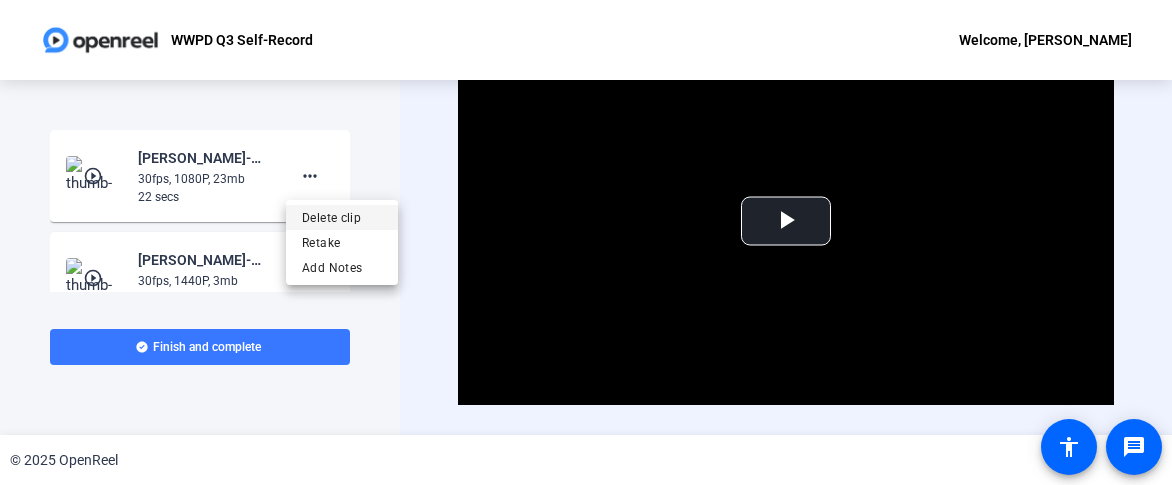 click on "Delete clip" at bounding box center (342, 218) 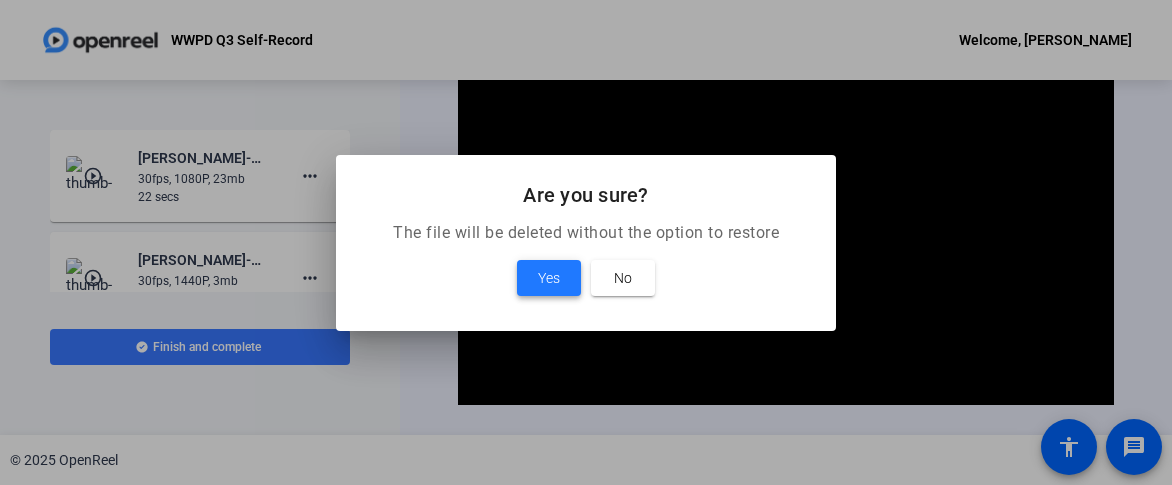 click on "Yes" at bounding box center (549, 278) 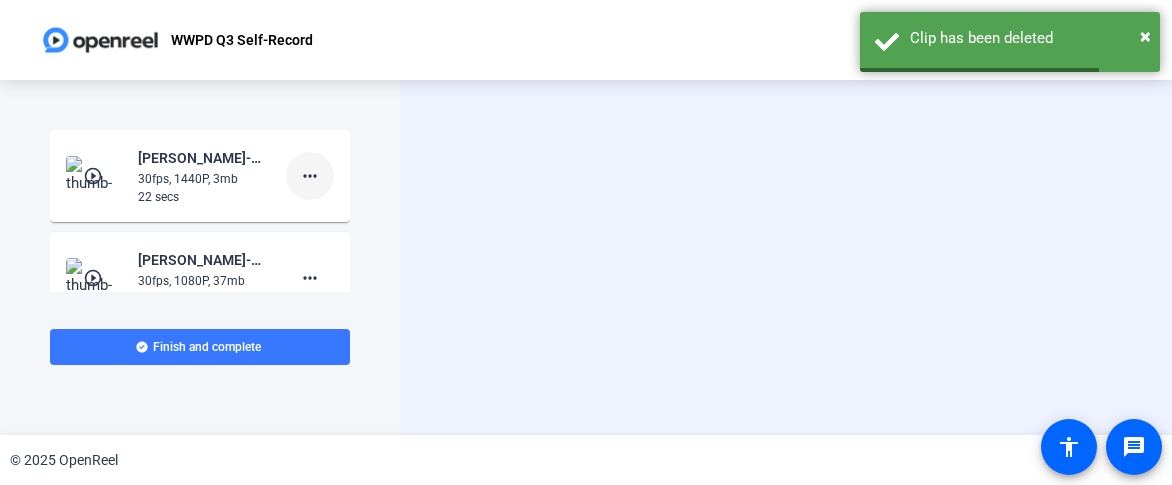 click 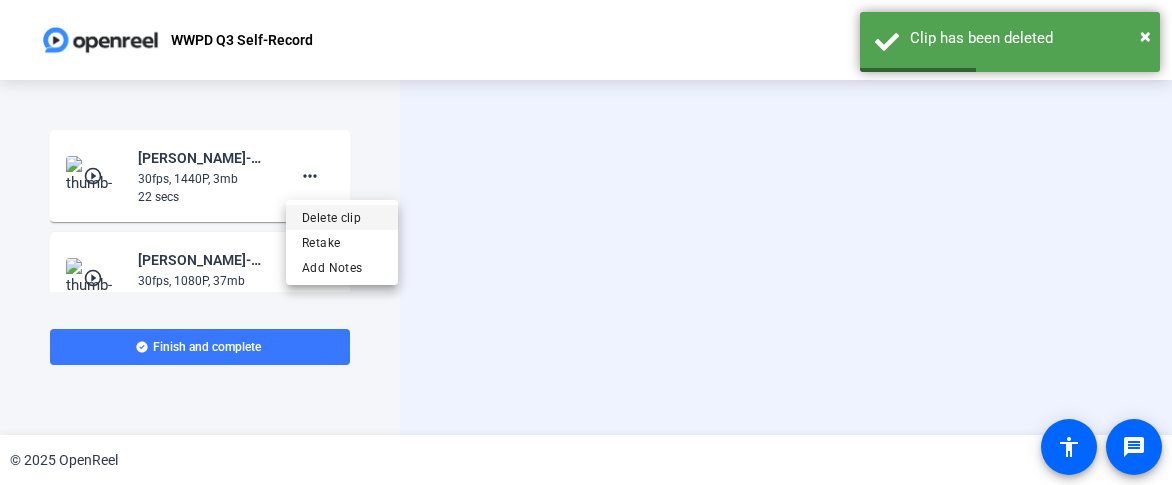 click on "Delete clip" at bounding box center [342, 218] 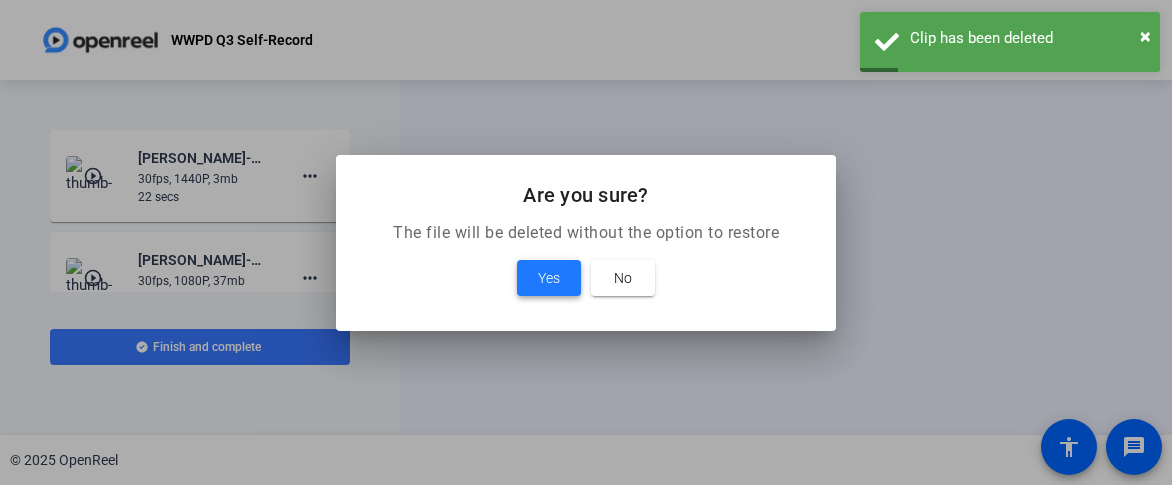 click at bounding box center [549, 278] 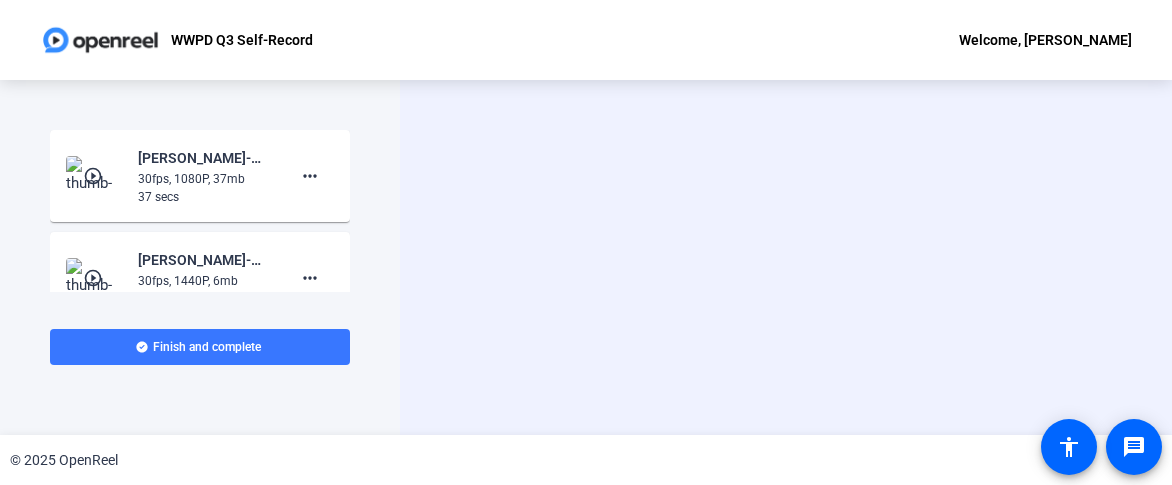 click on "Start Recording  Screen And Camera" 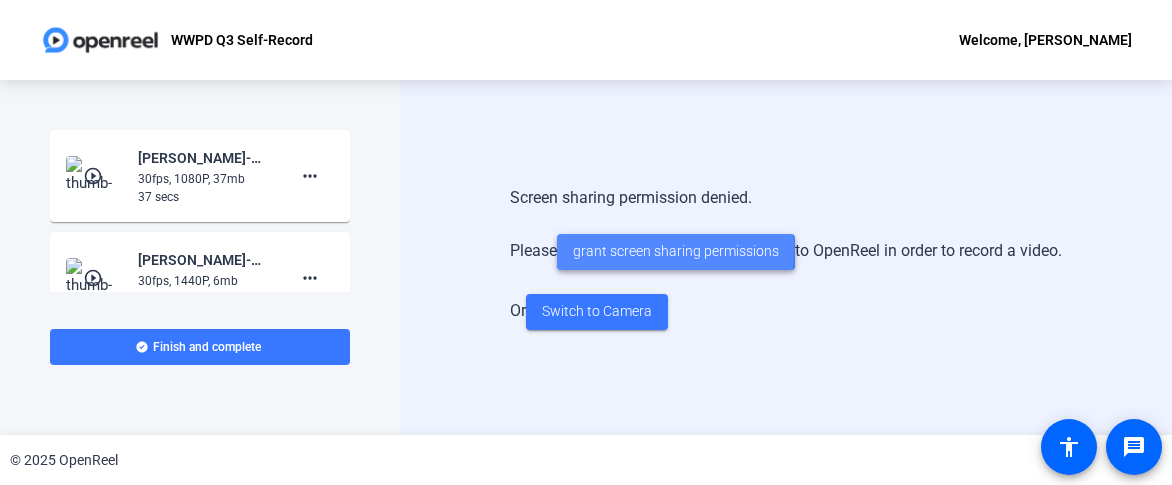 click on "grant screen sharing permissions" 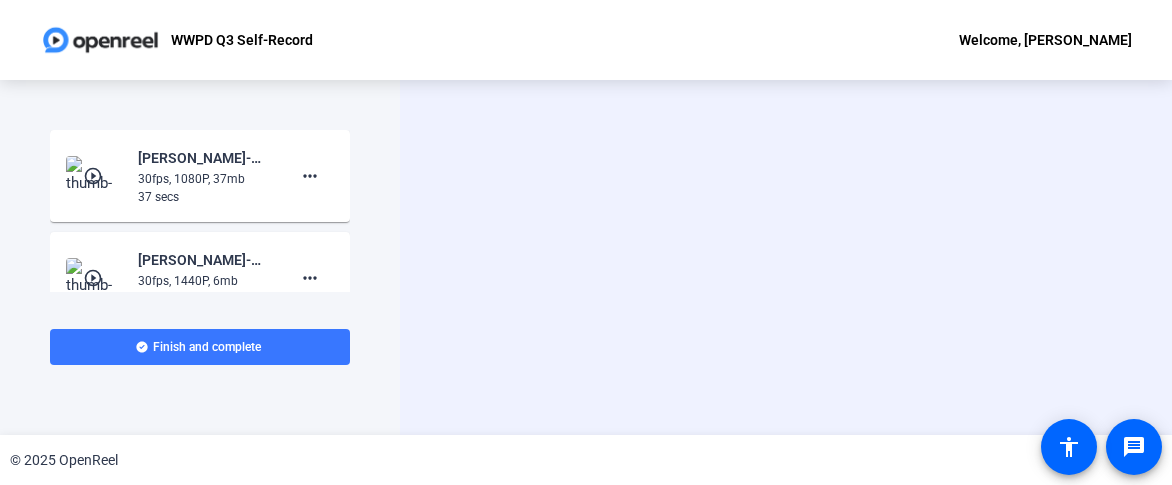 click on "Start Recording  Screen" 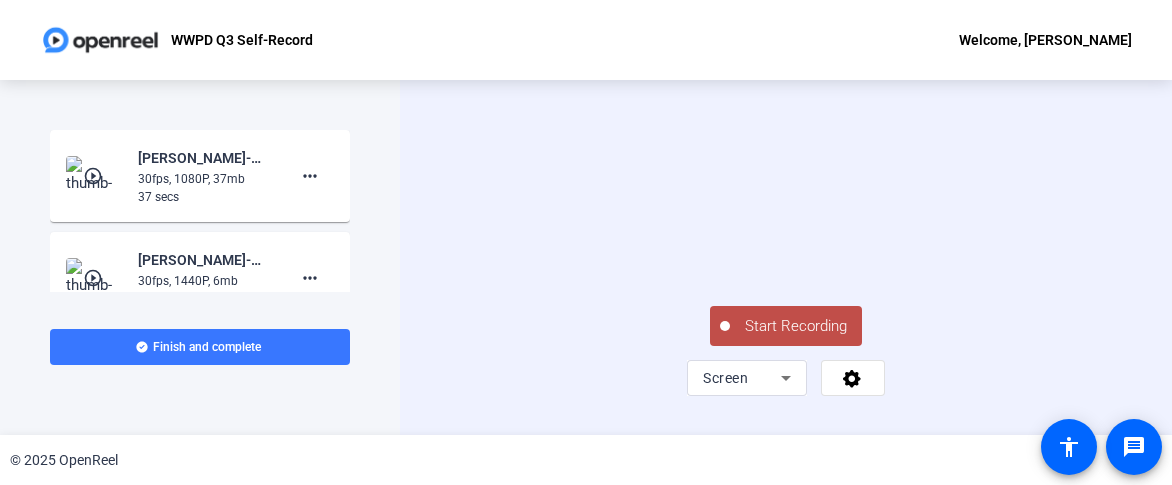 scroll, scrollTop: 83, scrollLeft: 0, axis: vertical 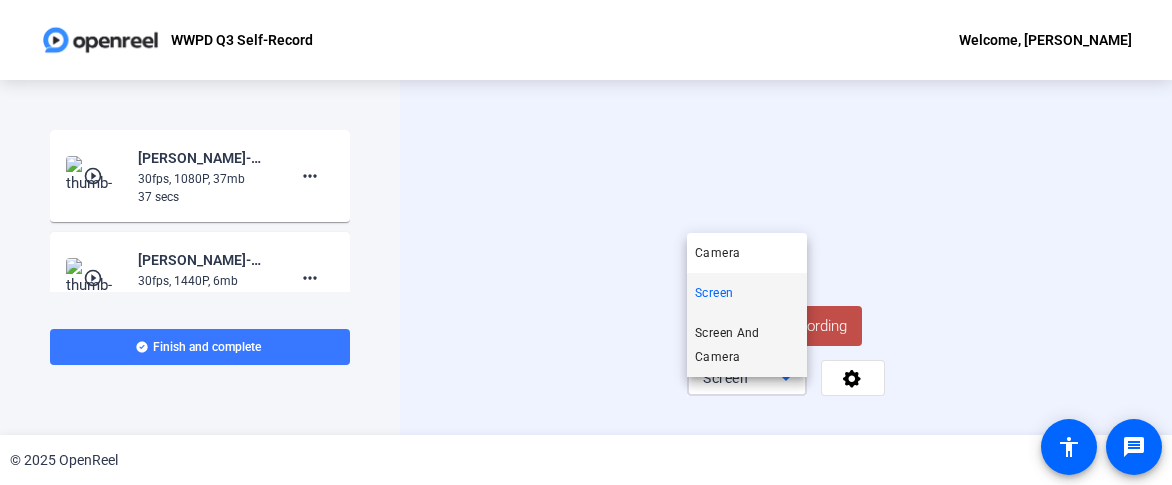 click on "Screen And Camera" at bounding box center (747, 345) 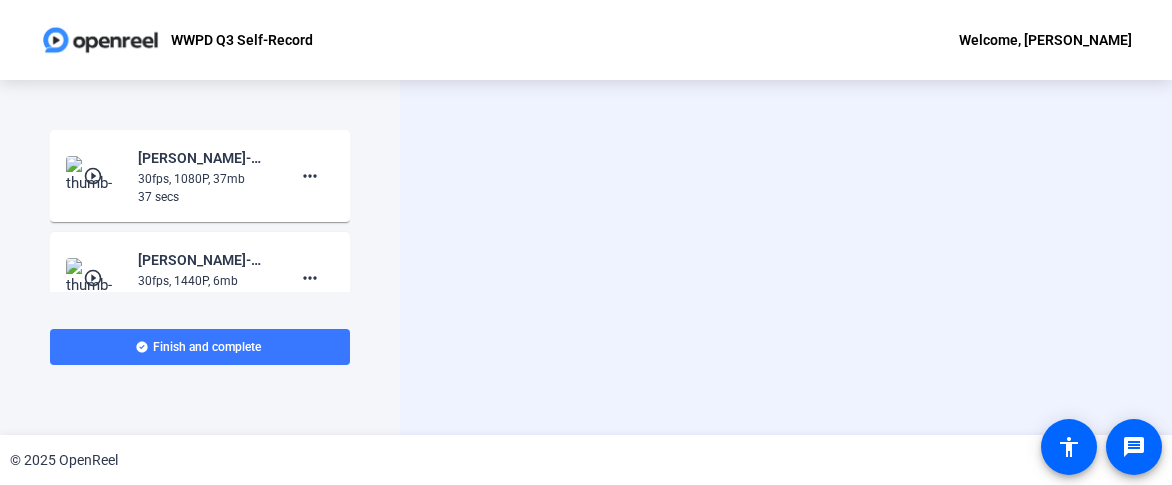 click on "Start Recording  Screen And Camera" 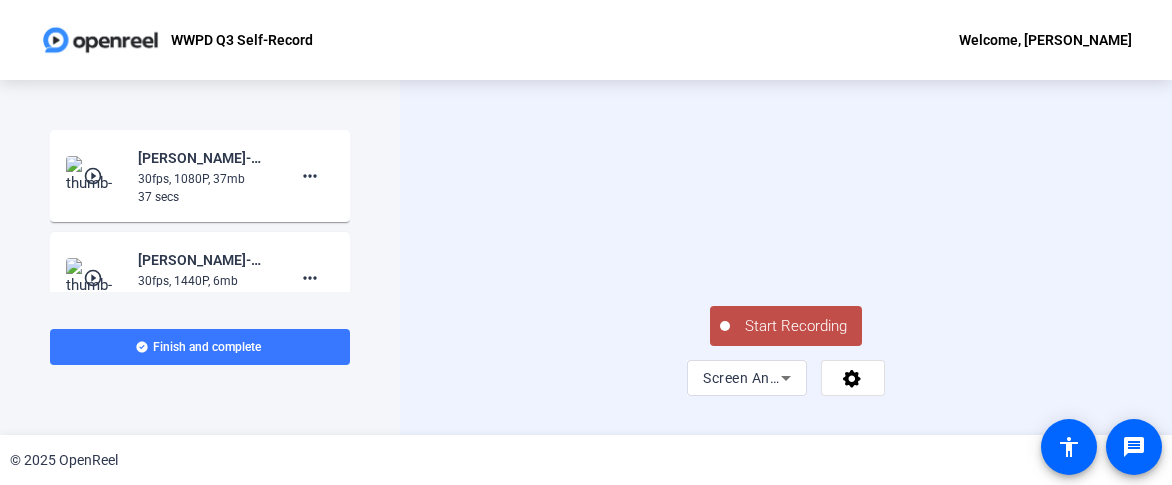 click on "Start Recording  Screen And Camera" 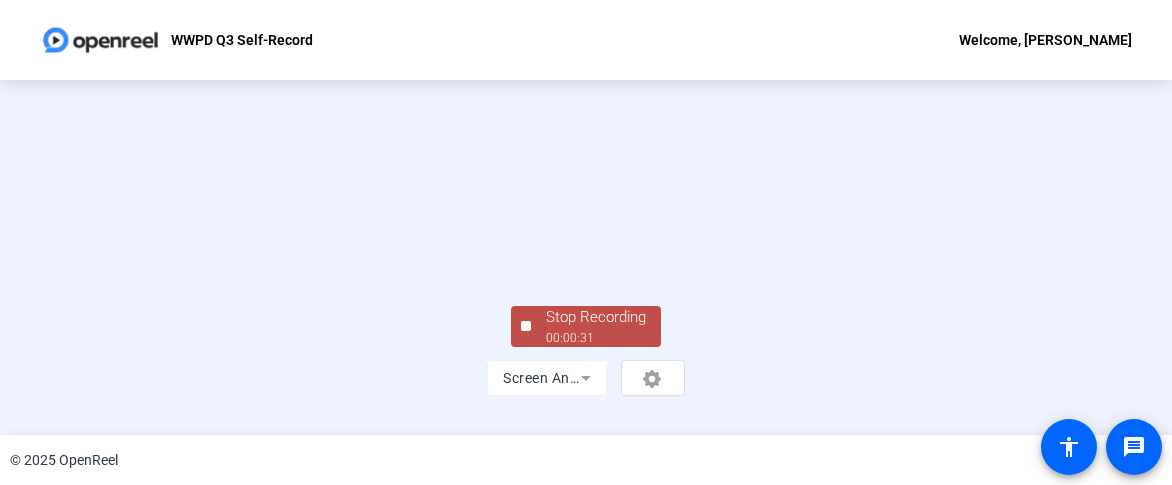 click at bounding box center (586, 203) 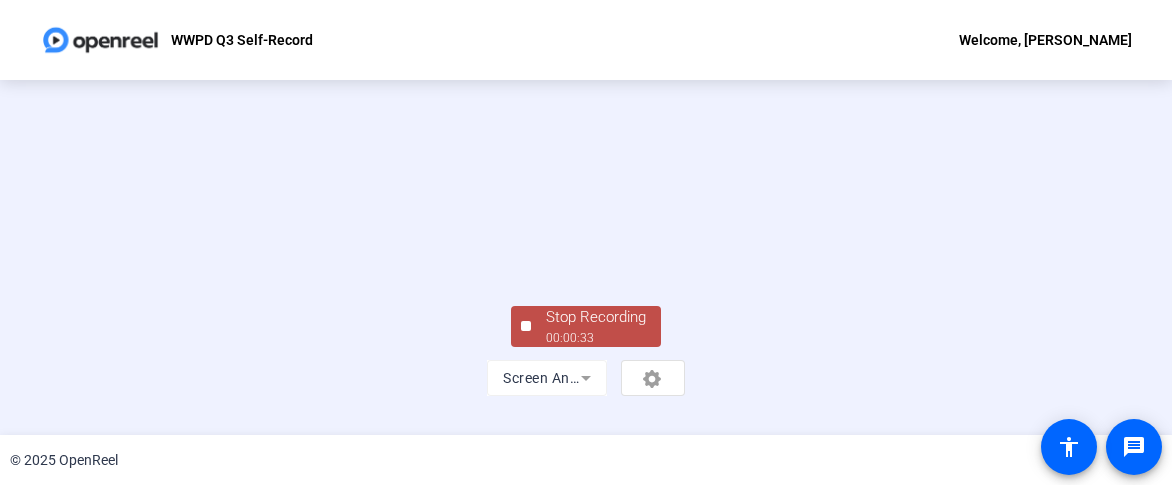 click on "00:00:33" 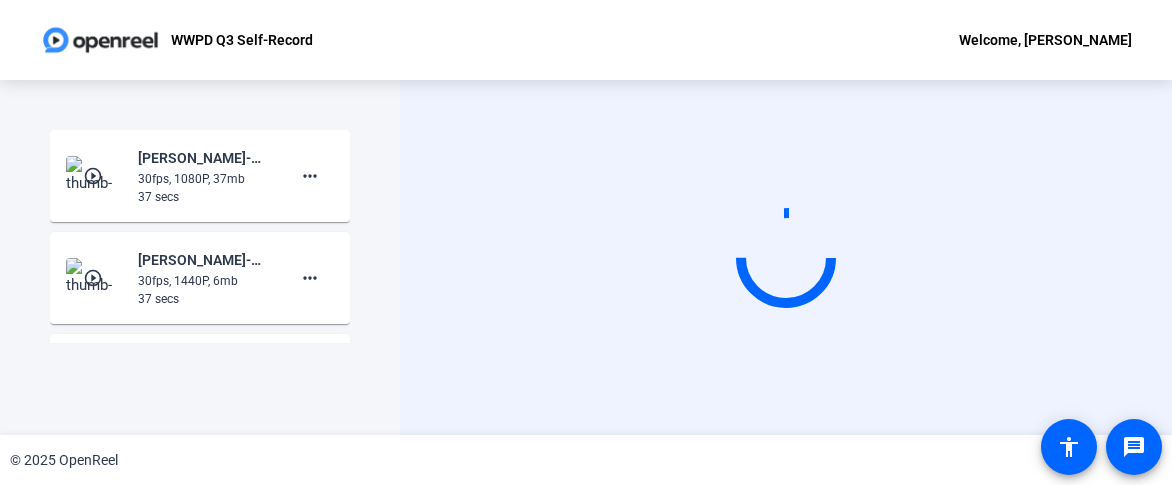 scroll, scrollTop: 0, scrollLeft: 0, axis: both 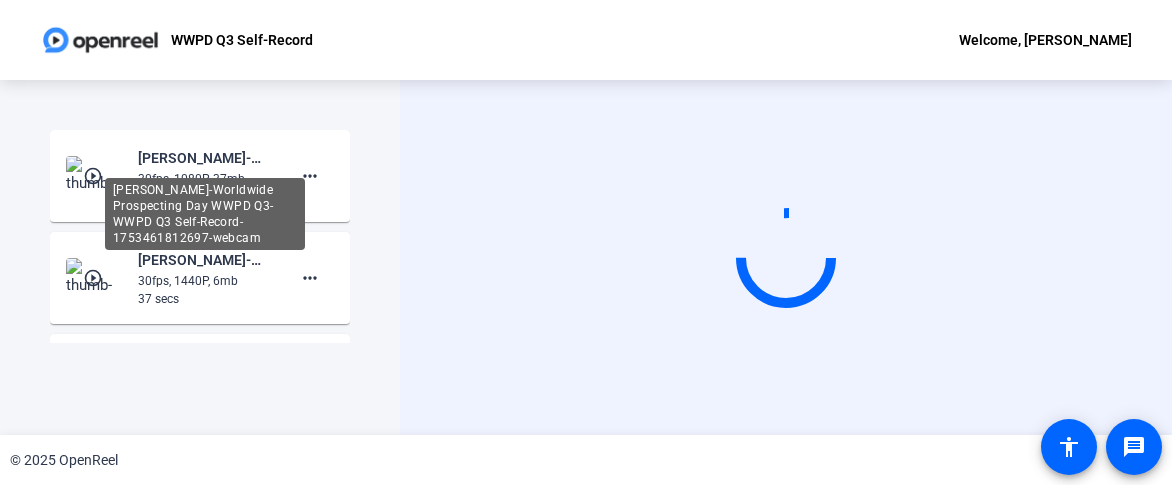 click on "Blake Reifers-Worldwide Prospecting Day WWPD Q3-WWPD Q3 Self-Record-1753461812697-webcam" 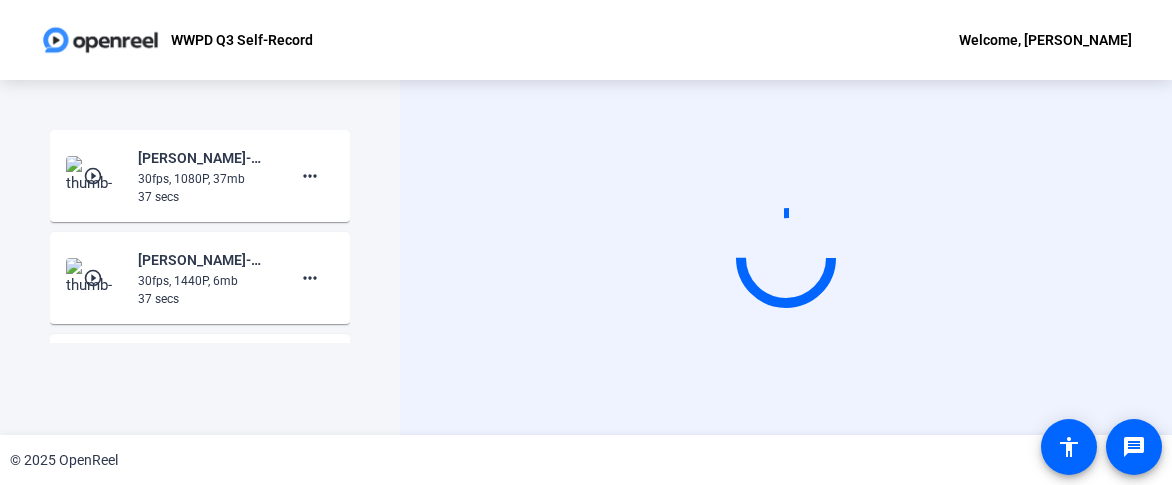 click on "play_circle_outline" 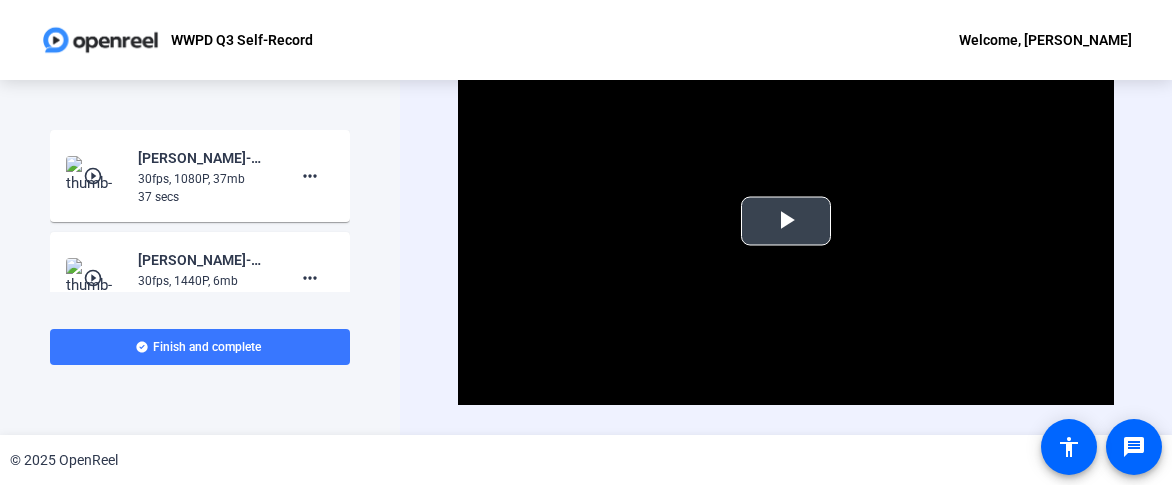 click at bounding box center [786, 221] 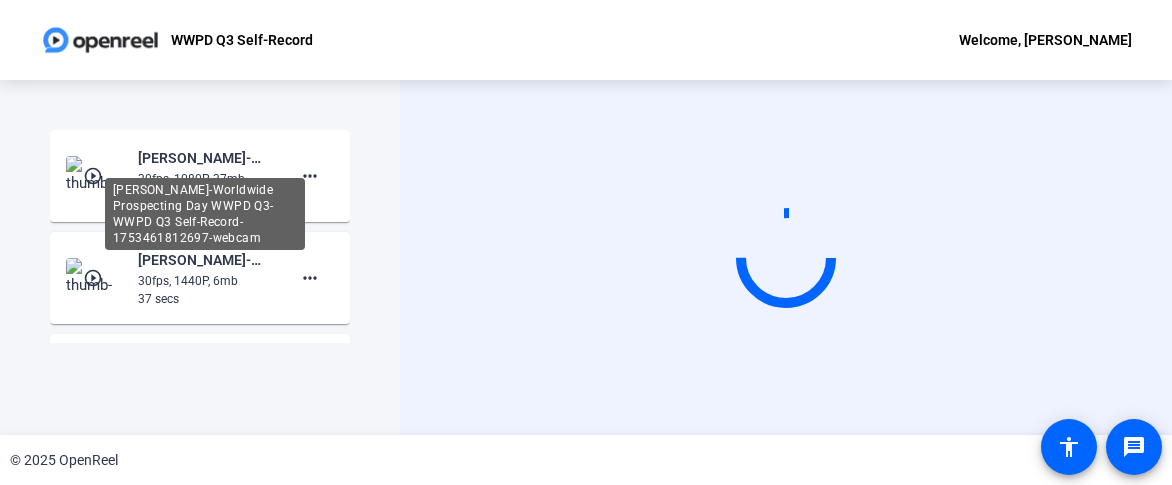 click on "Blake Reifers-Worldwide Prospecting Day WWPD Q3-WWPD Q3 Self-Record-1753461812697-webcam" 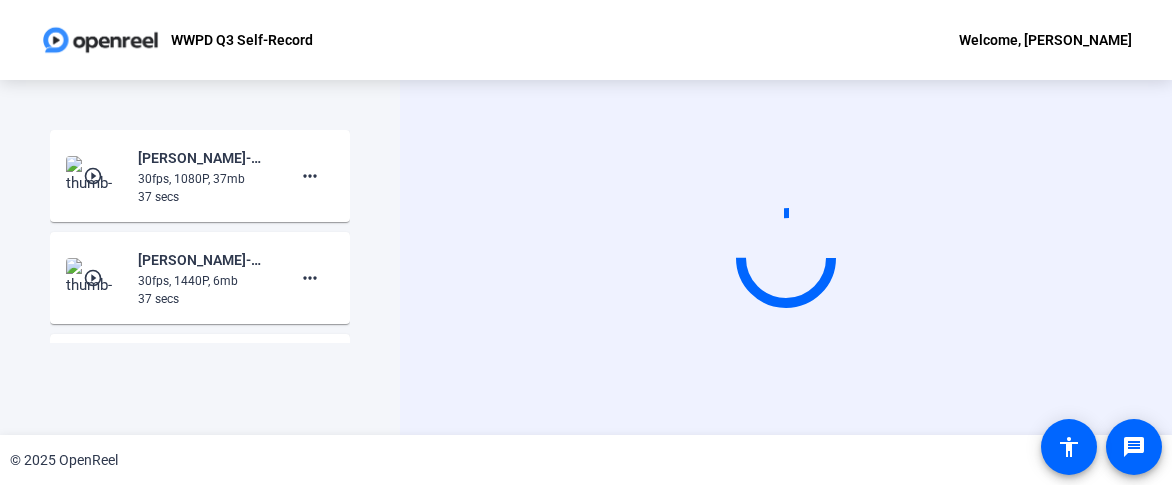 click on "play_circle_outline" 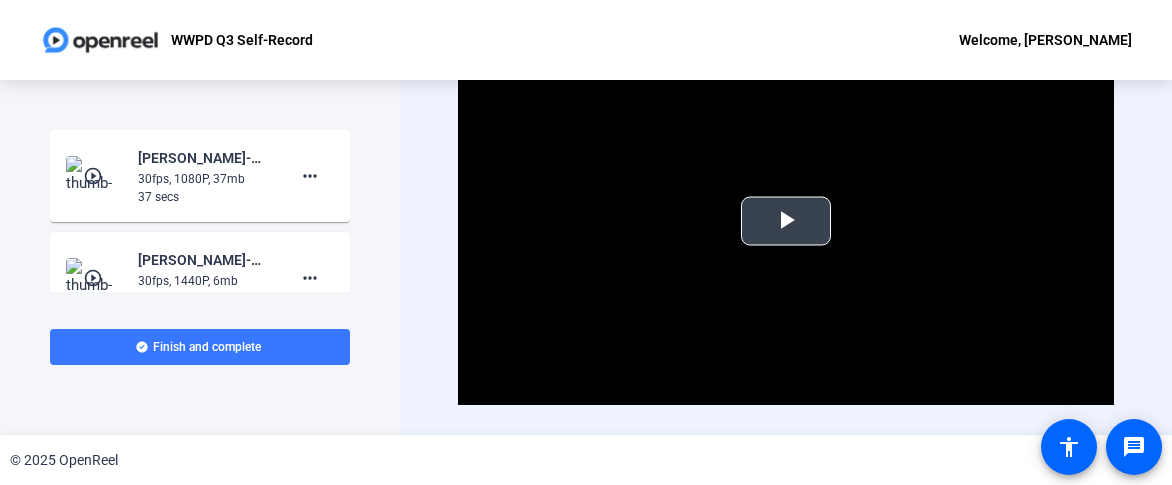 click at bounding box center [786, 221] 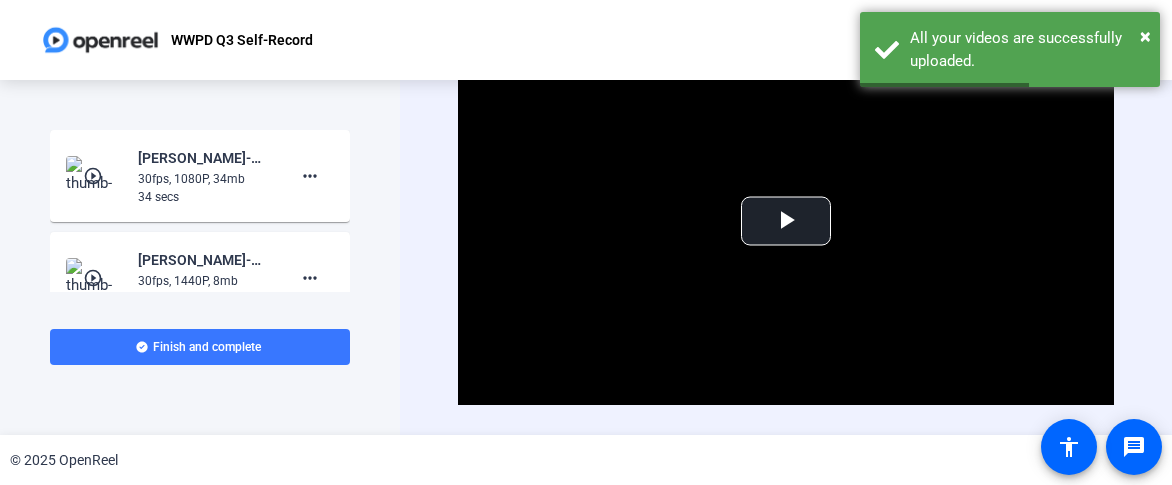 click 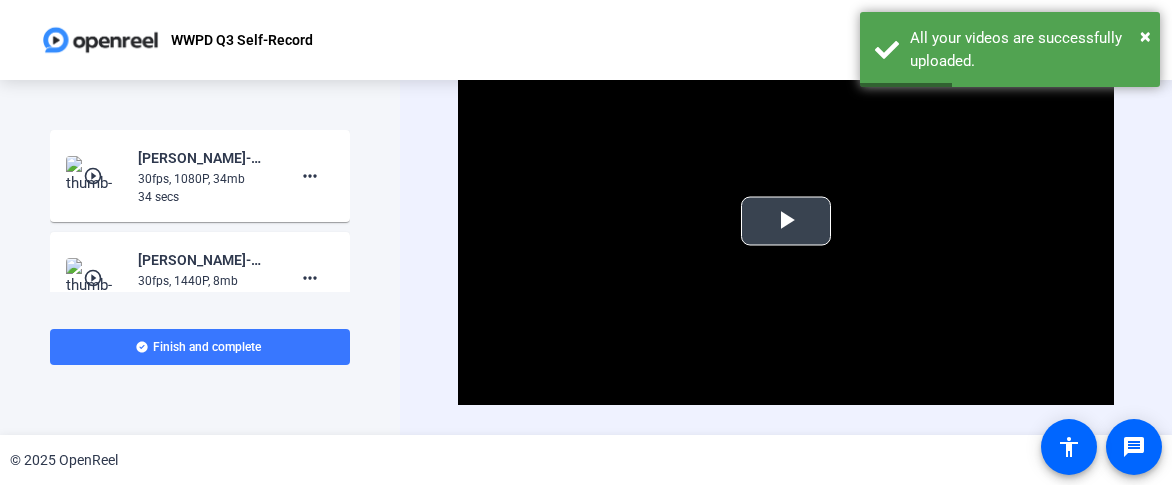 click at bounding box center [786, 221] 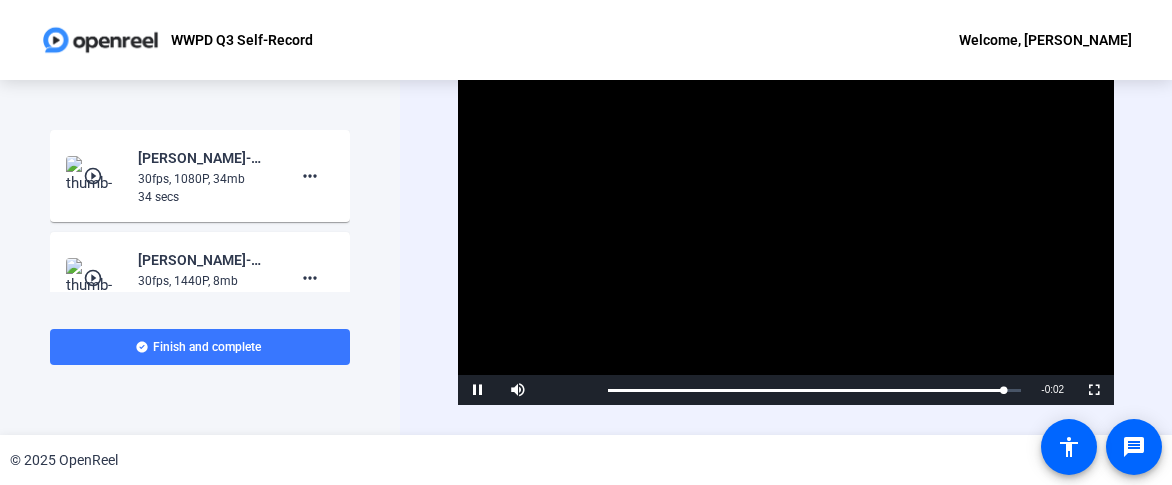 click on "Video Player is loading. Play Video Pause Mute Current Time  0:32 / Duration  0:34 Loaded :  5.59% 0:08 0:32 Stream Type  LIVE Seek to live, currently behind live LIVE Remaining Time  - 0:02   1x Playback Rate Chapters Chapters Descriptions descriptions off , selected Captions captions settings , opens captions settings dialog captions off , selected Audio Track Fullscreen This is a modal window. Beginning of dialog window. Escape will cancel and close the window. Text Color White Black Red Green Blue Yellow Magenta Cyan Transparency Opaque Semi-Transparent Background Color Black White Red Green Blue Yellow Magenta Cyan Transparency Opaque Semi-Transparent Transparent Window Color Black White Red Green Blue Yellow Magenta Cyan Transparency Transparent Semi-Transparent Opaque Font Size 50% 75% 100% 125% 150% 175% 200% 300% 400% Text Edge Style None Raised Depressed Uniform Dropshadow Font Family Proportional Sans-Serif Monospace Sans-Serif Proportional Serif Monospace Serif Casual Script Small Caps Reset" 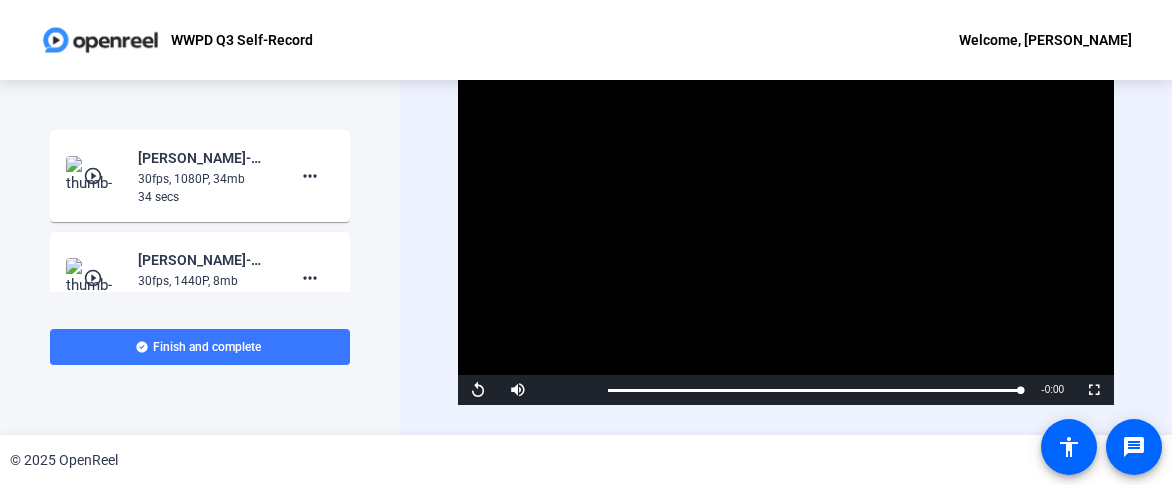 click on "Video Player is loading. Play Video Replay Mute Current Time  0:34 / Duration  0:34 Loaded :  5.59% 0:08 0:34 Stream Type  LIVE Seek to live, currently behind live LIVE Remaining Time  - 0:00   1x Playback Rate Chapters Chapters Descriptions descriptions off , selected Captions captions settings , opens captions settings dialog captions off , selected Audio Track Fullscreen This is a modal window. Beginning of dialog window. Escape will cancel and close the window. Text Color White Black Red Green Blue Yellow Magenta Cyan Transparency Opaque Semi-Transparent Background Color Black White Red Green Blue Yellow Magenta Cyan Transparency Opaque Semi-Transparent Transparent Window Color Black White Red Green Blue Yellow Magenta Cyan Transparency Transparent Semi-Transparent Opaque Font Size 50% 75% 100% 125% 150% 175% 200% 300% 400% Text Edge Style None Raised Depressed Uniform Dropshadow Font Family Proportional Sans-Serif Monospace Sans-Serif Proportional Serif Monospace Serif Casual Script Small Caps Reset" 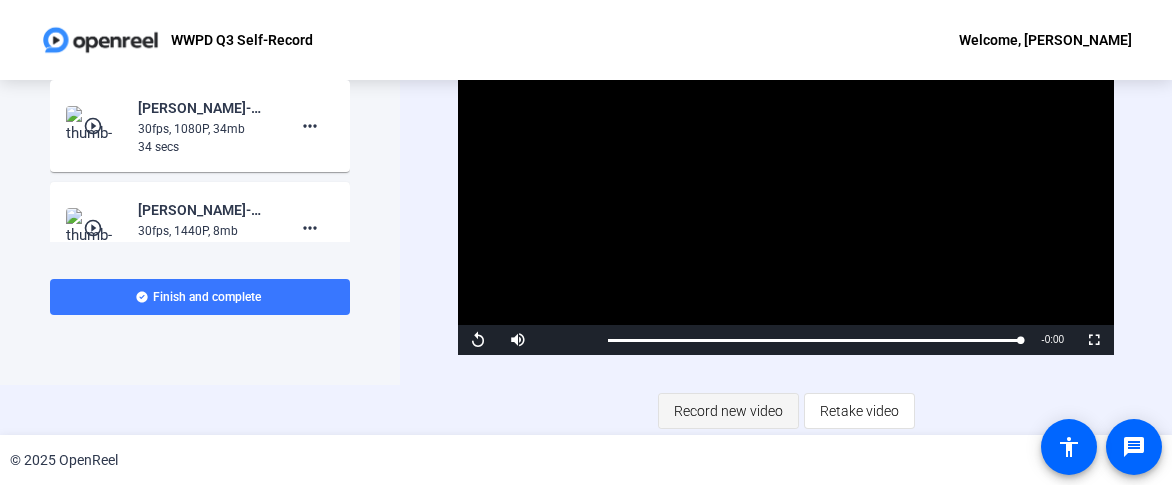click on "Record new video" 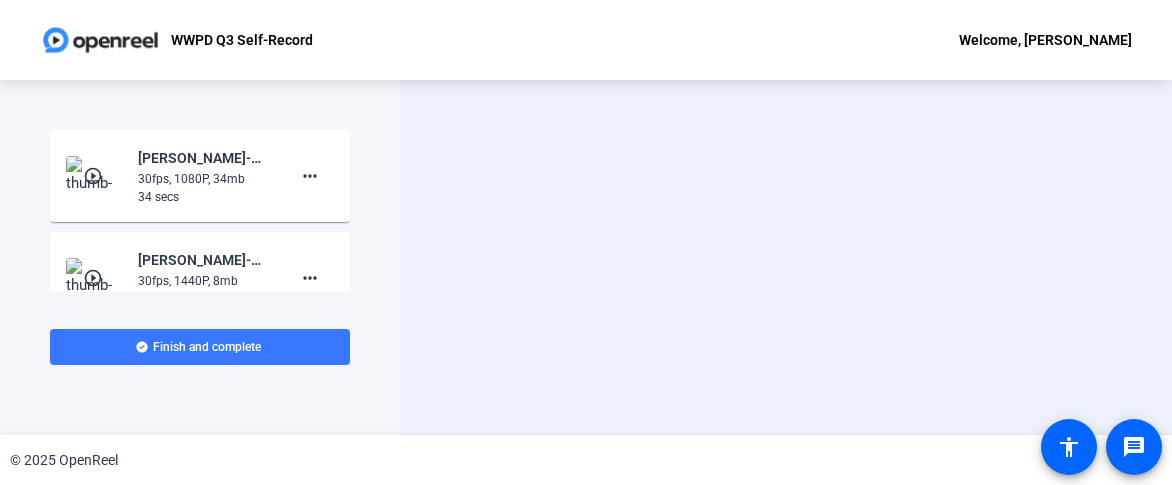 scroll, scrollTop: 0, scrollLeft: 0, axis: both 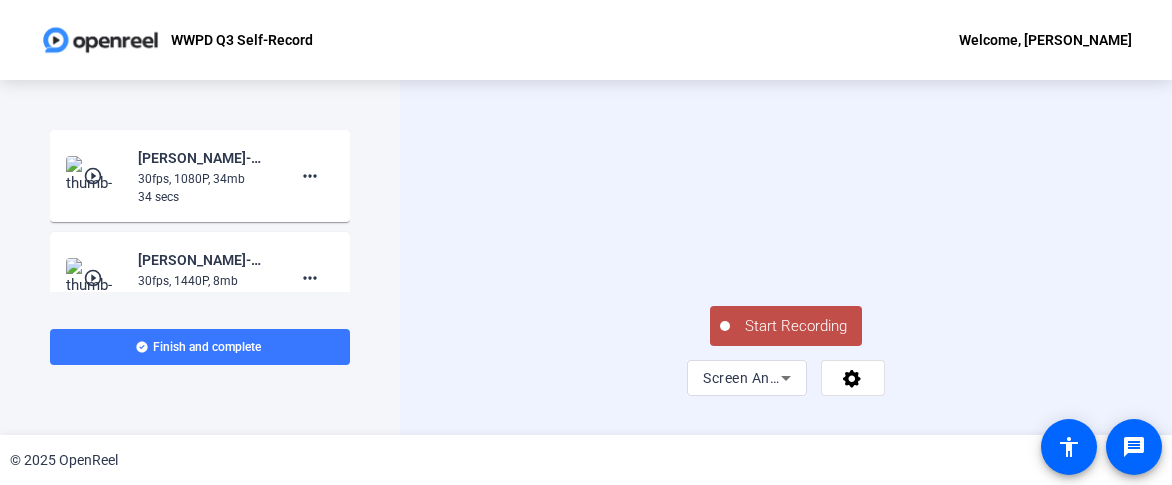 click on "Start Recording" 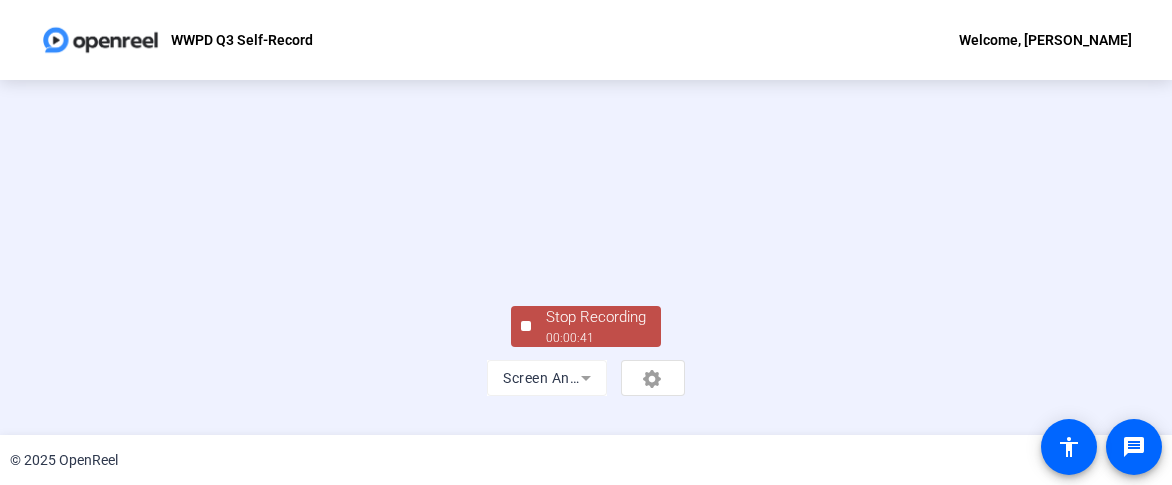 click at bounding box center [586, 203] 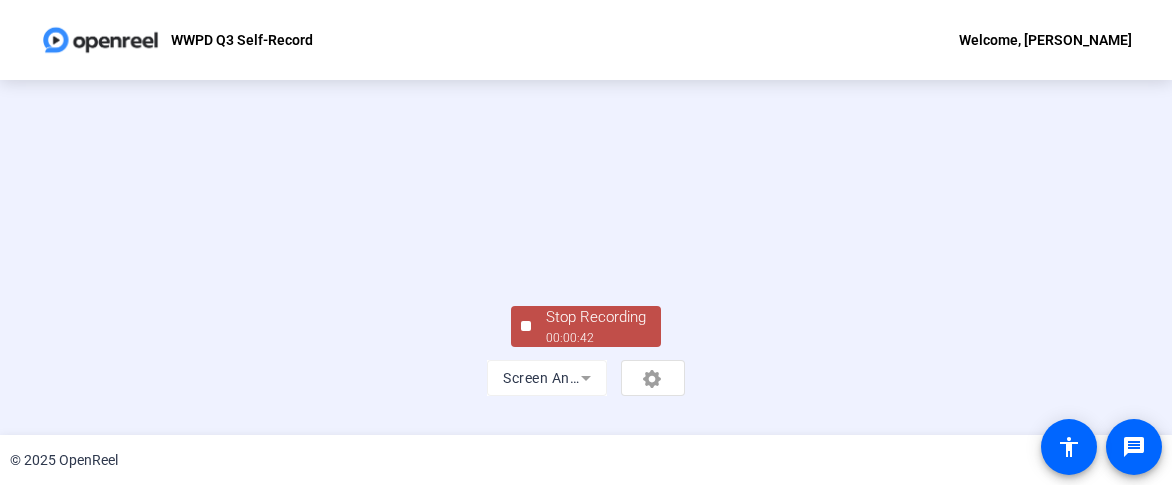 click on "00:00:42" 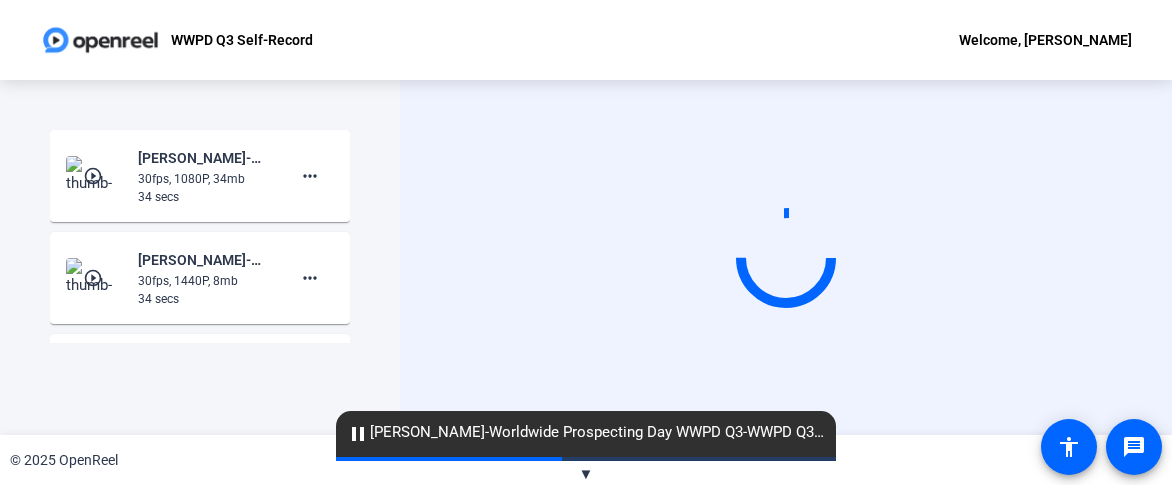 scroll, scrollTop: 0, scrollLeft: 0, axis: both 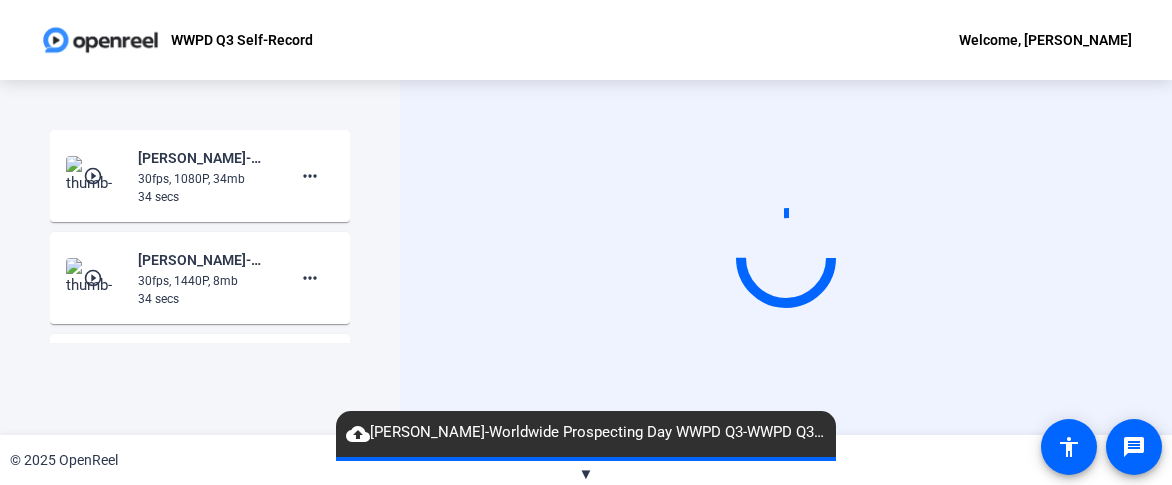 click on "Start Recording  play_circle_outline  Blake Reifers-Worldwide Prospecting Day WWPD Q3-WWPD Q3 Self-Record-1753462166865-webcam  30fps, 1080P, 34mb  34 secs more_horiz play_circle_outline  Blake Reifers-Worldwide Prospecting Day WWPD Q3-WWPD Q3 Self-Record-1753462166864-screen  30fps, 1440P, 8mb  34 secs more_horiz play_circle_outline  Blake Reifers-Worldwide Prospecting Day WWPD Q3-WWPD Q3 Self-Record-1753461812697-webcam  30fps, 1080P, 37mb  37 secs more_horiz play_circle_outline  Blake Reifers-Worldwide Prospecting Day WWPD Q3-WWPD Q3 Self-Record-1753461812696-screen  30fps, 1440P, 6mb  37 secs more_horiz play_circle_outline  Blake Reifers-Worldwide Prospecting Day WWPD Q3-WWPD Q3 Self-Record-1753461339396-webcam  30fps, 1080P, 16mb  16 secs more_horiz play_circle_outline  Blake Reifers-Worldwide Prospecting Day WWPD Q3-WWPD Q3 Self-Record-1753461339396-screen  30fps, 1440P, 4mb  16 secs more_horiz Tips:
You can retake a recording you don’t like" 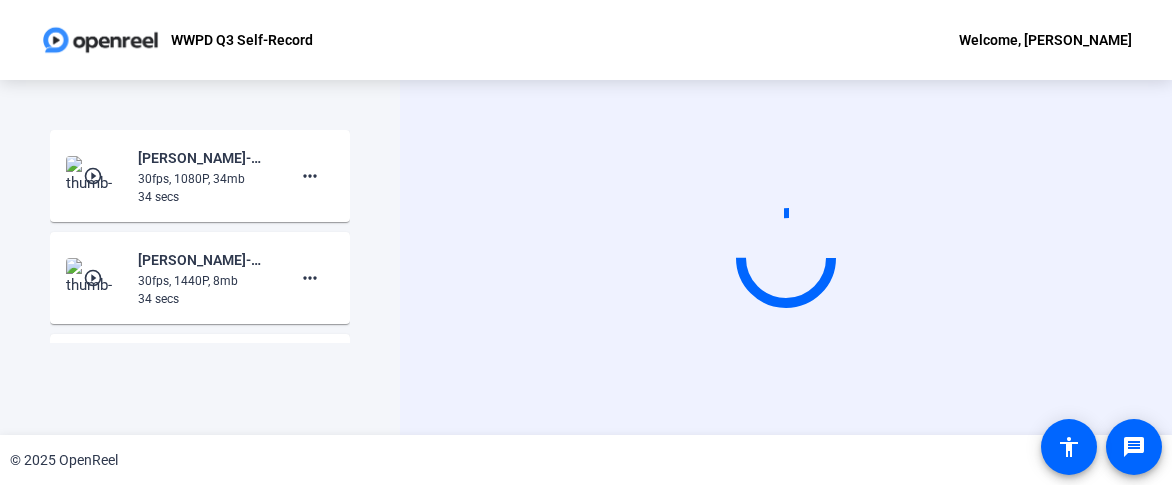 scroll, scrollTop: 7, scrollLeft: 0, axis: vertical 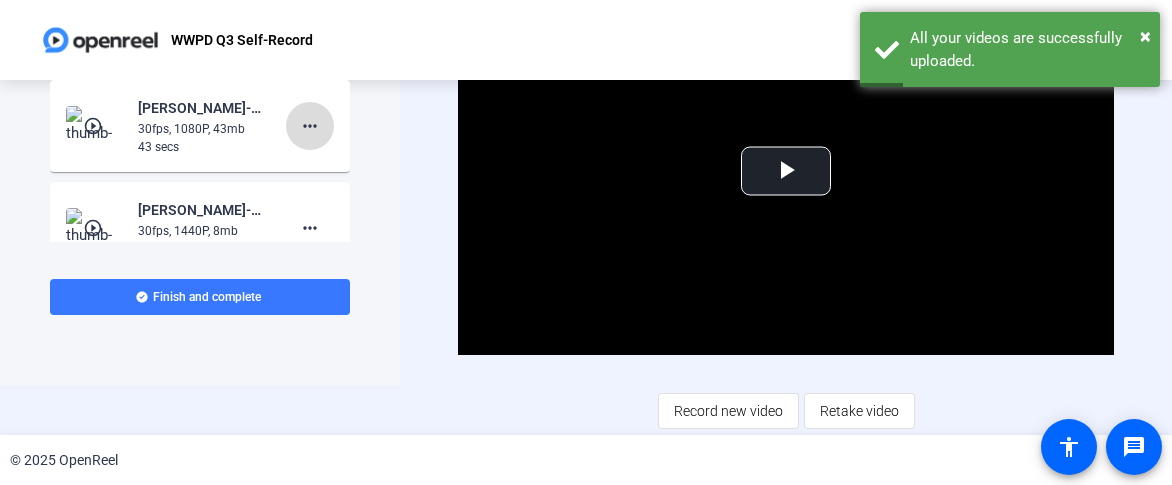 click on "more_horiz" 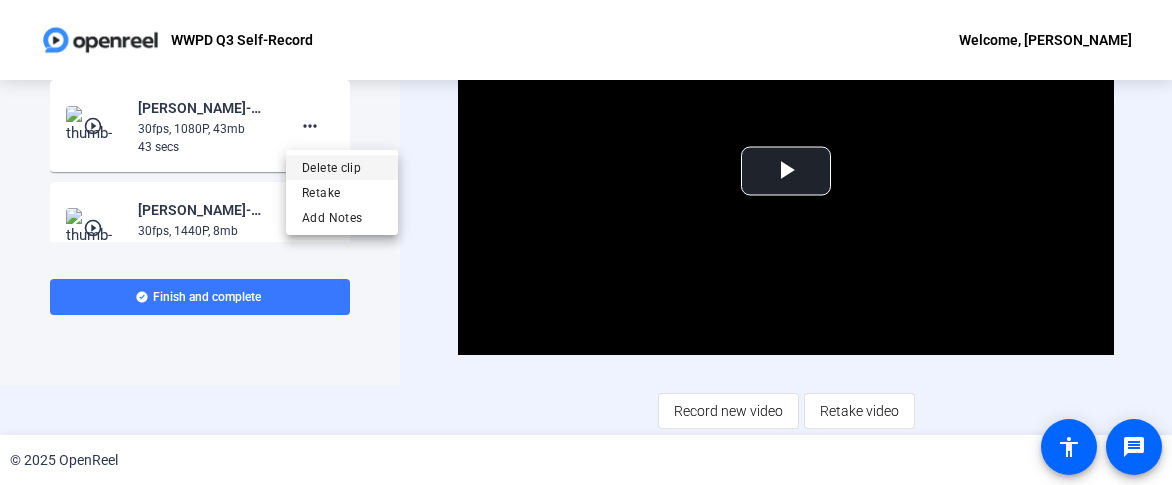 click on "Delete clip" at bounding box center [342, 168] 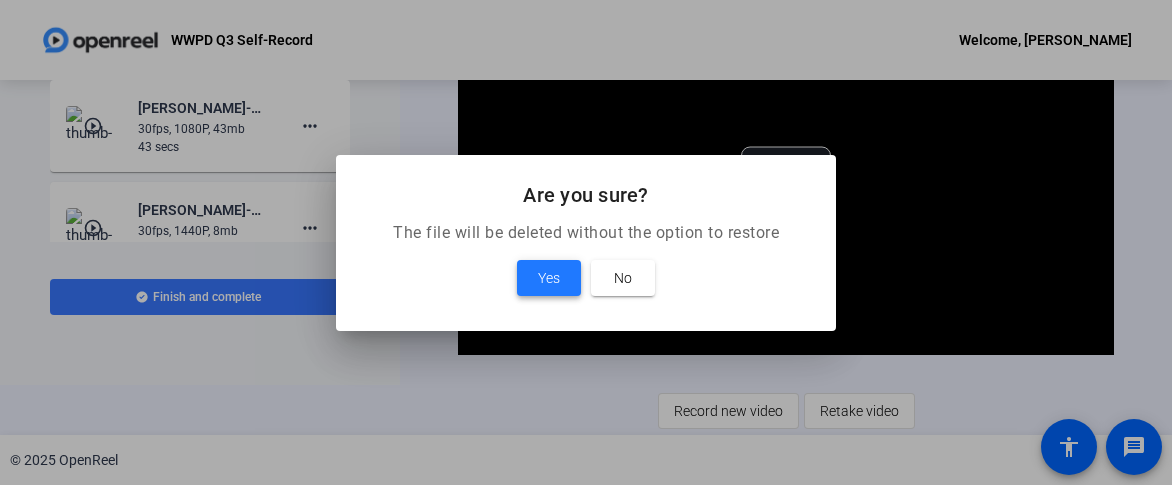 click at bounding box center (549, 278) 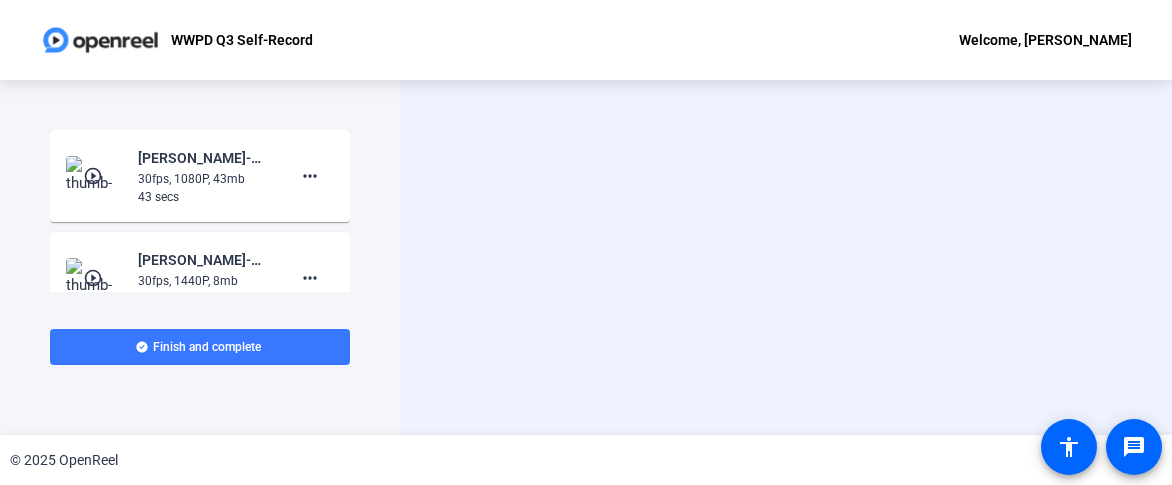 scroll, scrollTop: 0, scrollLeft: 0, axis: both 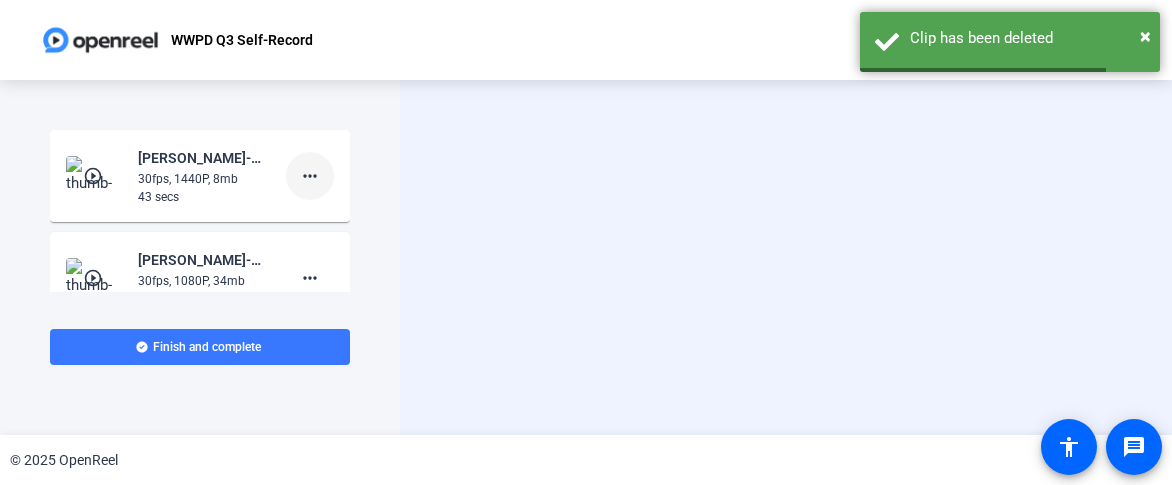 click on "more_horiz" 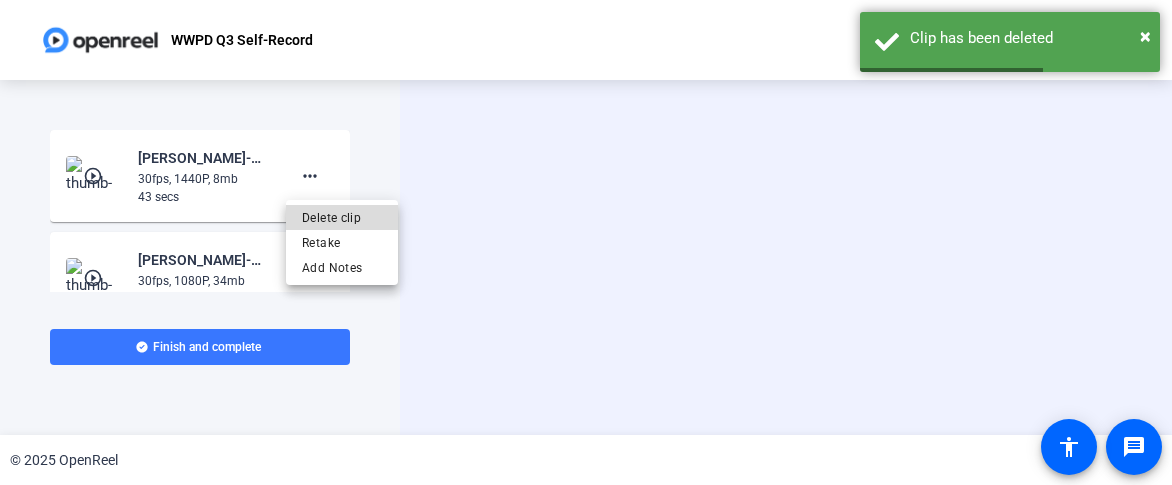 click on "Delete clip" at bounding box center [342, 218] 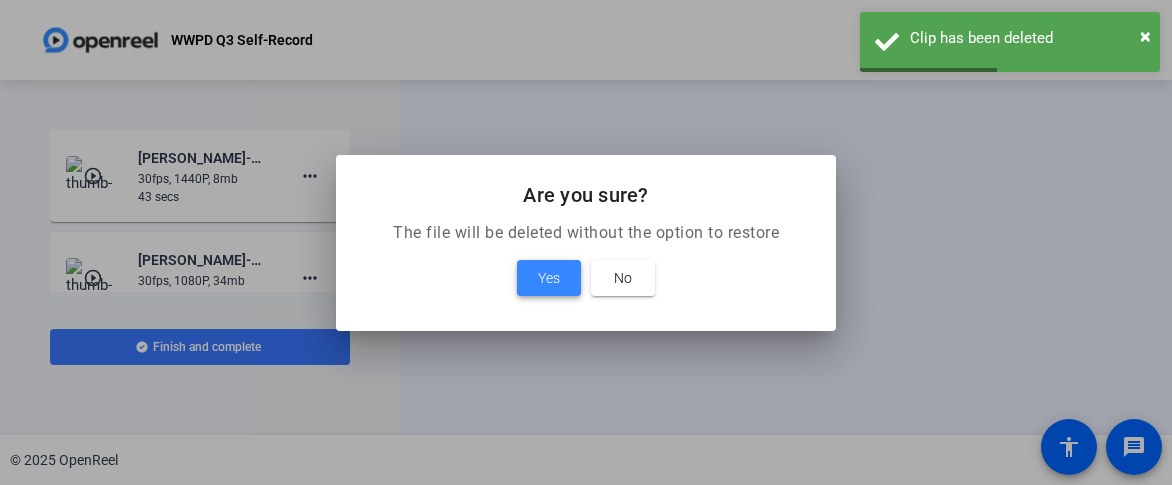 click on "Yes" at bounding box center (549, 278) 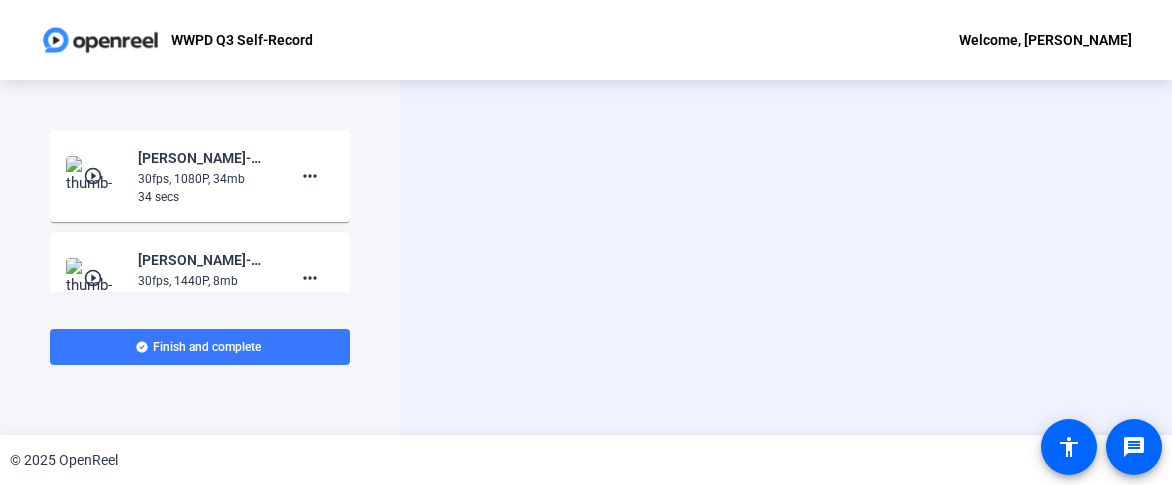 click on "Start Recording  Screen And Camera" 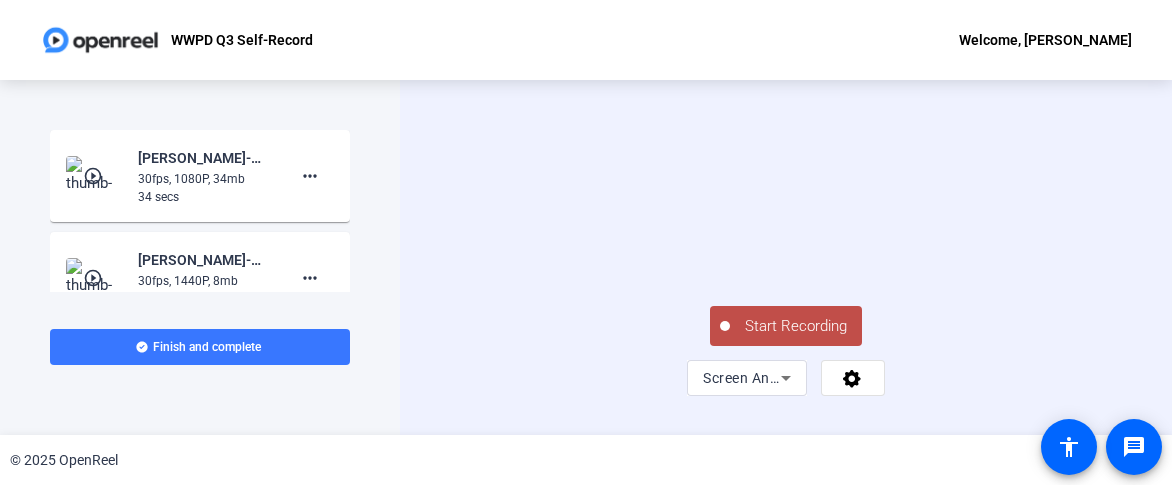 click on "Start Recording" 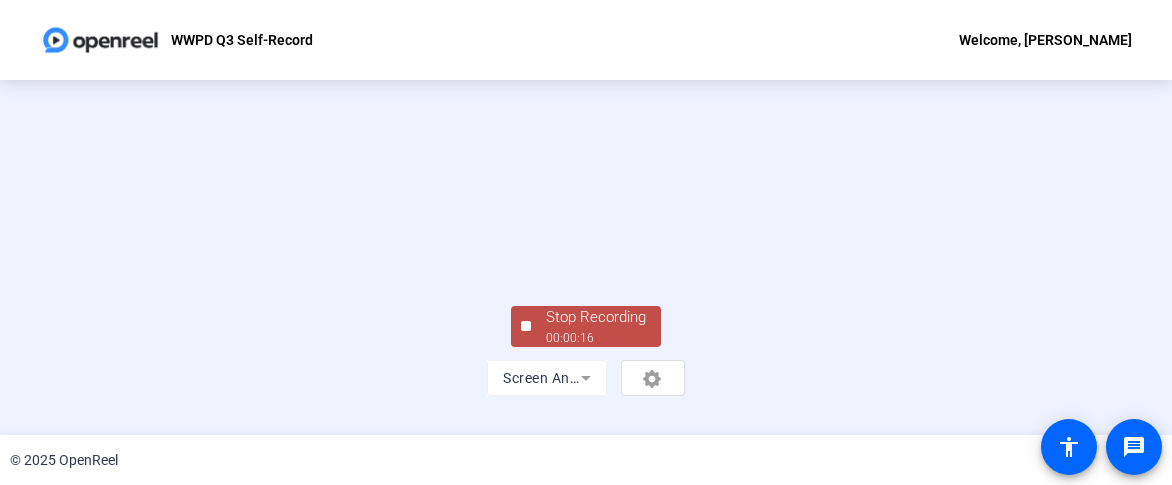 click at bounding box center (586, 203) 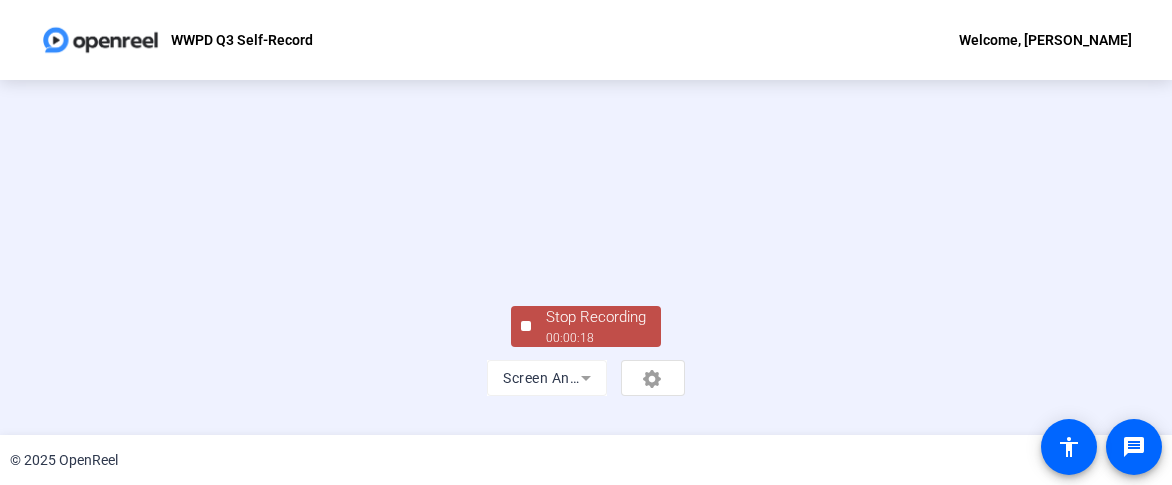 click on "Stop Recording" 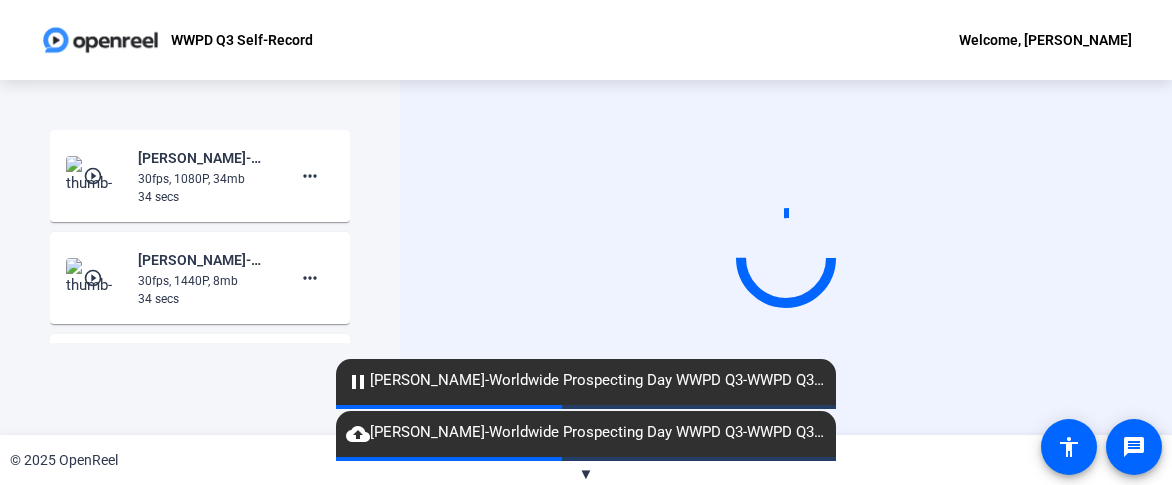 click at bounding box center (786, 257) 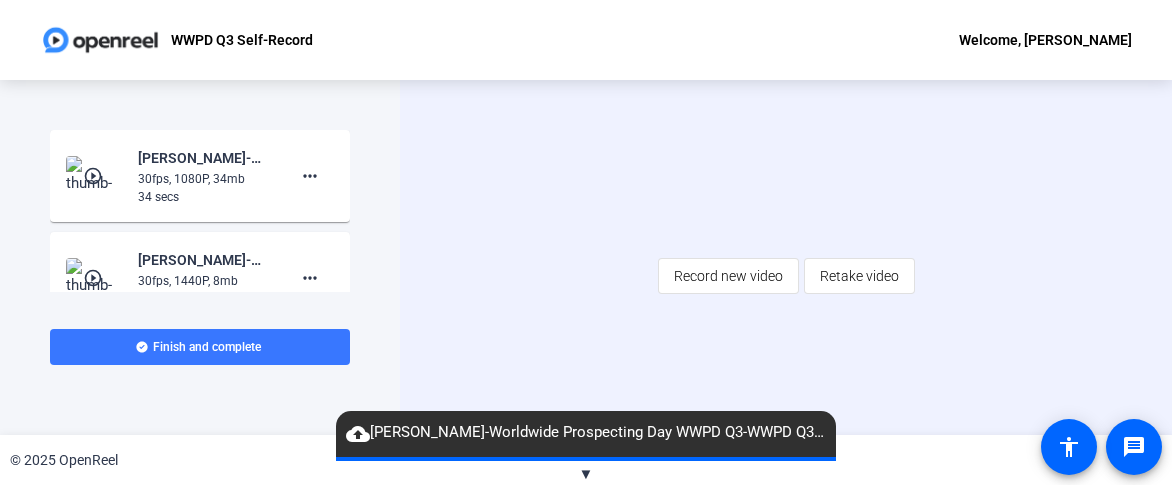 scroll, scrollTop: 0, scrollLeft: 0, axis: both 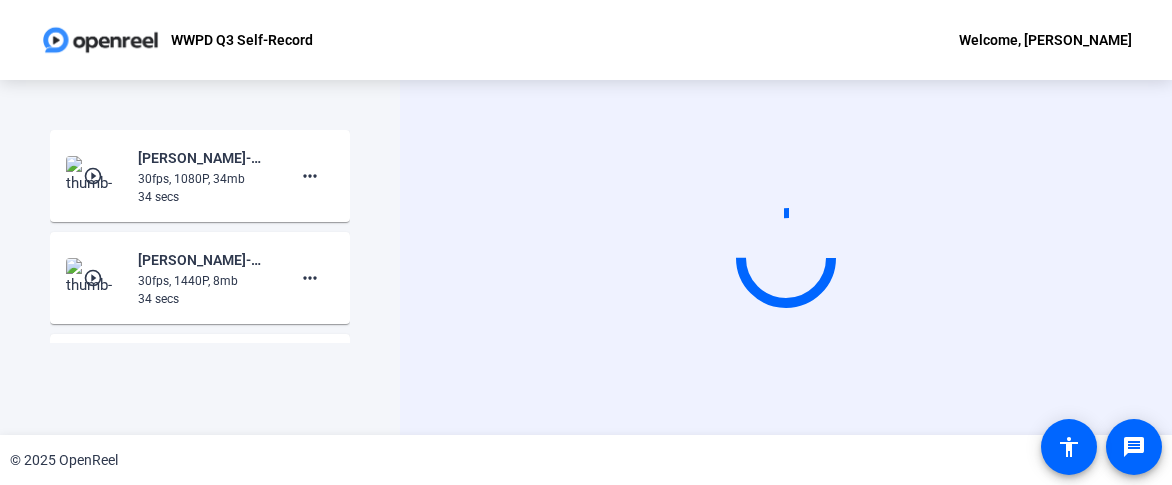 click on "Start Recording  play_circle_outline  Blake Reifers-Worldwide Prospecting Day WWPD Q3-WWPD Q3 Self-Record-1753462166865-webcam  30fps, 1080P, 34mb  34 secs more_horiz play_circle_outline  Blake Reifers-Worldwide Prospecting Day WWPD Q3-WWPD Q3 Self-Record-1753462166864-screen  30fps, 1440P, 8mb  34 secs more_horiz play_circle_outline  Blake Reifers-Worldwide Prospecting Day WWPD Q3-WWPD Q3 Self-Record-1753461812697-webcam  30fps, 1080P, 37mb  37 secs more_horiz play_circle_outline  Blake Reifers-Worldwide Prospecting Day WWPD Q3-WWPD Q3 Self-Record-1753461812696-screen  30fps, 1440P, 6mb  37 secs more_horiz play_circle_outline  Blake Reifers-Worldwide Prospecting Day WWPD Q3-WWPD Q3 Self-Record-1753461339396-webcam  30fps, 1080P, 16mb  16 secs more_horiz play_circle_outline  Blake Reifers-Worldwide Prospecting Day WWPD Q3-WWPD Q3 Self-Record-1753461339396-screen  30fps, 1440P, 4mb  16 secs more_horiz Tips:
You can retake a recording you don’t like" 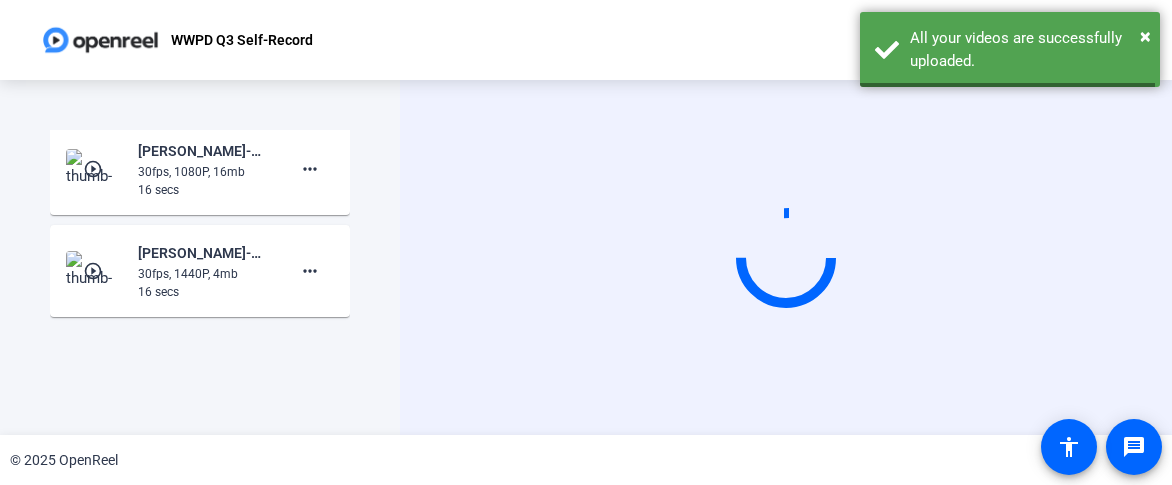 scroll, scrollTop: 0, scrollLeft: 0, axis: both 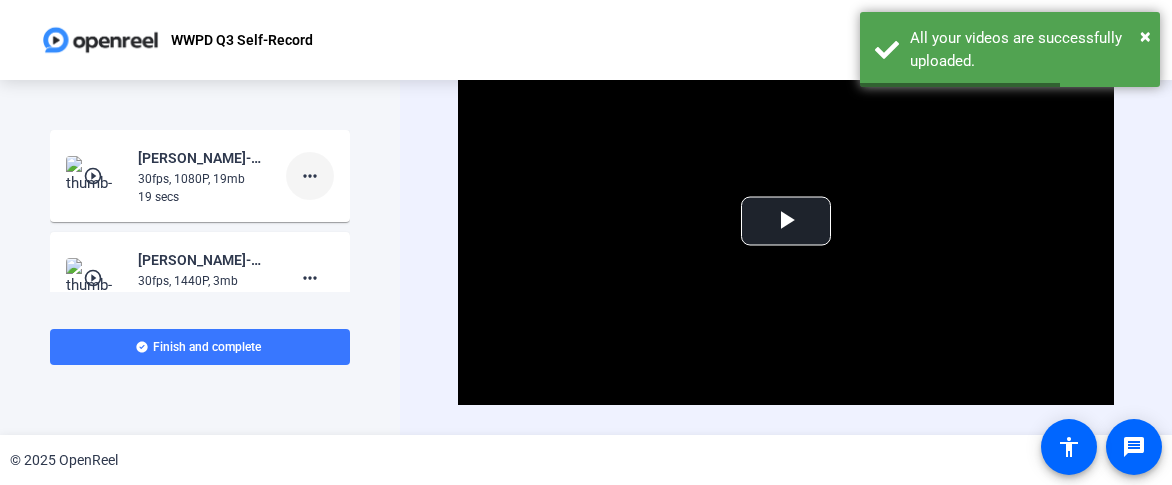 click on "more_horiz" 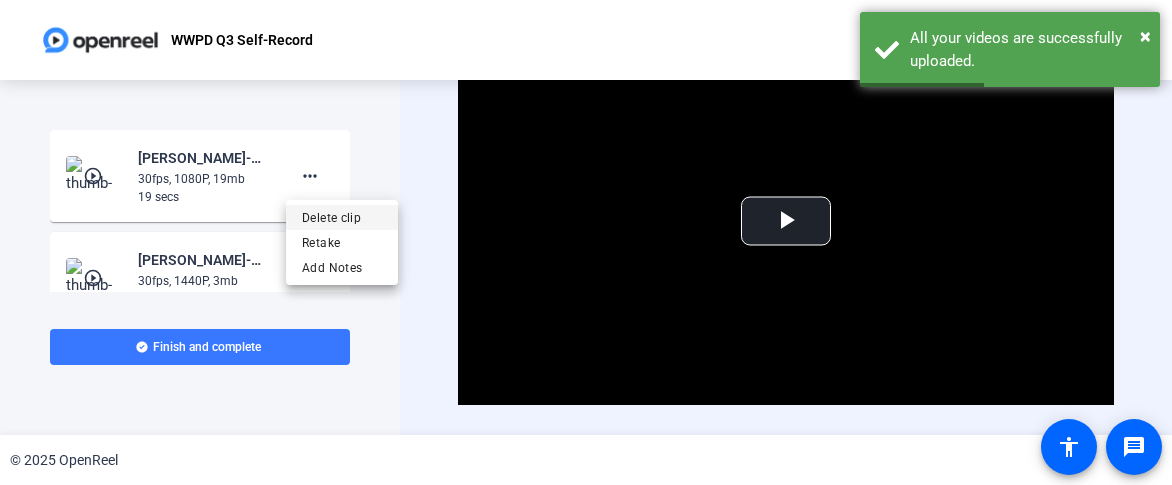 click on "Delete clip" at bounding box center [342, 218] 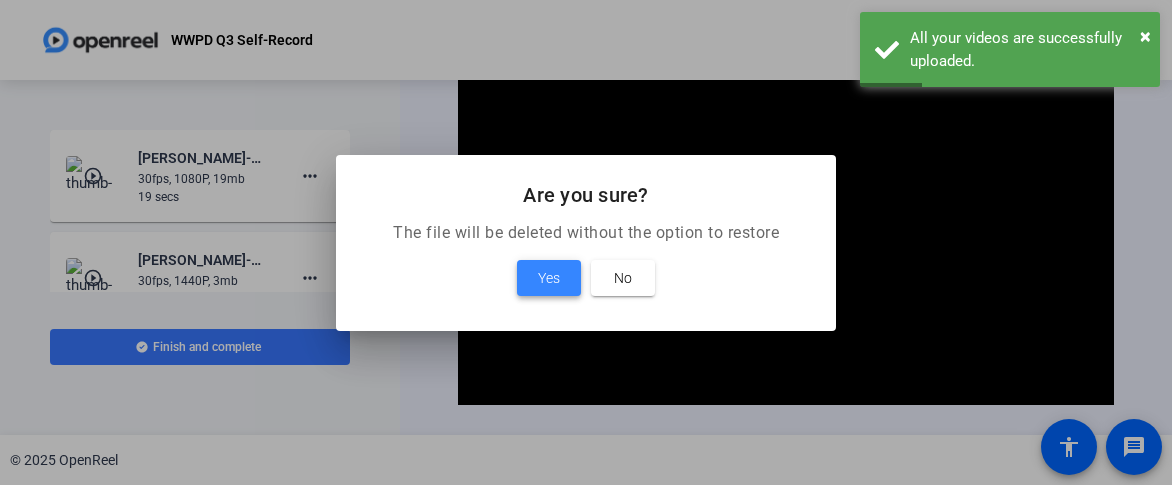 click at bounding box center (549, 278) 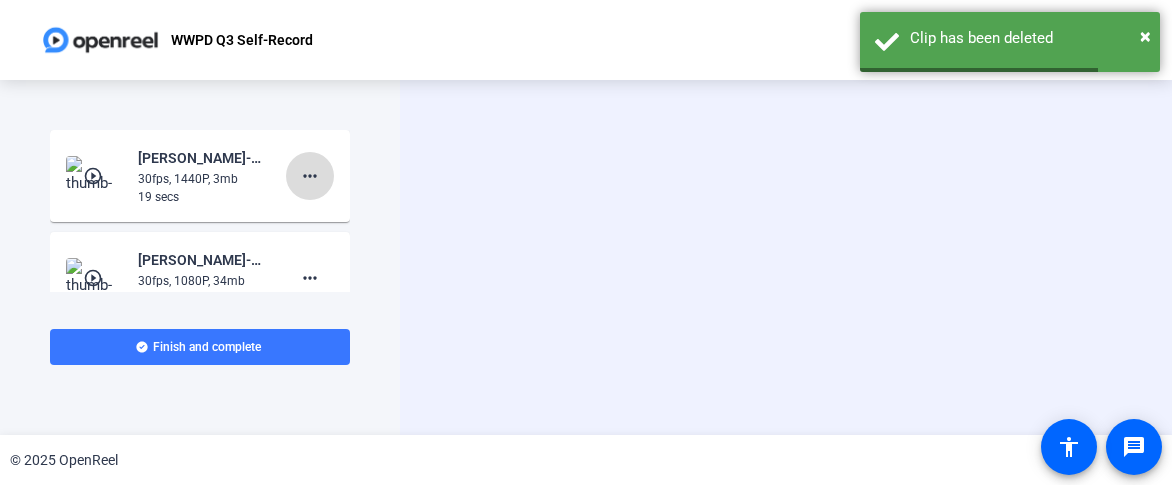 click 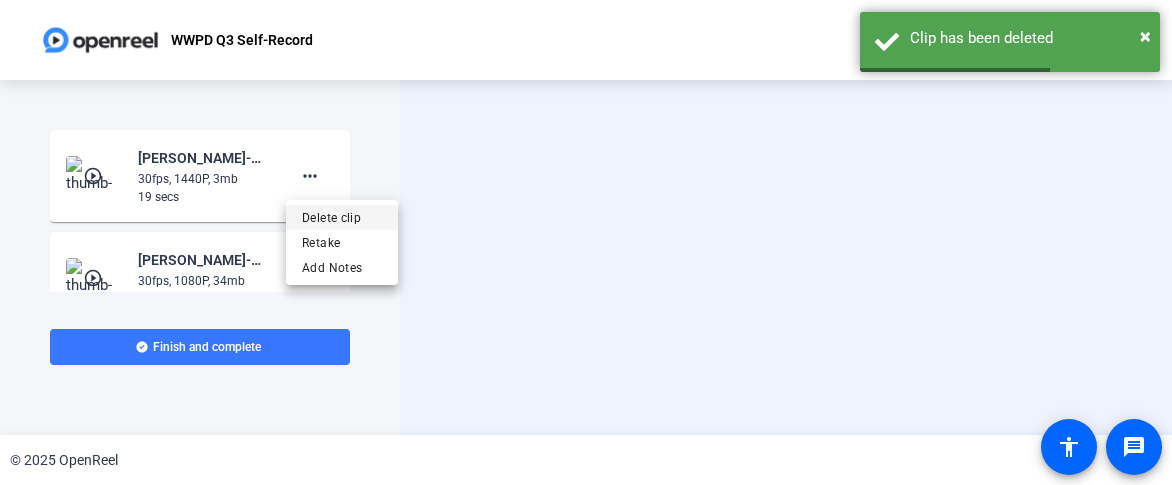 click on "Delete clip" at bounding box center (342, 218) 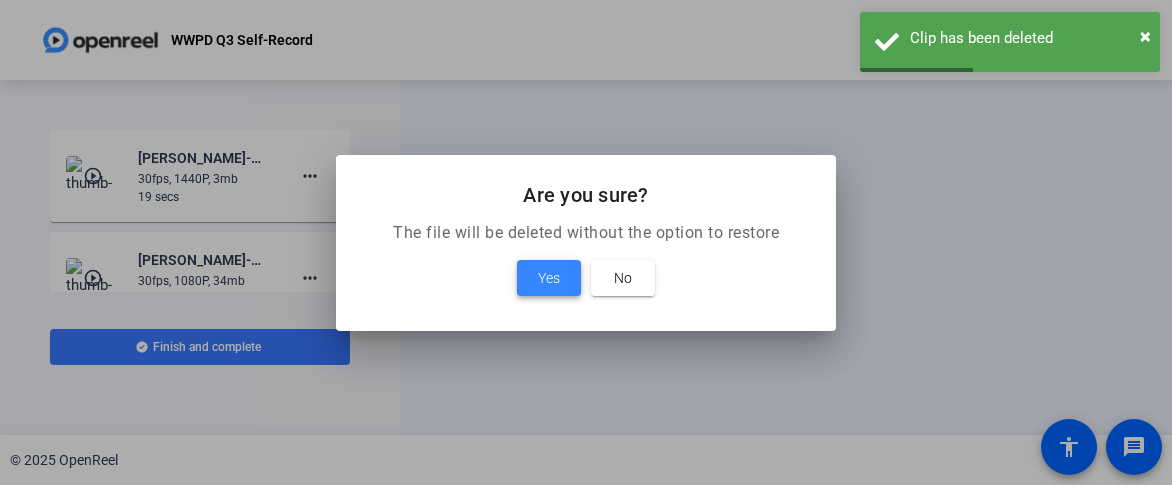 click at bounding box center (549, 278) 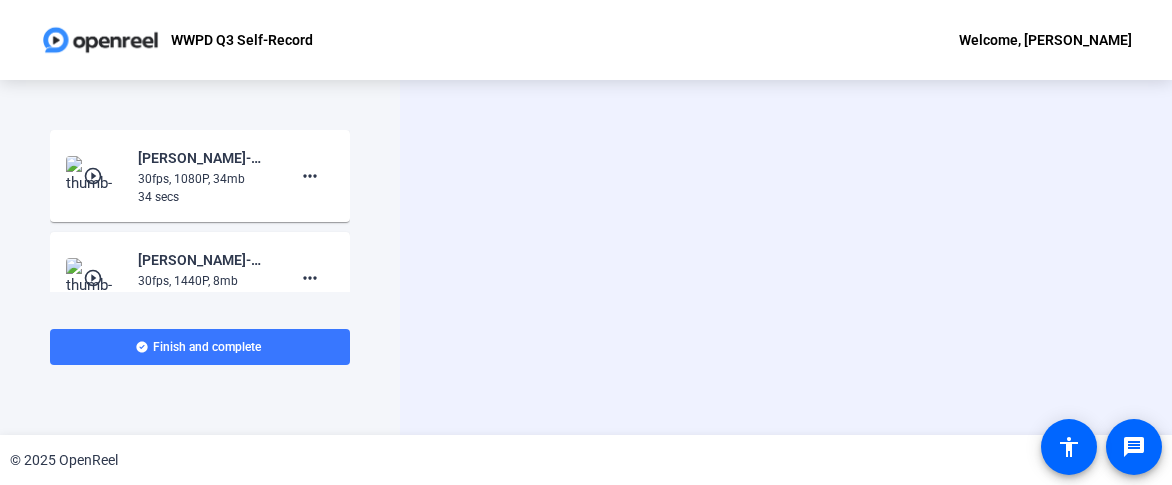 click on "Start Recording  Screen And Camera" 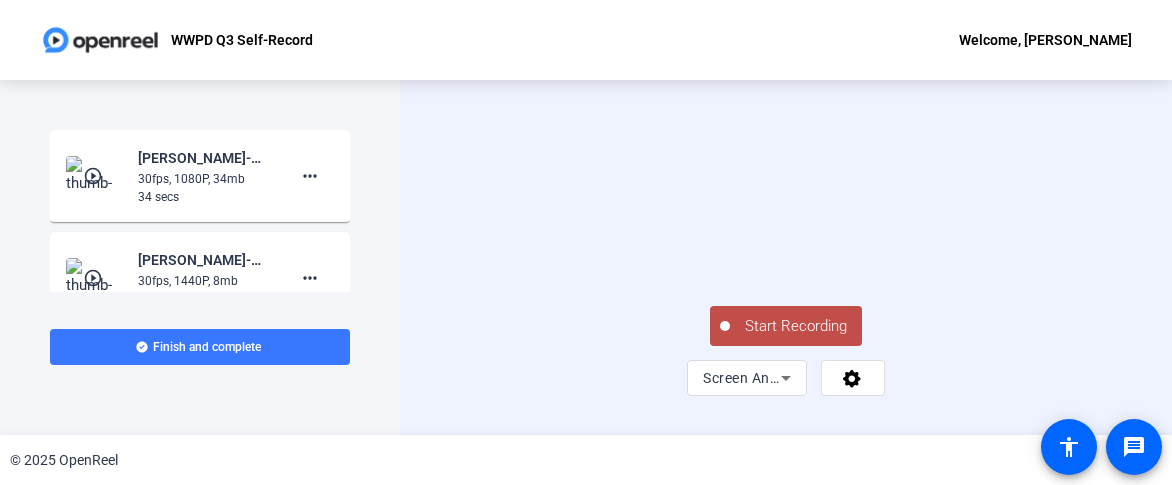 scroll, scrollTop: 23, scrollLeft: 0, axis: vertical 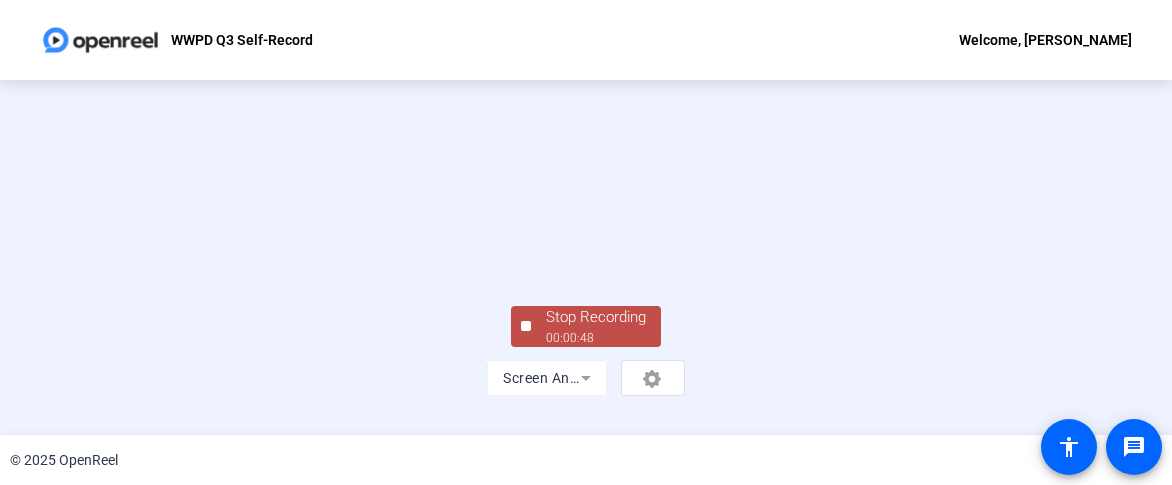 click at bounding box center (586, 203) 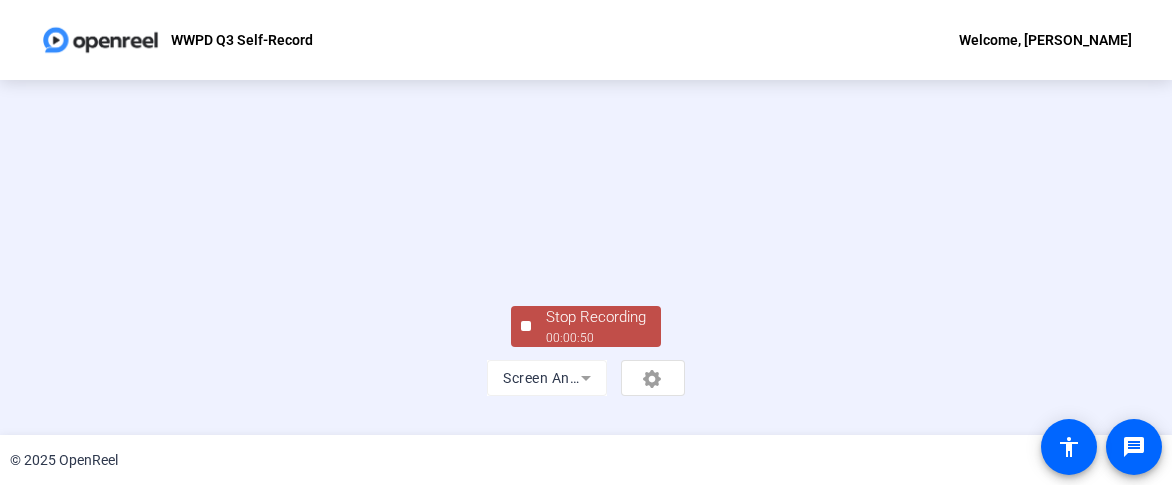 click on "Stop Recording" 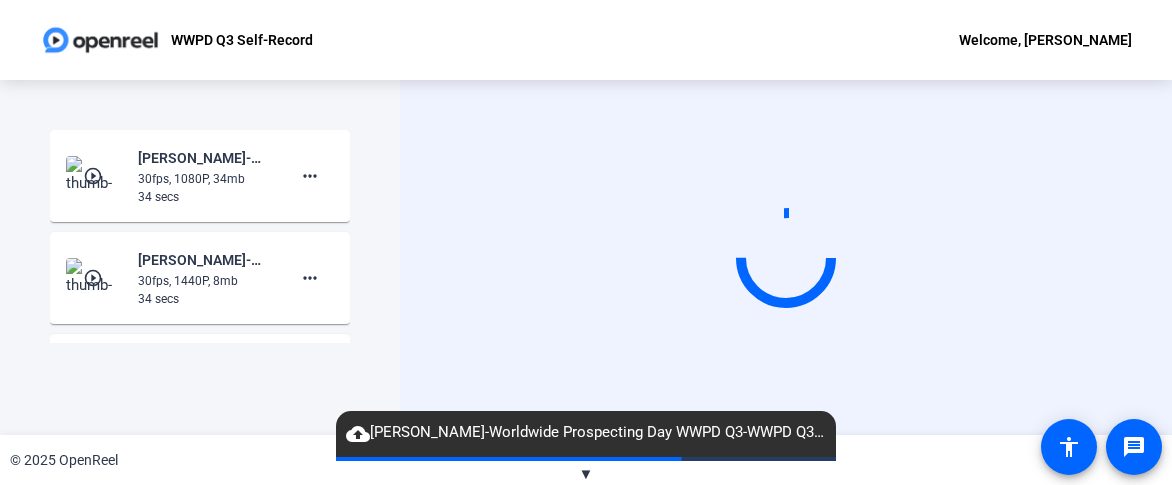 scroll, scrollTop: 0, scrollLeft: 0, axis: both 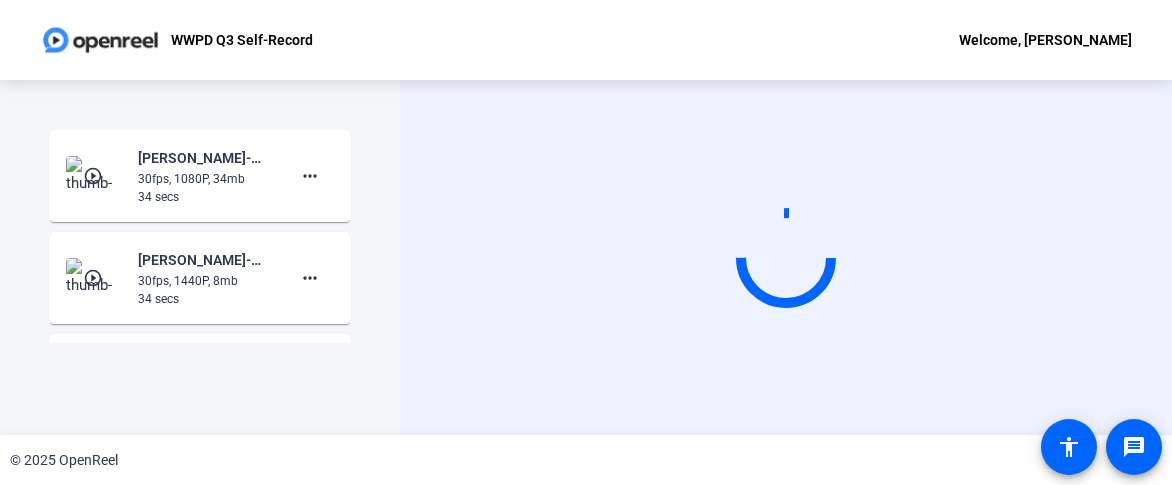 click on "play_circle_outline" 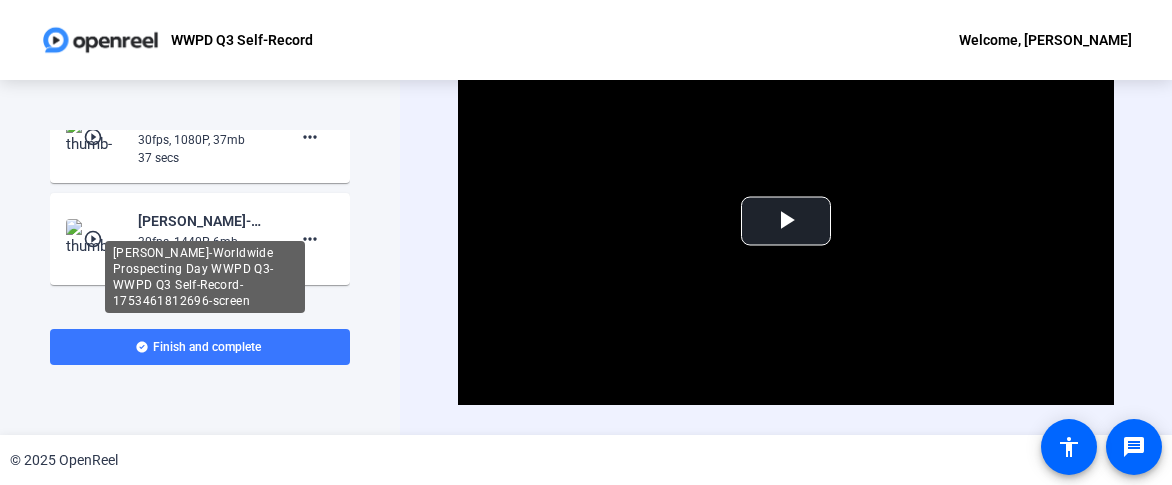 scroll, scrollTop: 0, scrollLeft: 0, axis: both 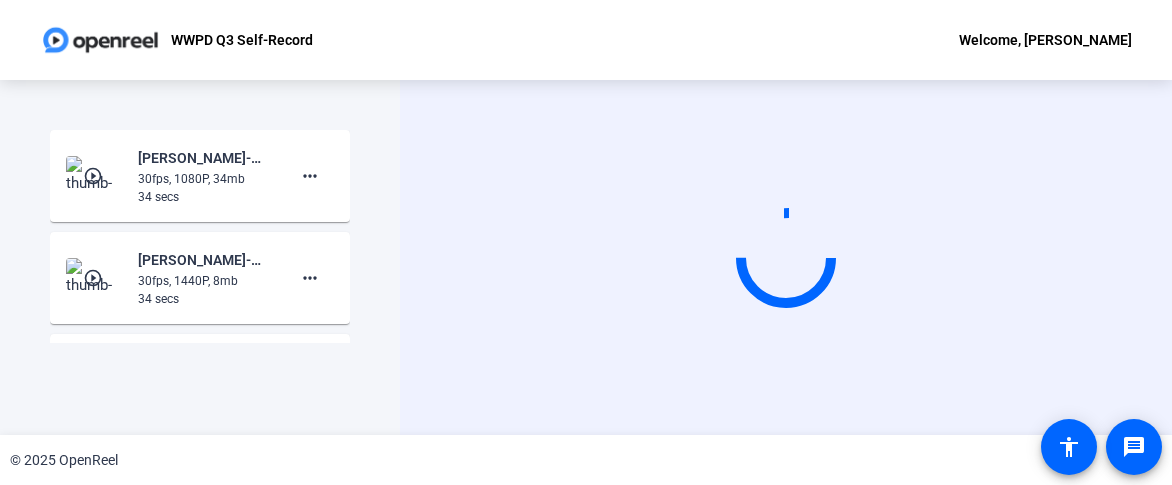 click on "Start Recording  play_circle_outline  Blake Reifers-Worldwide Prospecting Day WWPD Q3-WWPD Q3 Self-Record-1753462166865-webcam  30fps, 1080P, 34mb  34 secs more_horiz play_circle_outline  Blake Reifers-Worldwide Prospecting Day WWPD Q3-WWPD Q3 Self-Record-1753462166864-screen  30fps, 1440P, 8mb  34 secs more_horiz play_circle_outline  Blake Reifers-Worldwide Prospecting Day WWPD Q3-WWPD Q3 Self-Record-1753461812697-webcam  30fps, 1080P, 37mb  37 secs more_horiz play_circle_outline  Blake Reifers-Worldwide Prospecting Day WWPD Q3-WWPD Q3 Self-Record-1753461812696-screen  30fps, 1440P, 6mb  37 secs more_horiz play_circle_outline  Blake Reifers-Worldwide Prospecting Day WWPD Q3-WWPD Q3 Self-Record-1753461339396-webcam  30fps, 1080P, 16mb  16 secs more_horiz play_circle_outline  Blake Reifers-Worldwide Prospecting Day WWPD Q3-WWPD Q3 Self-Record-1753461339396-screen  30fps, 1440P, 4mb  16 secs more_horiz Tips:
You can retake a recording you don’t like" 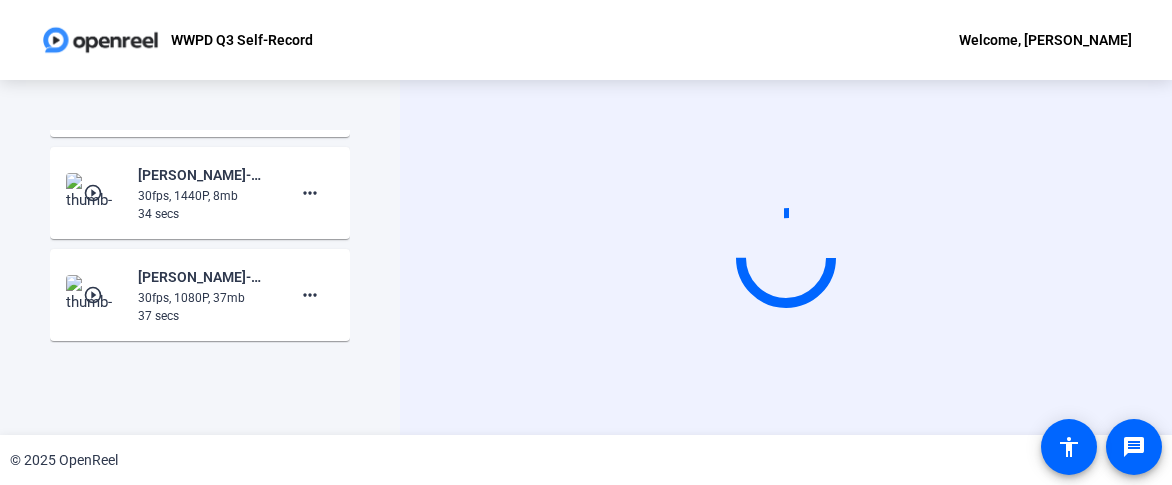 scroll, scrollTop: 0, scrollLeft: 0, axis: both 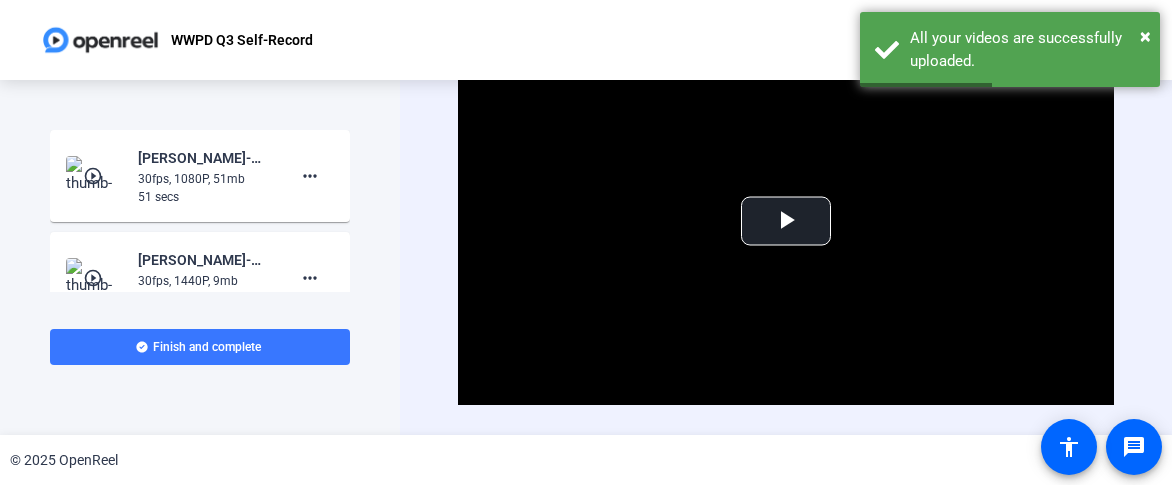 click on "play_circle_outline" 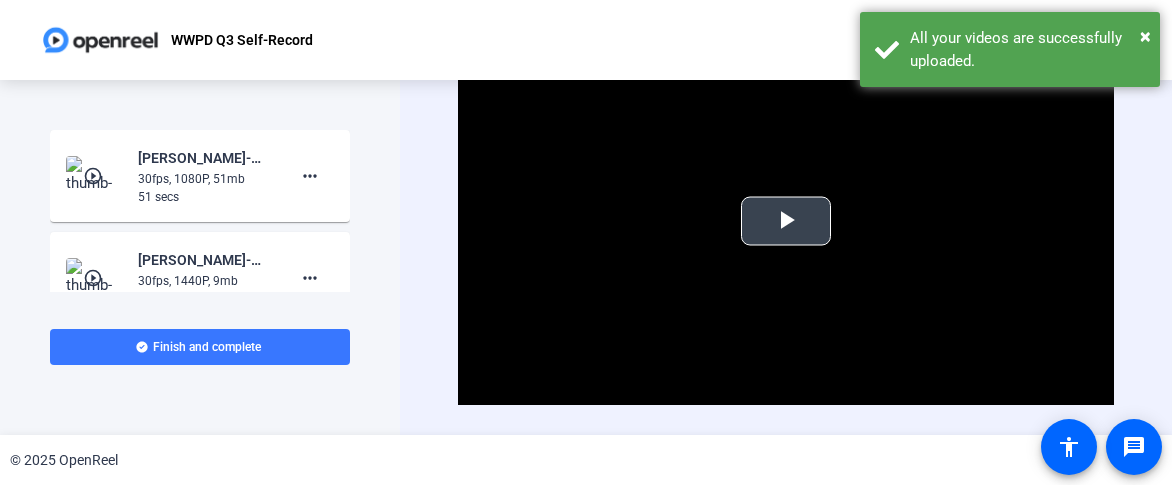 click at bounding box center [786, 221] 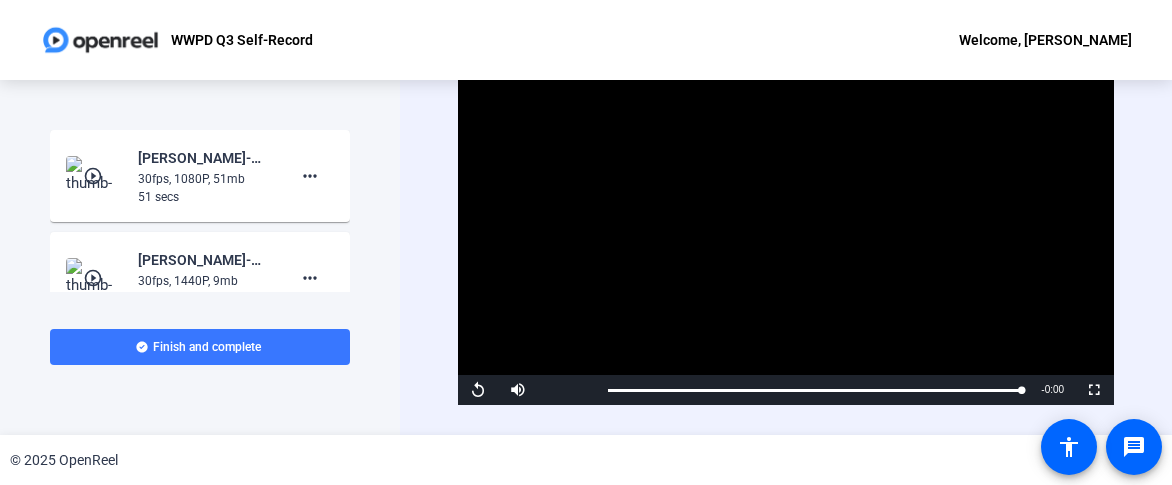 click on "Video Player is loading. Play Video Replay Mute Current Time  0:50 / Duration  0:50 Loaded :  0.48% 0:37 0:50 Stream Type  LIVE Seek to live, currently behind live LIVE Remaining Time  - 0:00   1x Playback Rate Chapters Chapters Descriptions descriptions off , selected Captions captions settings , opens captions settings dialog captions off , selected Audio Track Fullscreen This is a modal window. Beginning of dialog window. Escape will cancel and close the window. Text Color White Black Red Green Blue Yellow Magenta Cyan Transparency Opaque Semi-Transparent Background Color Black White Red Green Blue Yellow Magenta Cyan Transparency Opaque Semi-Transparent Transparent Window Color Black White Red Green Blue Yellow Magenta Cyan Transparency Transparent Semi-Transparent Opaque Font Size 50% 75% 100% 125% 150% 175% 200% 300% 400% Text Edge Style None Raised Depressed Uniform Dropshadow Font Family Proportional Sans-Serif Monospace Sans-Serif Proportional Serif Monospace Serif Casual Script Small Caps Reset" 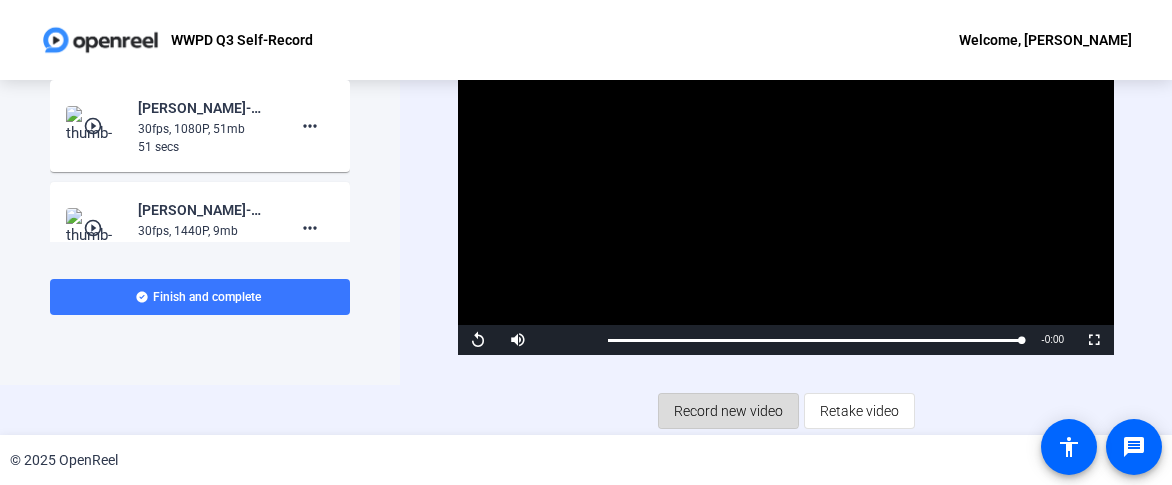 click on "Record new video" 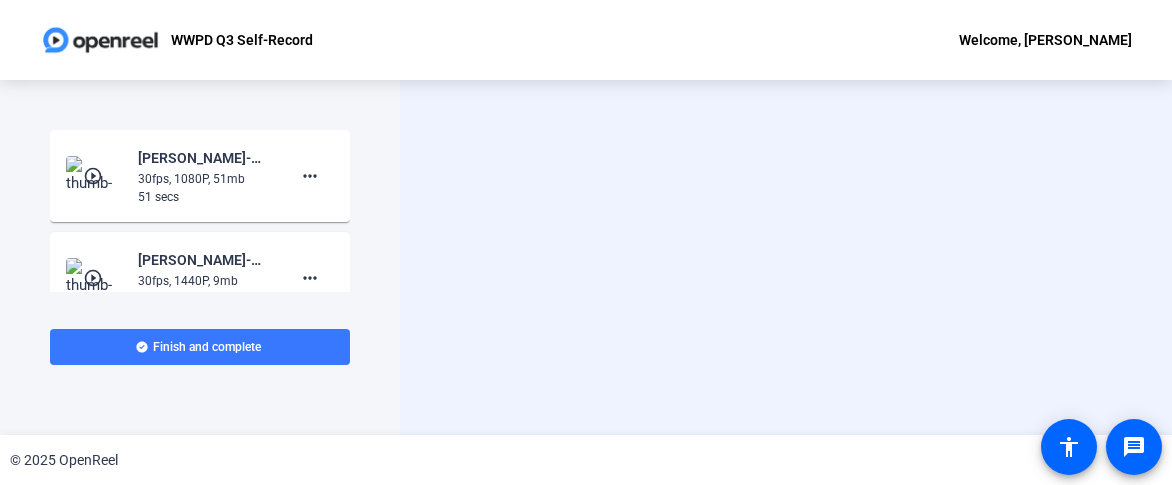 scroll, scrollTop: 0, scrollLeft: 0, axis: both 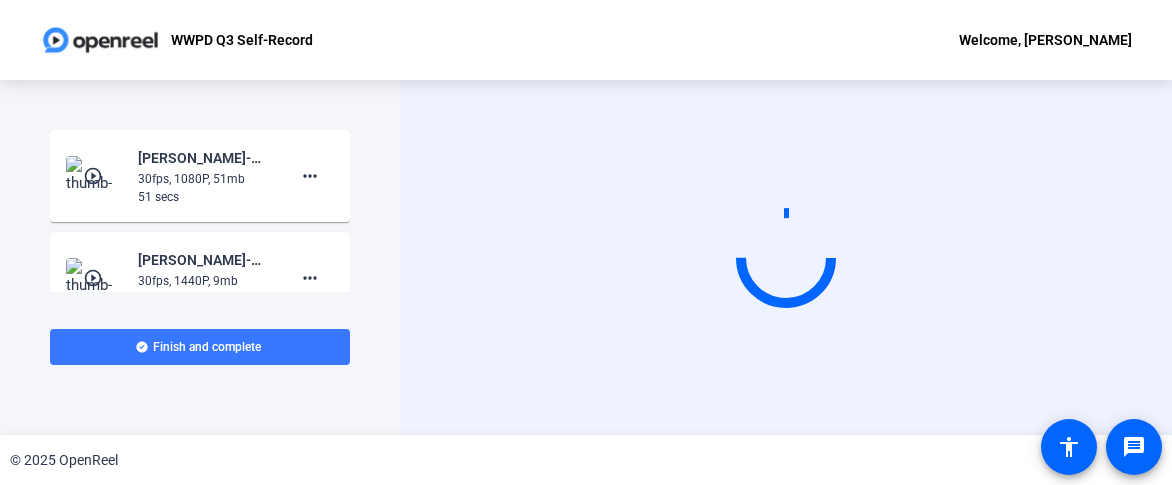 click on "Start Recording  Screen And Camera" 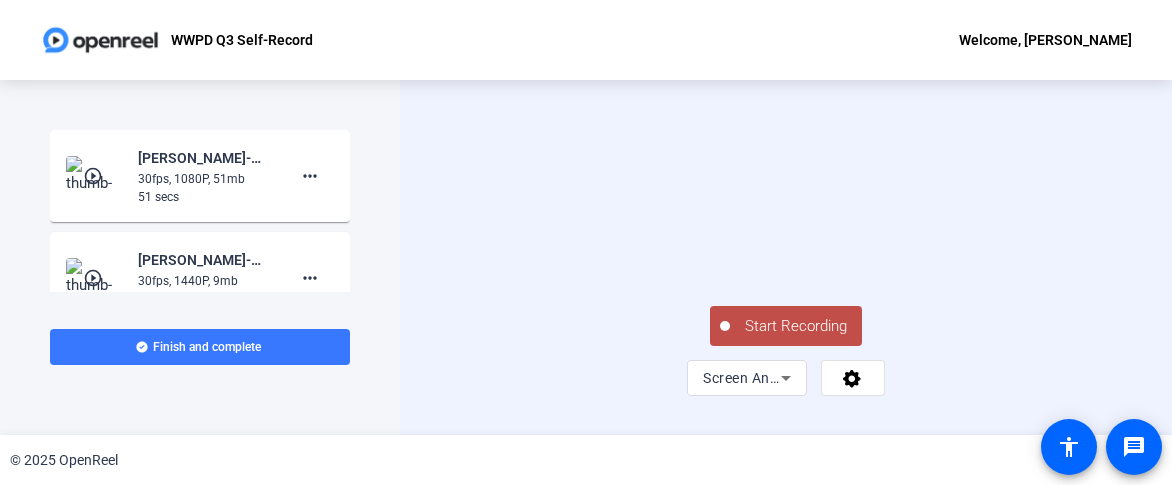 click on "Start Recording" 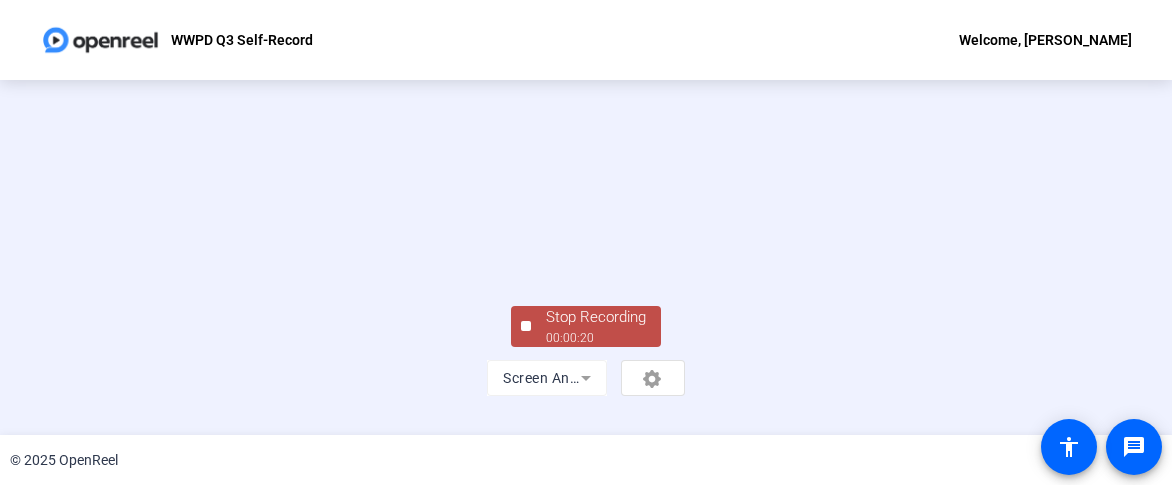 click at bounding box center [586, 203] 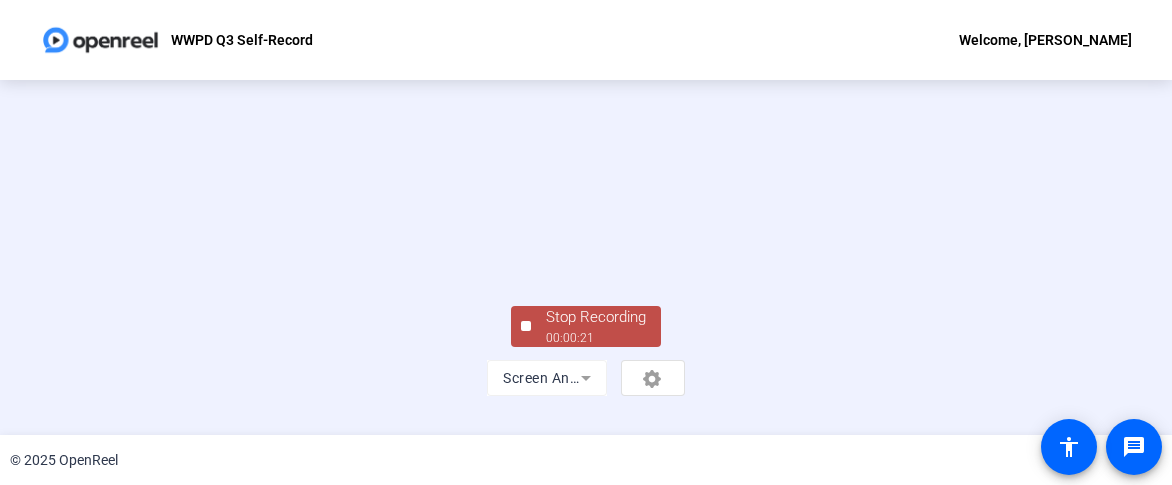 click on "00:00:21" 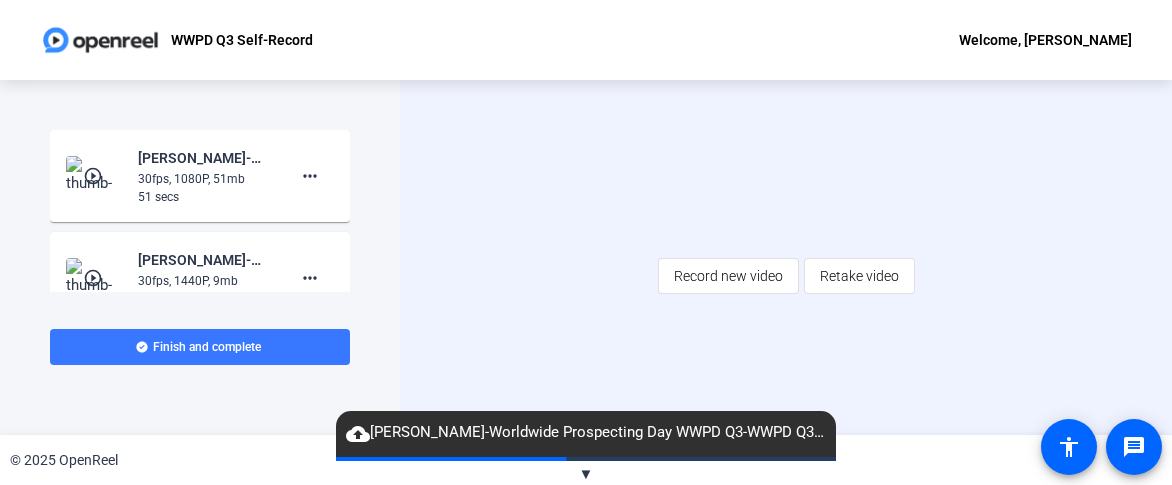 scroll, scrollTop: 0, scrollLeft: 0, axis: both 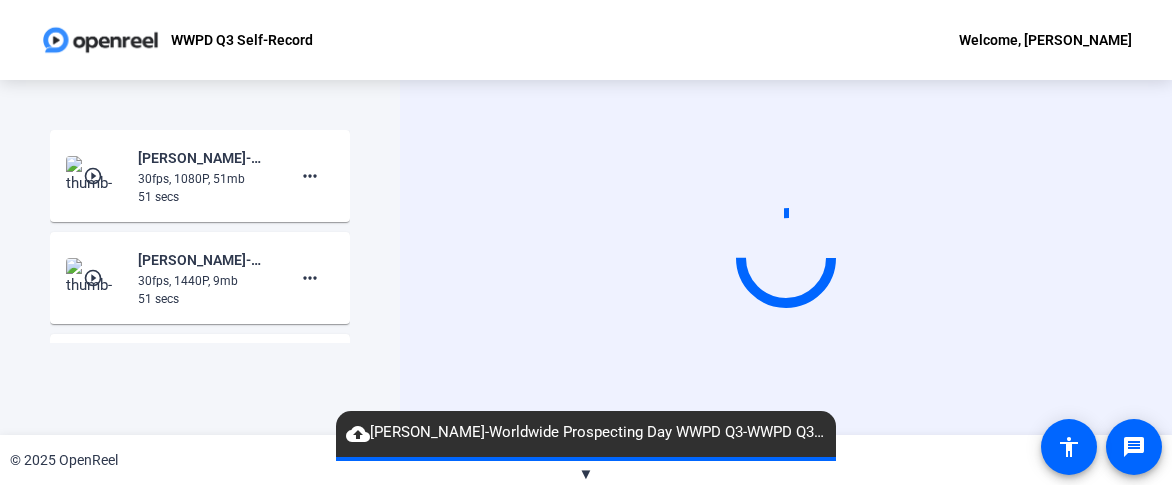 click on "Start Recording  play_circle_outline  Blake Reifers-Worldwide Prospecting Day WWPD Q3-WWPD Q3 Self-Record-1753462645982-webcam  30fps, 1080P, 51mb  51 secs more_horiz play_circle_outline  Blake Reifers-Worldwide Prospecting Day WWPD Q3-WWPD Q3 Self-Record-1753462645982-screen  30fps, 1440P, 9mb  51 secs more_horiz play_circle_outline  Blake Reifers-Worldwide Prospecting Day WWPD Q3-WWPD Q3 Self-Record-1753462166865-webcam  30fps, 1080P, 34mb  34 secs more_horiz play_circle_outline  Blake Reifers-Worldwide Prospecting Day WWPD Q3-WWPD Q3 Self-Record-1753462166864-screen  30fps, 1440P, 8mb  34 secs more_horiz play_circle_outline  Blake Reifers-Worldwide Prospecting Day WWPD Q3-WWPD Q3 Self-Record-1753461812697-webcam  30fps, 1080P, 37mb  37 secs more_horiz play_circle_outline  Blake Reifers-Worldwide Prospecting Day WWPD Q3-WWPD Q3 Self-Record-1753461812696-screen  30fps, 1440P, 6mb  37 secs more_horiz play_circle_outline  Blake Reifers-Worldwide Prospecting Day WWPD Q3-WWPD Q3 Self-Record-1753461339396-webcam" 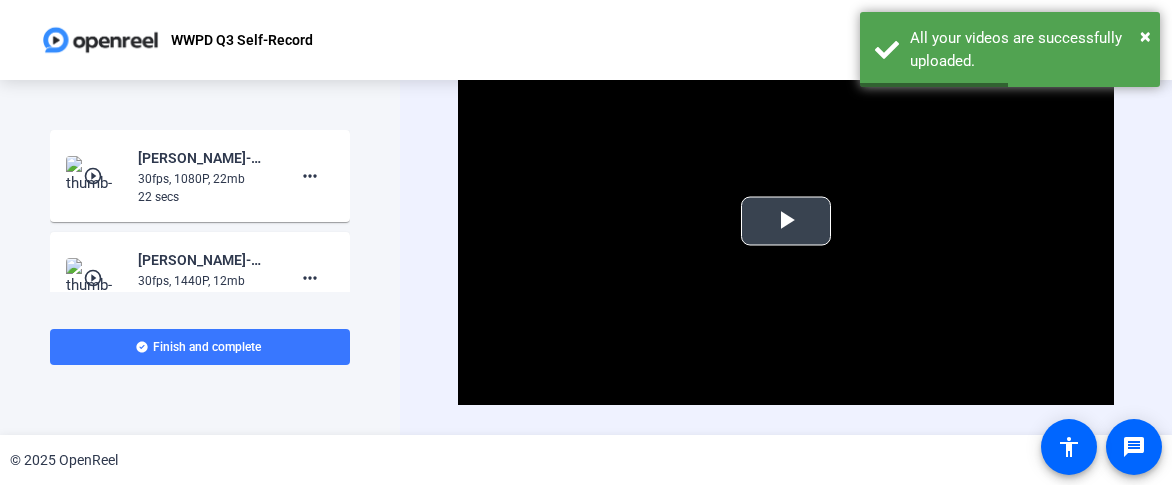 click at bounding box center [786, 221] 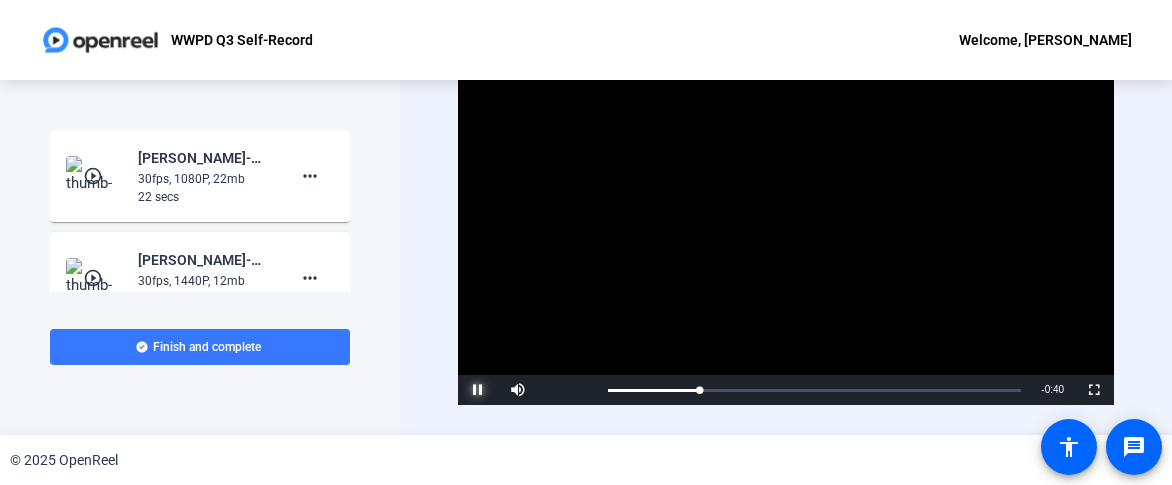 click at bounding box center (478, 390) 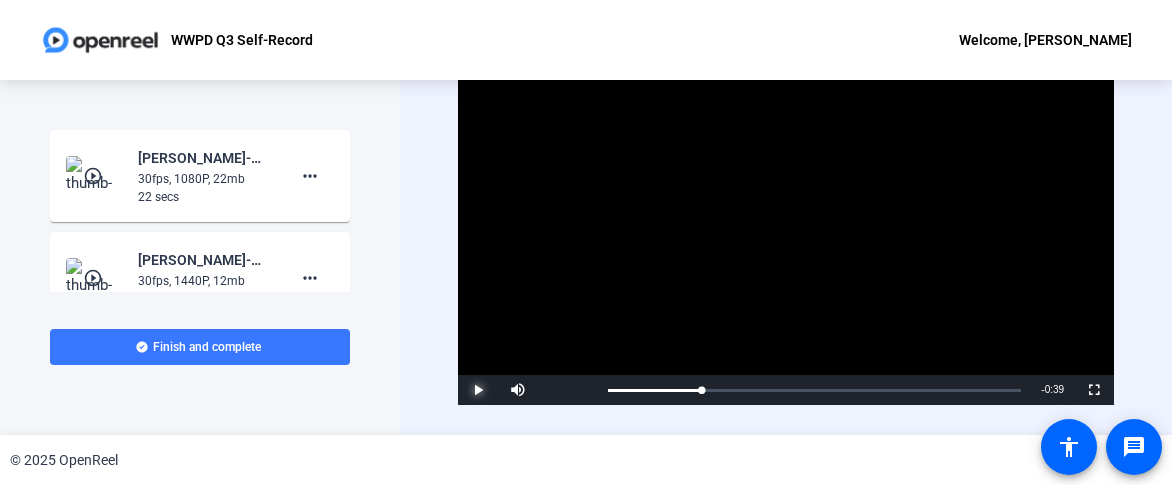 scroll, scrollTop: 50, scrollLeft: 0, axis: vertical 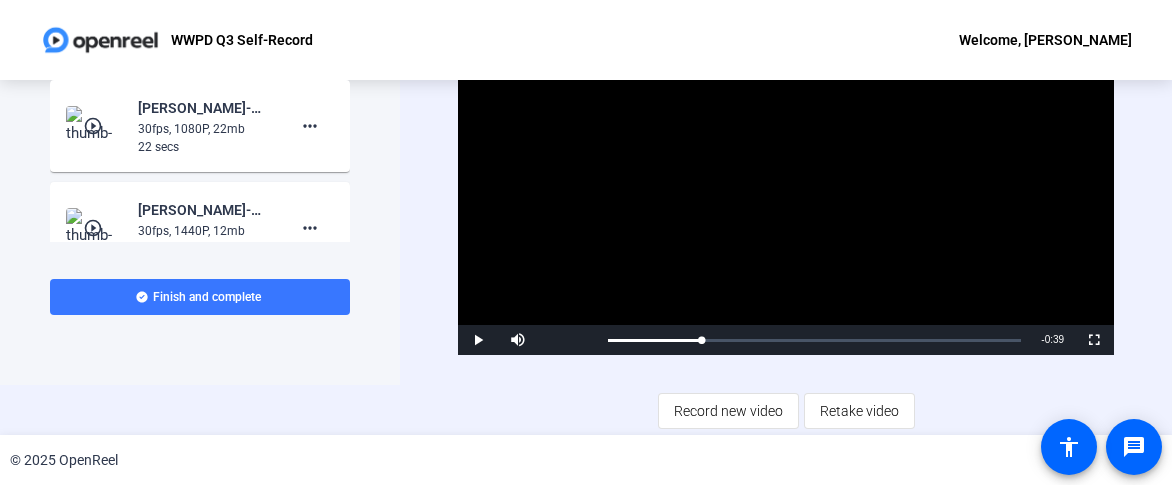 click on "Start Recording  play_circle_outline  Blake Reifers-Worldwide Prospecting Day WWPD Q3-WWPD Q3 Self-Record-1753462877702-webcam  30fps, 1080P, 22mb  22 secs more_horiz play_circle_outline  Blake Reifers-Worldwide Prospecting Day WWPD Q3-WWPD Q3 Self-Record-1753462877702-screen  30fps, 1440P, 12mb  22 secs more_horiz play_circle_outline  Blake Reifers-Worldwide Prospecting Day WWPD Q3-WWPD Q3 Self-Record-1753462645982-webcam  30fps, 1080P, 51mb  51 secs more_horiz play_circle_outline  Blake Reifers-Worldwide Prospecting Day WWPD Q3-WWPD Q3 Self-Record-1753462645982-screen  30fps, 1440P, 9mb  51 secs more_horiz play_circle_outline  Blake Reifers-Worldwide Prospecting Day WWPD Q3-WWPD Q3 Self-Record-1753462166865-webcam  30fps, 1080P, 34mb  34 secs more_horiz play_circle_outline  Blake Reifers-Worldwide Prospecting Day WWPD Q3-WWPD Q3 Self-Record-1753462166864-screen  30fps, 1440P, 8mb  34 secs more_horiz play_circle_outline   30fps, 1080P, 37mb  37 secs more_horiz play_circle_outline   30fps, 1440P, 6mb  Tips:" 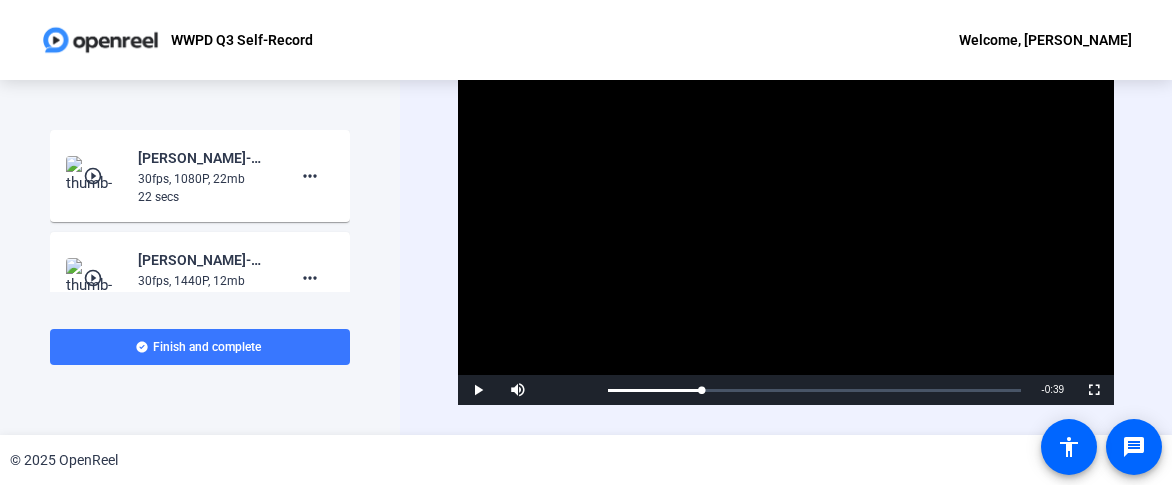 click on "Video Player is loading. Play Video Play Mute Current Time  0:11 / Duration  0:50 Loaded :  0.48% 0:11 Stream Type  LIVE Seek to live, currently behind live LIVE Remaining Time  - 0:39   1x Playback Rate Chapters Chapters Descriptions descriptions off , selected Captions captions settings , opens captions settings dialog captions off , selected Audio Track Fullscreen This is a modal window. Beginning of dialog window. Escape will cancel and close the window. Text Color White Black Red Green Blue Yellow Magenta Cyan Transparency Opaque Semi-Transparent Background Color Black White Red Green Blue Yellow Magenta Cyan Transparency Opaque Semi-Transparent Transparent Window Color Black White Red Green Blue Yellow Magenta Cyan Transparency Transparent Semi-Transparent Opaque Font Size 50% 75% 100% 125% 150% 175% 200% 300% 400% Text Edge Style None Raised Depressed Uniform Dropshadow Font Family Proportional Sans-Serif Monospace Sans-Serif Proportional Serif Monospace Serif Casual Script Small Caps Reset Done" 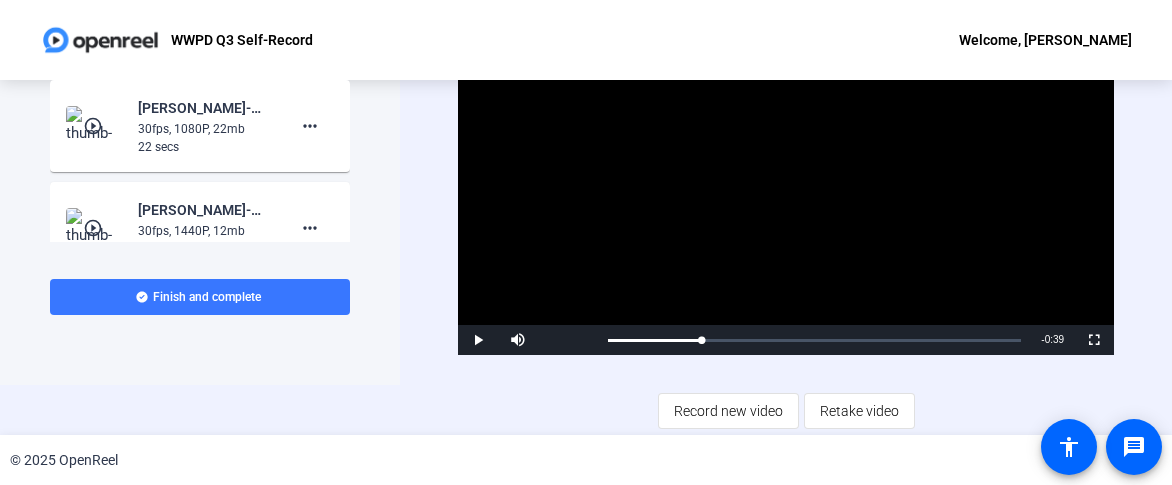 click on "Start Recording  play_circle_outline  Blake Reifers-Worldwide Prospecting Day WWPD Q3-WWPD Q3 Self-Record-1753462877702-webcam  30fps, 1080P, 22mb  22 secs more_horiz play_circle_outline  Blake Reifers-Worldwide Prospecting Day WWPD Q3-WWPD Q3 Self-Record-1753462877702-screen  30fps, 1440P, 12mb  22 secs more_horiz play_circle_outline  Blake Reifers-Worldwide Prospecting Day WWPD Q3-WWPD Q3 Self-Record-1753462645982-webcam  30fps, 1080P, 51mb  51 secs more_horiz play_circle_outline  Blake Reifers-Worldwide Prospecting Day WWPD Q3-WWPD Q3 Self-Record-1753462645982-screen  30fps, 1440P, 9mb  51 secs more_horiz play_circle_outline  Blake Reifers-Worldwide Prospecting Day WWPD Q3-WWPD Q3 Self-Record-1753462166865-webcam  30fps, 1080P, 34mb  34 secs more_horiz play_circle_outline  Blake Reifers-Worldwide Prospecting Day WWPD Q3-WWPD Q3 Self-Record-1753462166864-screen  30fps, 1440P, 8mb  34 secs more_horiz play_circle_outline   30fps, 1080P, 37mb  37 secs more_horiz play_circle_outline   30fps, 1440P, 6mb  Tips:" 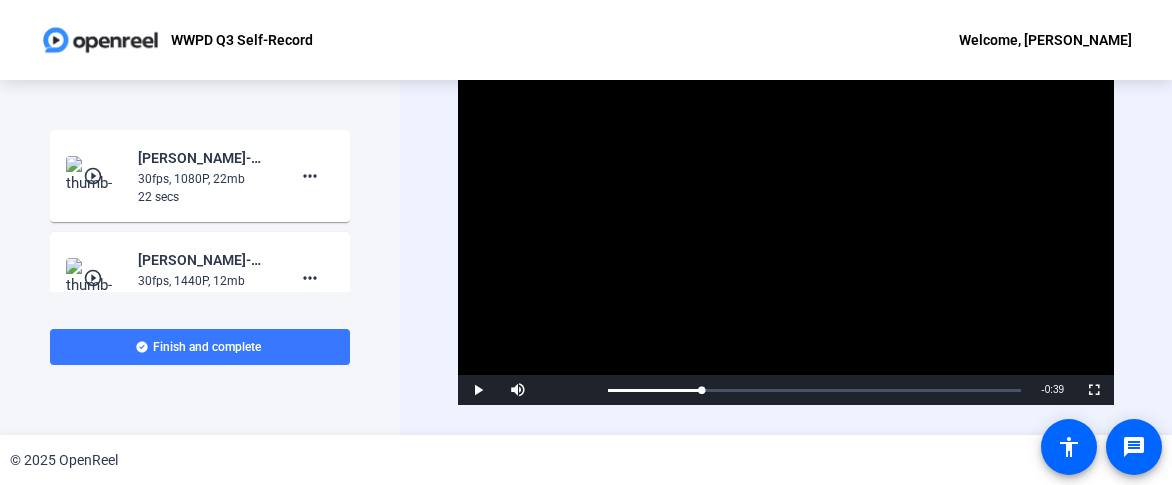 click on "Start Recording  play_circle_outline  Blake Reifers-Worldwide Prospecting Day WWPD Q3-WWPD Q3 Self-Record-1753462877702-webcam  30fps, 1080P, 22mb  22 secs more_horiz play_circle_outline  Blake Reifers-Worldwide Prospecting Day WWPD Q3-WWPD Q3 Self-Record-1753462877702-screen  30fps, 1440P, 12mb  22 secs more_horiz play_circle_outline  Blake Reifers-Worldwide Prospecting Day WWPD Q3-WWPD Q3 Self-Record-1753462645982-webcam  30fps, 1080P, 51mb  51 secs more_horiz play_circle_outline  Blake Reifers-Worldwide Prospecting Day WWPD Q3-WWPD Q3 Self-Record-1753462645982-screen  30fps, 1440P, 9mb  51 secs more_horiz play_circle_outline  Blake Reifers-Worldwide Prospecting Day WWPD Q3-WWPD Q3 Self-Record-1753462166865-webcam  30fps, 1080P, 34mb  34 secs more_horiz play_circle_outline  Blake Reifers-Worldwide Prospecting Day WWPD Q3-WWPD Q3 Self-Record-1753462166864-screen  30fps, 1440P, 8mb  34 secs more_horiz play_circle_outline   30fps, 1080P, 37mb  37 secs more_horiz play_circle_outline   30fps, 1440P, 6mb  Tips:" 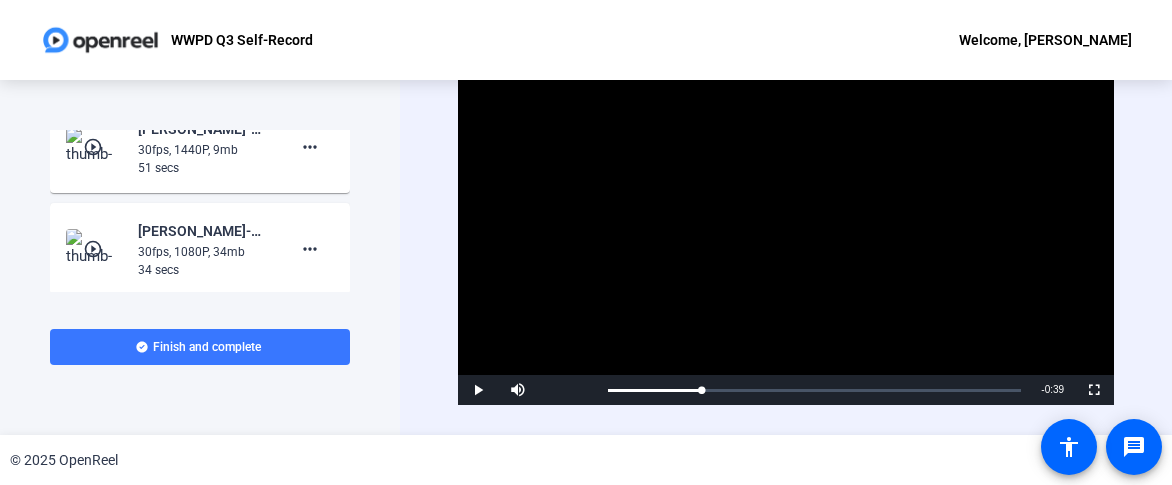 scroll, scrollTop: 0, scrollLeft: 0, axis: both 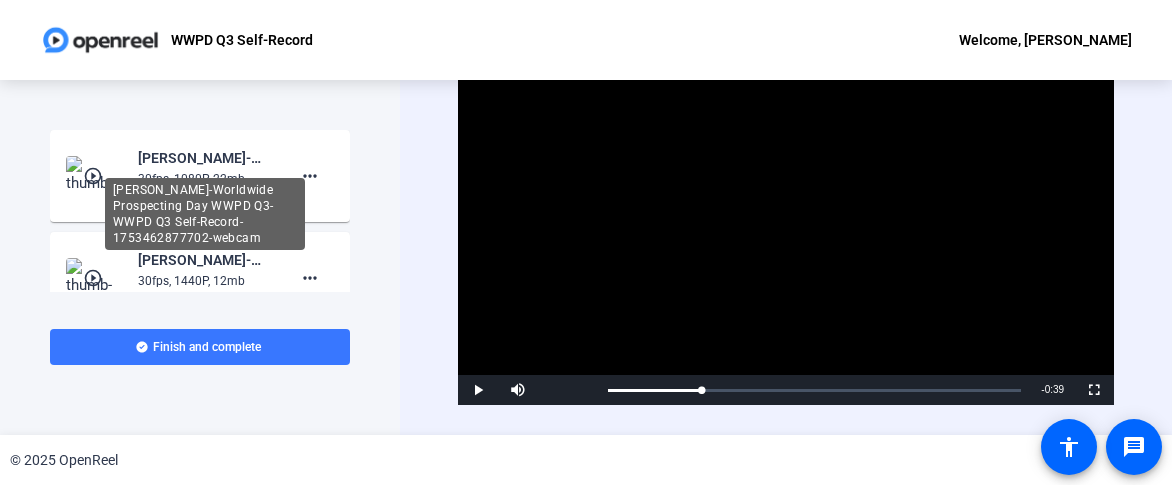 click on "Blake Reifers-Worldwide Prospecting Day WWPD Q3-WWPD Q3 Self-Record-1753462877702-webcam" 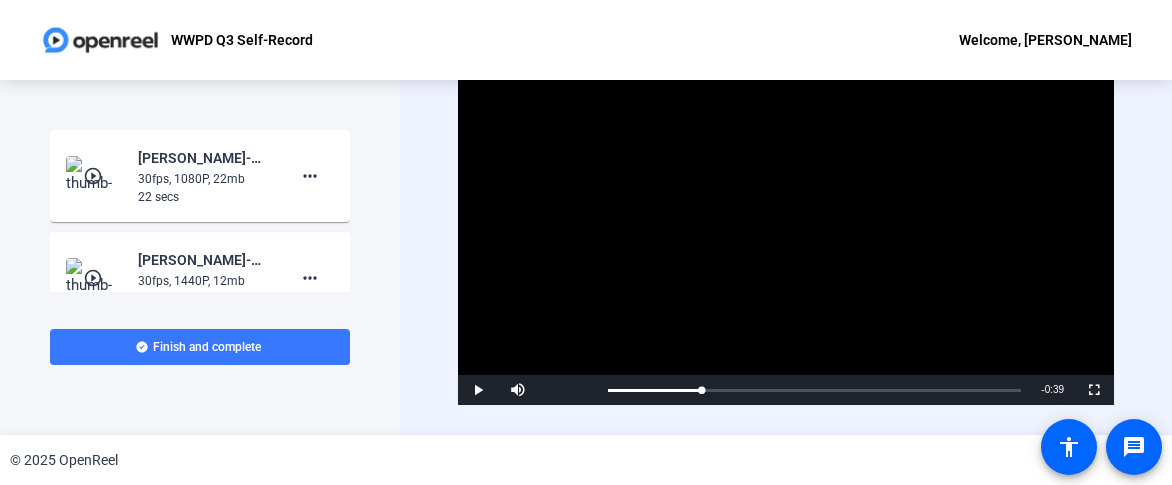 scroll, scrollTop: 75, scrollLeft: 0, axis: vertical 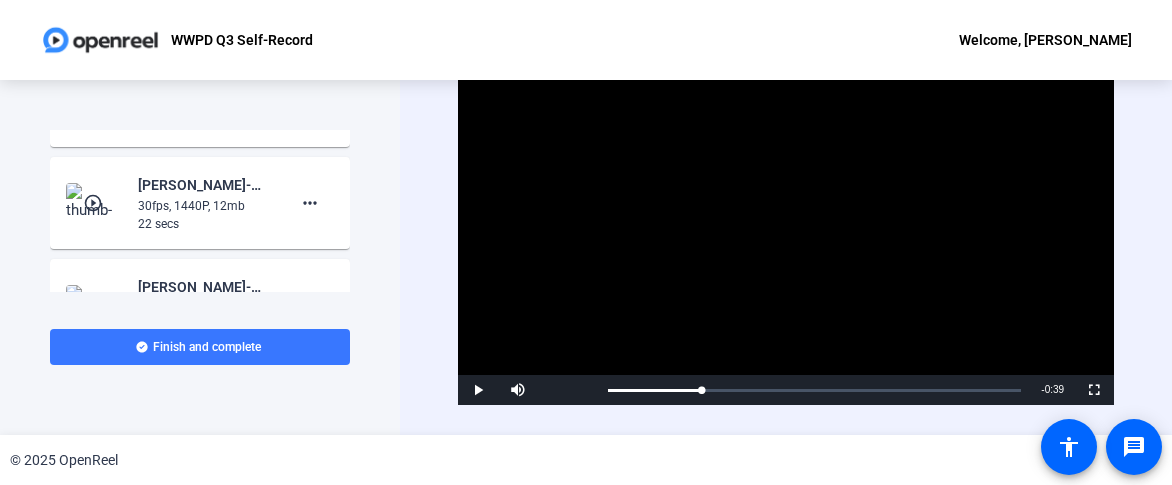click 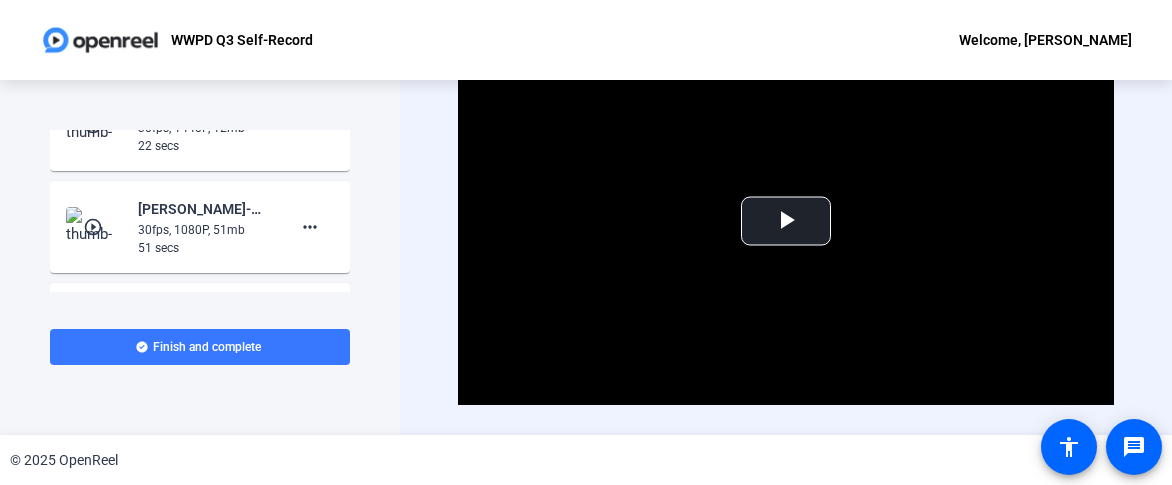 scroll, scrollTop: 0, scrollLeft: 0, axis: both 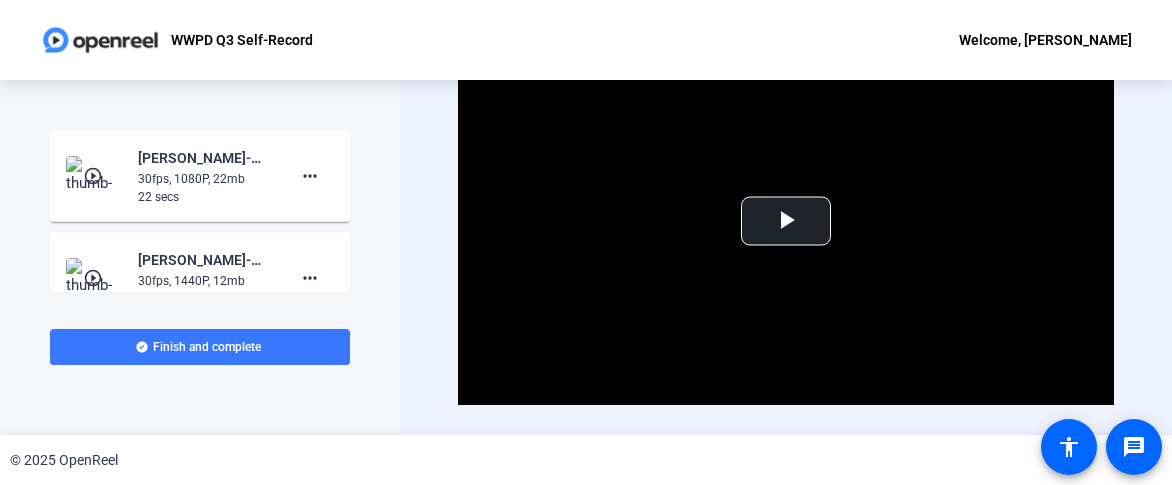 click on "play_circle_outline" 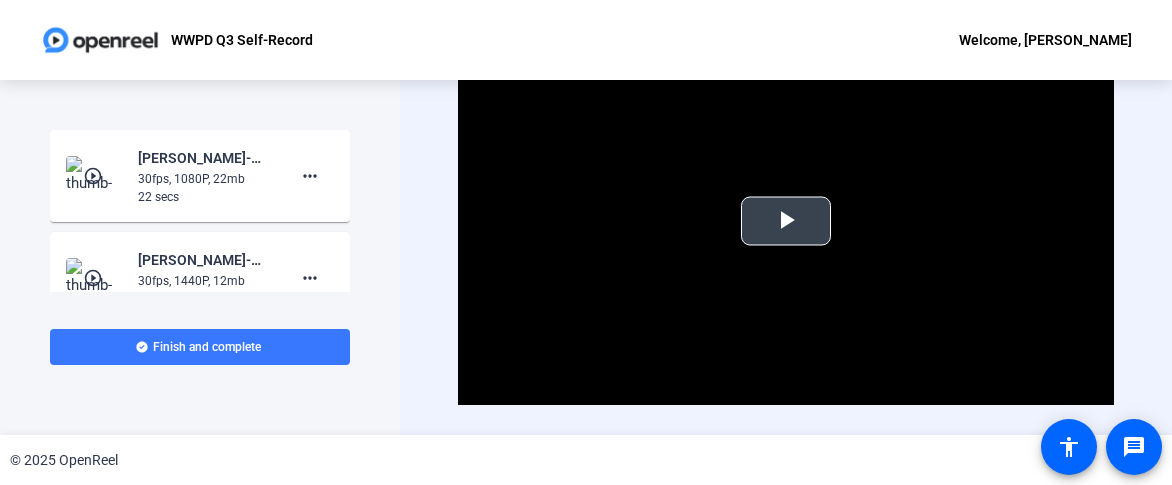 click at bounding box center [786, 221] 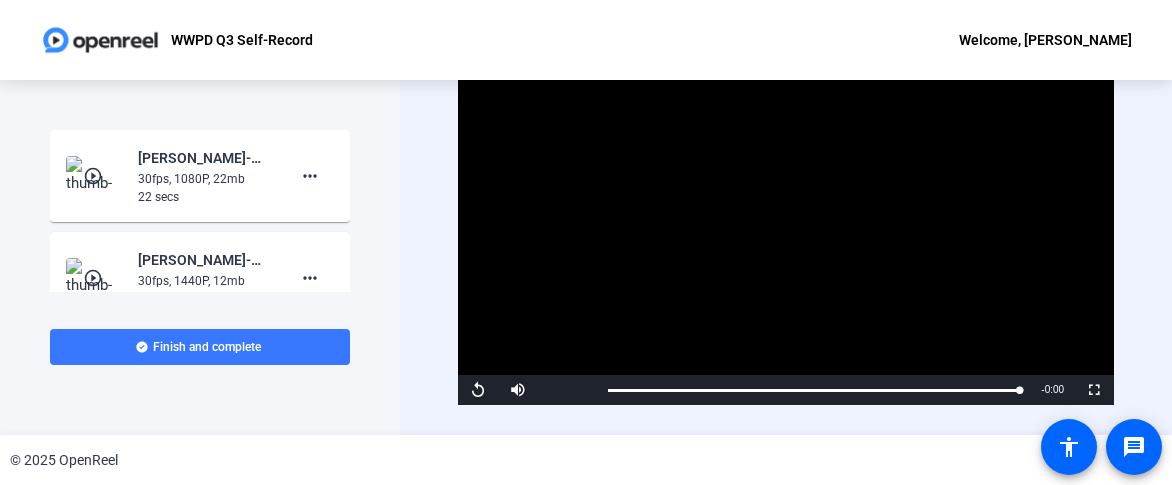 click on "Start Recording  play_circle_outline  Blake Reifers-Worldwide Prospecting Day WWPD Q3-WWPD Q3 Self-Record-1753462877702-webcam  30fps, 1080P, 22mb  22 secs more_horiz play_circle_outline  Blake Reifers-Worldwide Prospecting Day WWPD Q3-WWPD Q3 Self-Record-1753462877702-screen  30fps, 1440P, 12mb  22 secs more_horiz play_circle_outline  Blake Reifers-Worldwide Prospecting Day WWPD Q3-WWPD Q3 Self-Record-1753462645982-webcam  30fps, 1080P, 51mb  51 secs more_horiz play_circle_outline  Blake Reifers-Worldwide Prospecting Day WWPD Q3-WWPD Q3 Self-Record-1753462645982-screen  30fps, 1440P, 9mb  51 secs more_horiz play_circle_outline  Blake Reifers-Worldwide Prospecting Day WWPD Q3-WWPD Q3 Self-Record-1753462166865-webcam  30fps, 1080P, 34mb  34 secs more_horiz play_circle_outline  Blake Reifers-Worldwide Prospecting Day WWPD Q3-WWPD Q3 Self-Record-1753462166864-screen  30fps, 1440P, 8mb  34 secs more_horiz play_circle_outline   30fps, 1080P, 37mb  37 secs more_horiz play_circle_outline   30fps, 1440P, 6mb  Tips:" 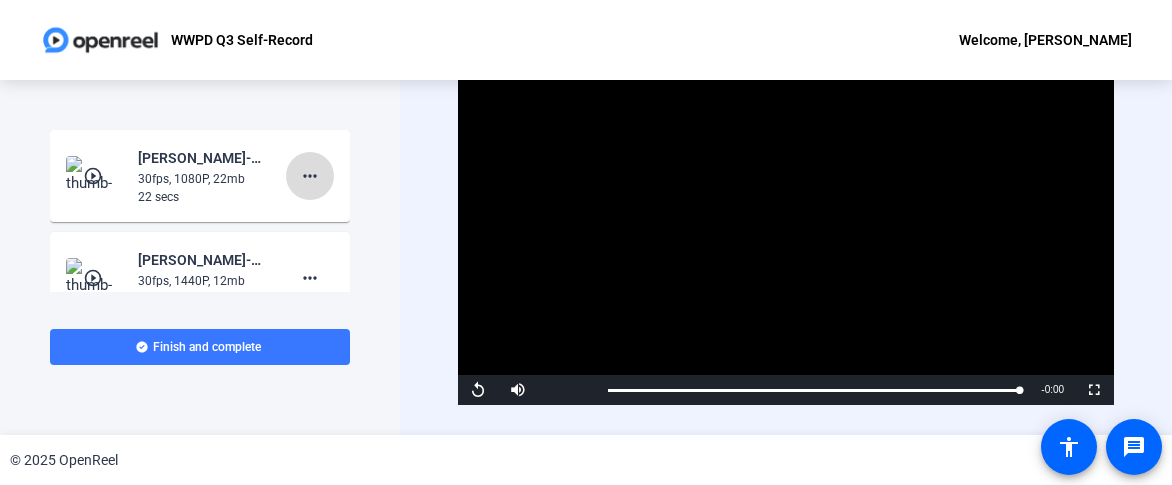 click on "more_horiz" 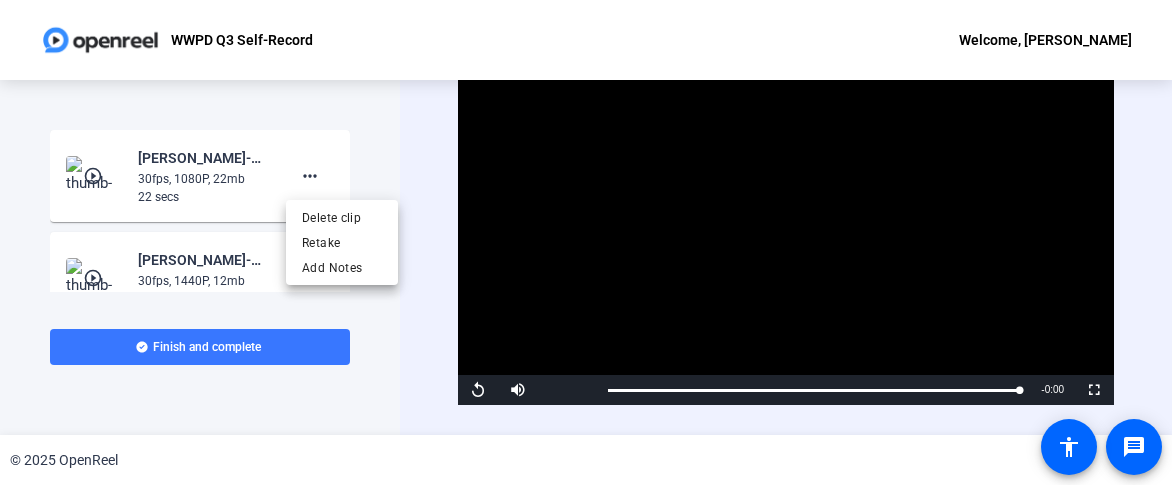 click at bounding box center [586, 242] 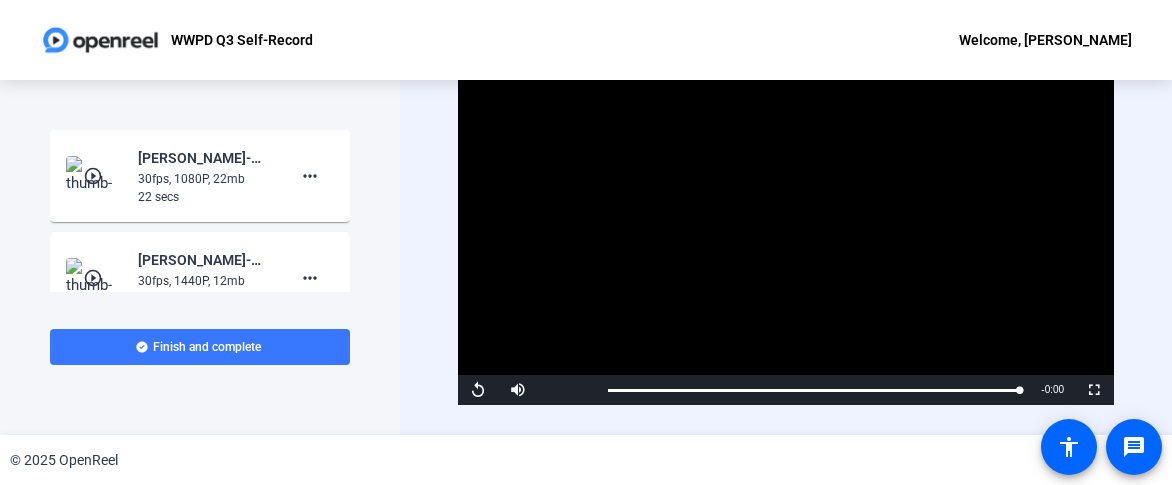 click on "Video Player is loading. Play Video Replay Mute Current Time  0:21 / Duration  0:21 Loaded :  99.66% 0:21 Stream Type  LIVE Seek to live, currently behind live LIVE Remaining Time  - 0:00   1x Playback Rate Chapters Chapters Descriptions descriptions off , selected Captions captions settings , opens captions settings dialog captions off , selected Audio Track Fullscreen This is a modal window. Beginning of dialog window. Escape will cancel and close the window. Text Color White Black Red Green Blue Yellow Magenta Cyan Transparency Opaque Semi-Transparent Background Color Black White Red Green Blue Yellow Magenta Cyan Transparency Opaque Semi-Transparent Transparent Window Color Black White Red Green Blue Yellow Magenta Cyan Transparency Transparent Semi-Transparent Opaque Font Size 50% 75% 100% 125% 150% 175% 200% 300% 400% Text Edge Style None Raised Depressed Uniform Dropshadow Font Family Proportional Sans-Serif Monospace Sans-Serif Proportional Serif Monospace Serif Casual Script Small Caps Reset" 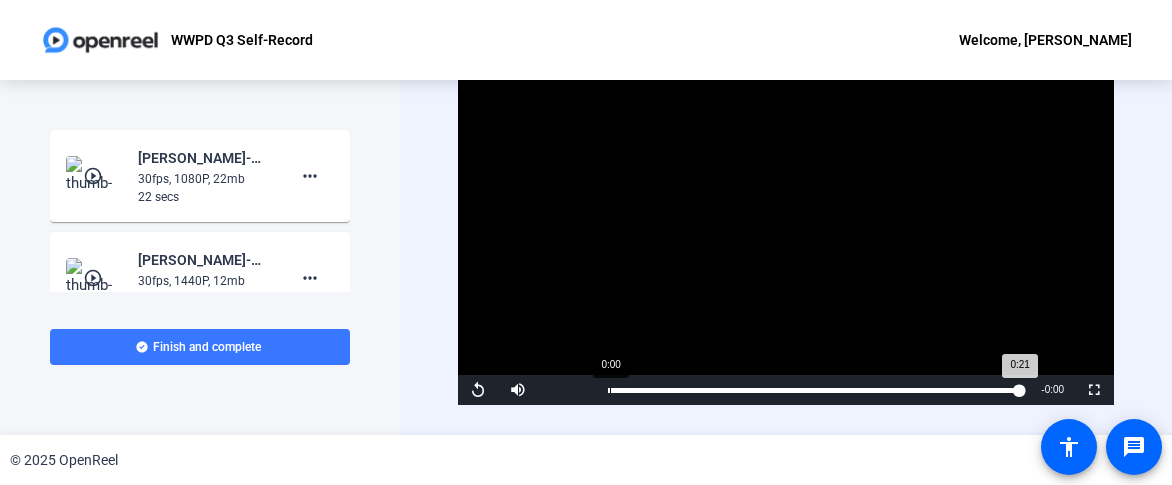 click on "Loaded :  99.66% 0:00 0:21" at bounding box center [814, 390] 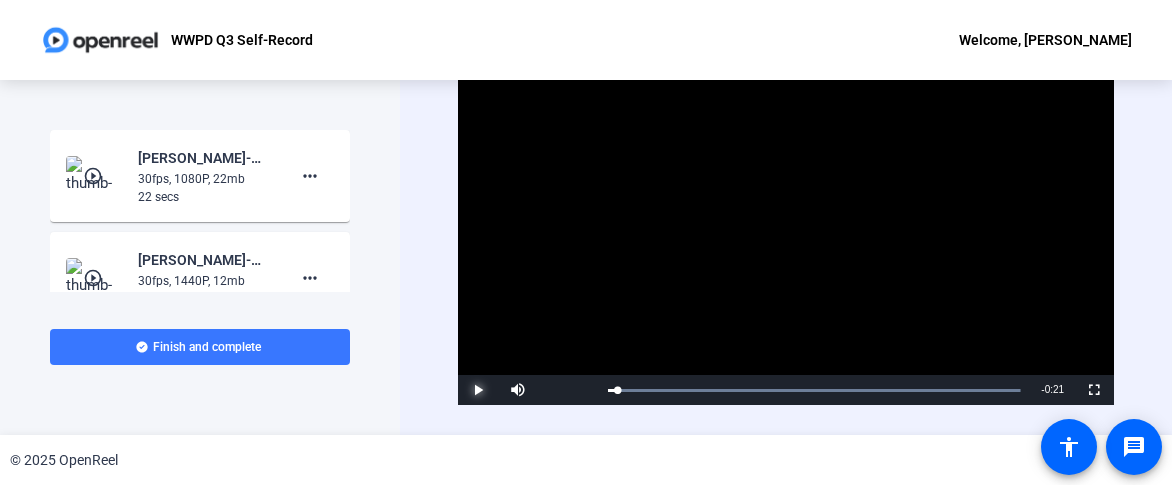 click at bounding box center [478, 390] 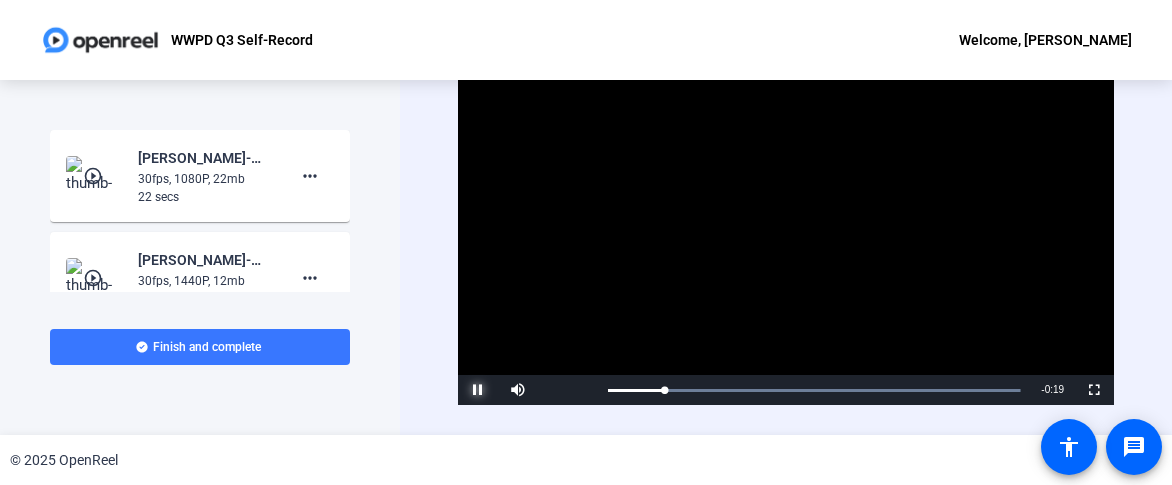 click at bounding box center (478, 390) 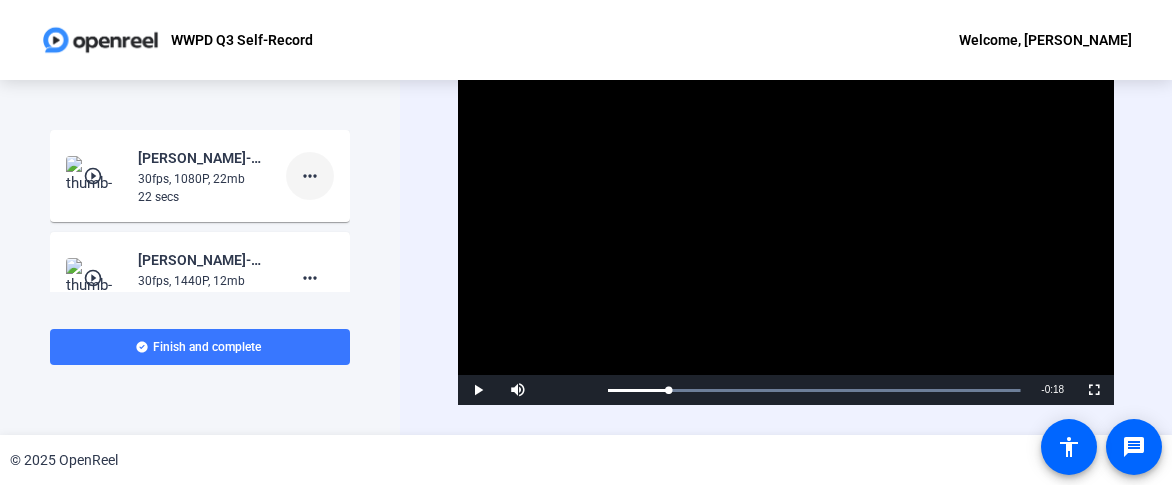 click on "more_horiz" 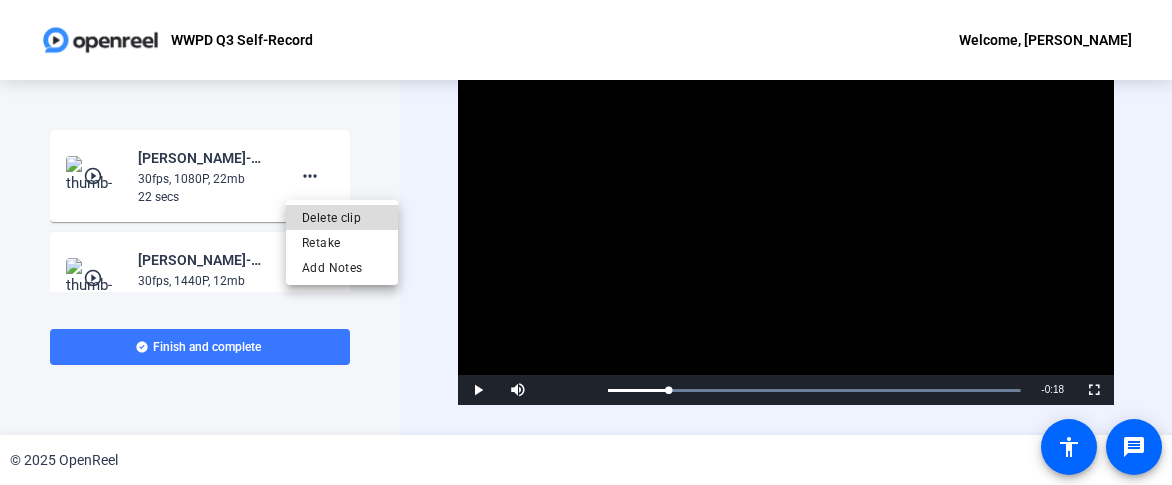 click on "Delete clip" at bounding box center [342, 218] 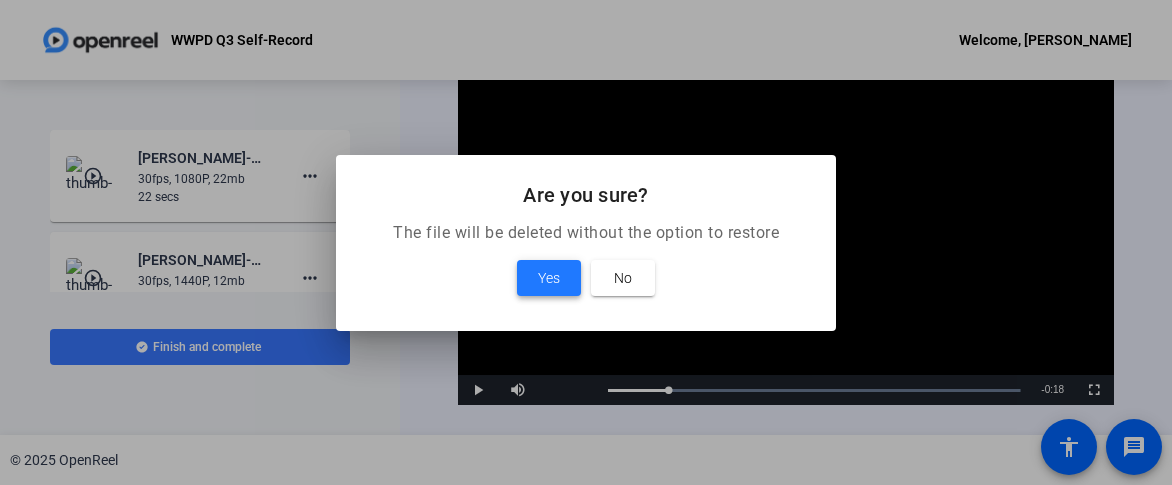click at bounding box center [549, 278] 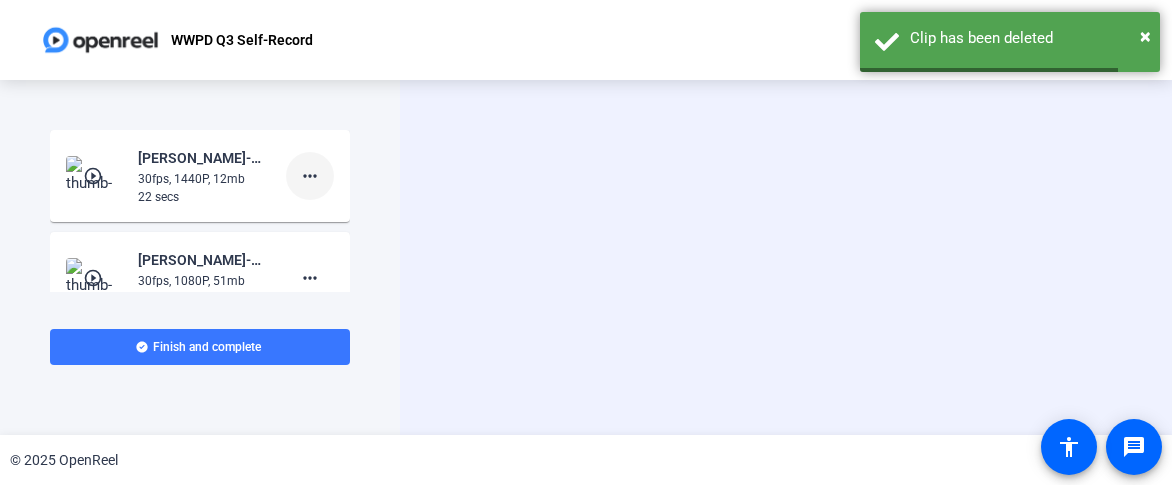click on "more_horiz" 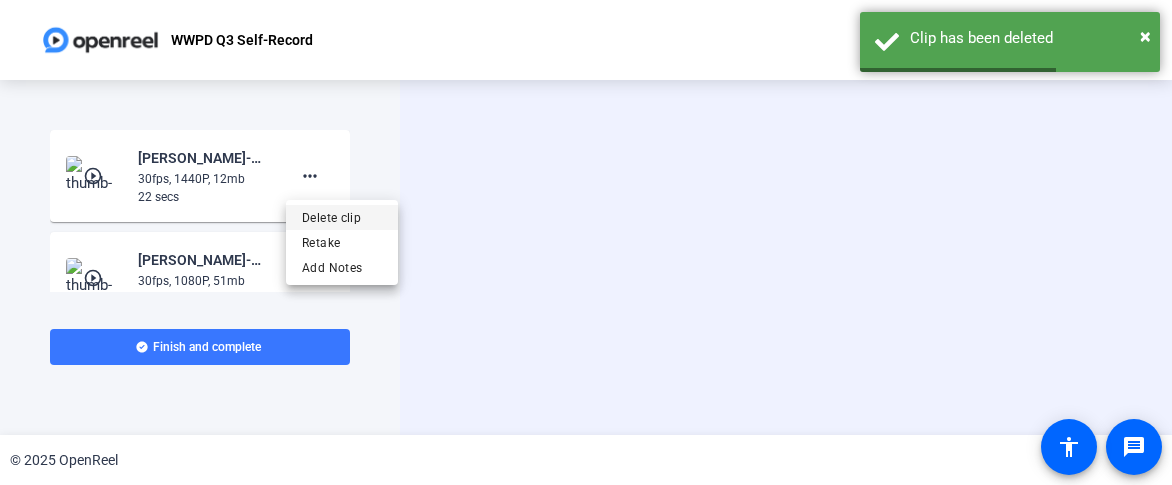 click on "Delete clip" at bounding box center [342, 218] 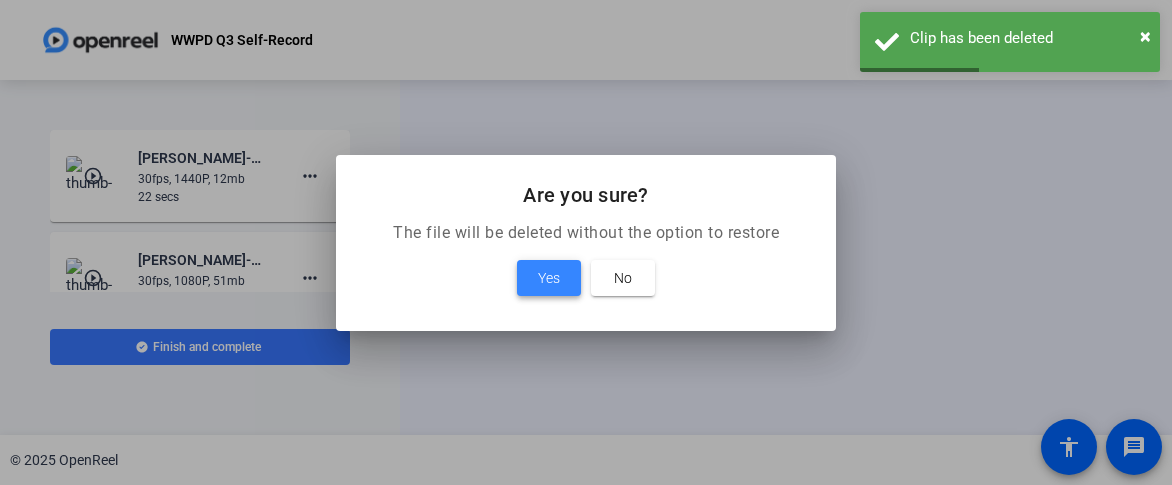 click at bounding box center (549, 278) 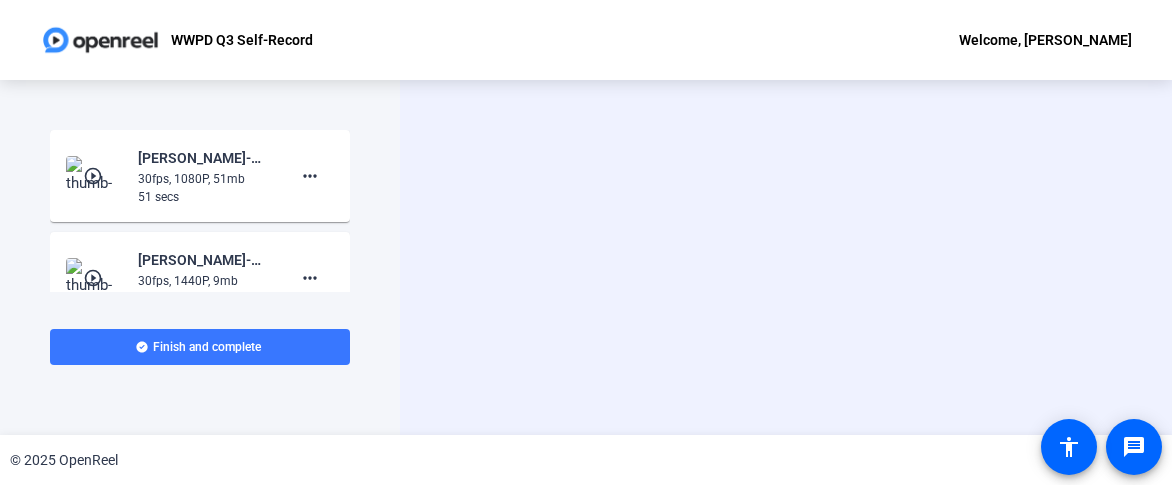 click on "Start Recording  Screen And Camera" 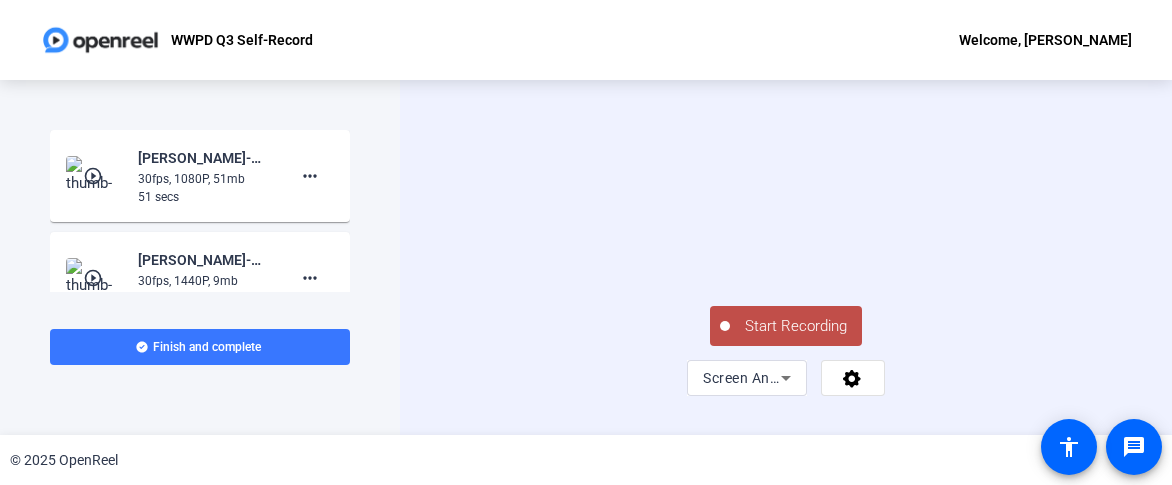 click on "Start Recording" 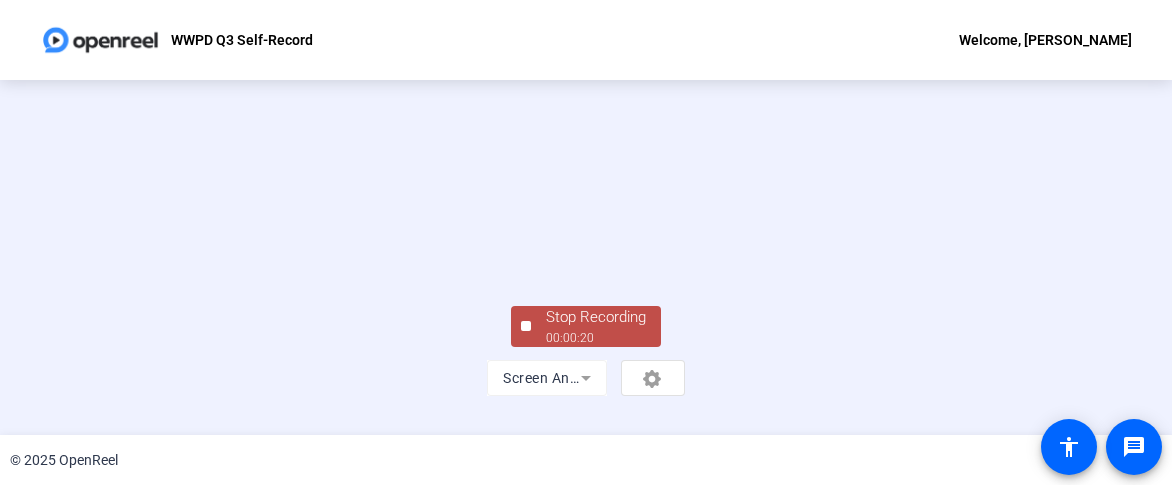 click at bounding box center [586, 203] 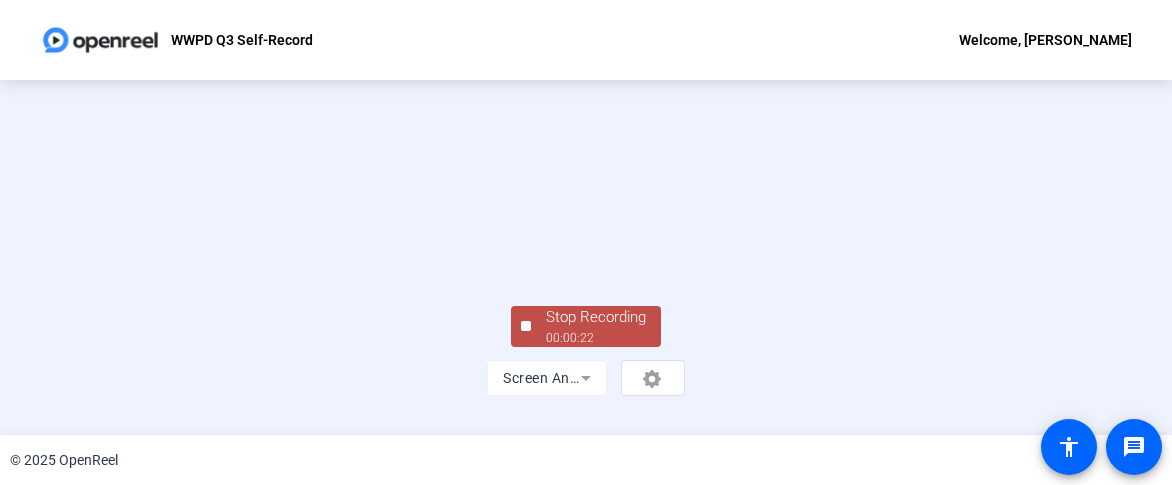 click on "Stop Recording" 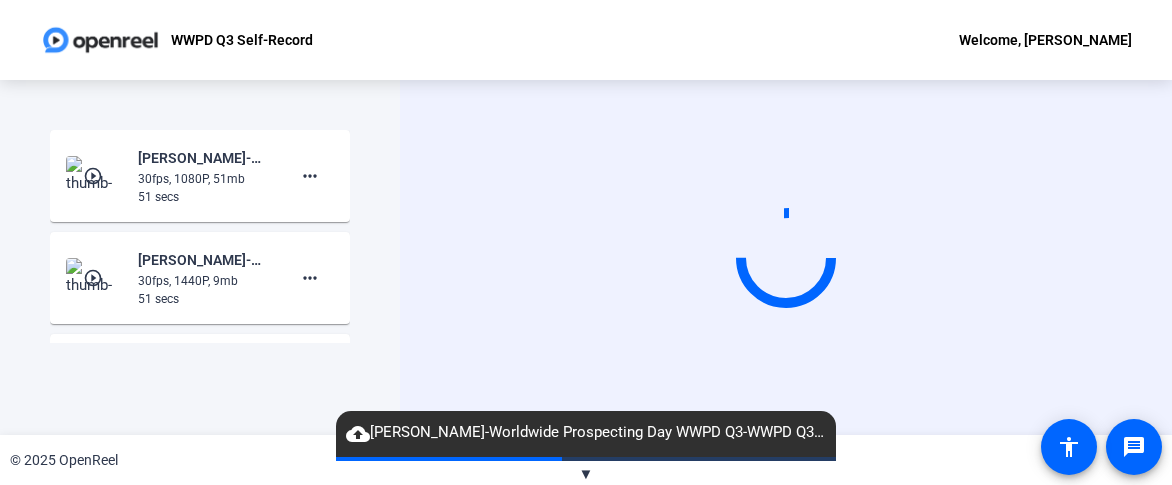 scroll, scrollTop: 0, scrollLeft: 0, axis: both 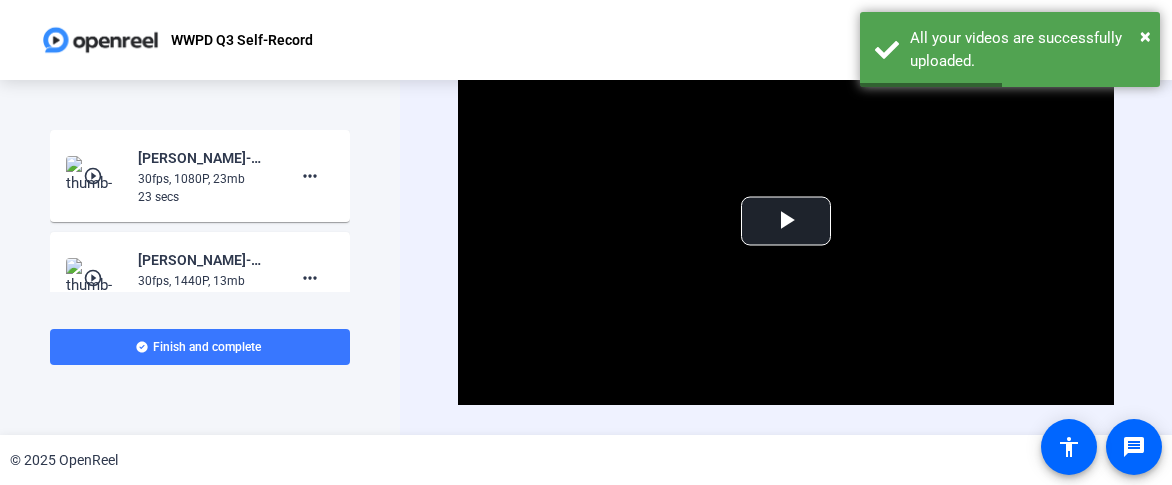 click on "23 secs" 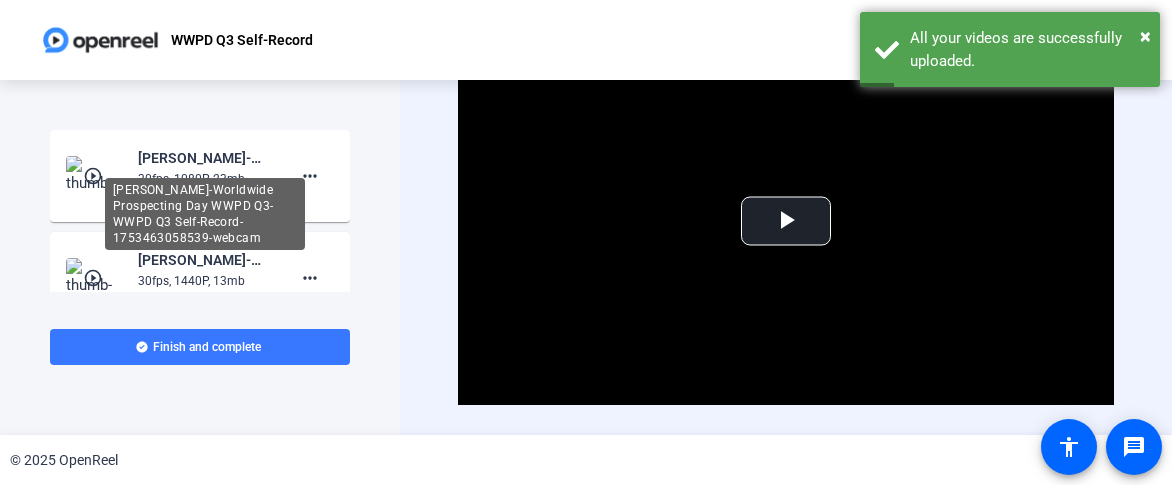 click on "Blake Reifers-Worldwide Prospecting Day WWPD Q3-WWPD Q3 Self-Record-1753463058539-webcam" 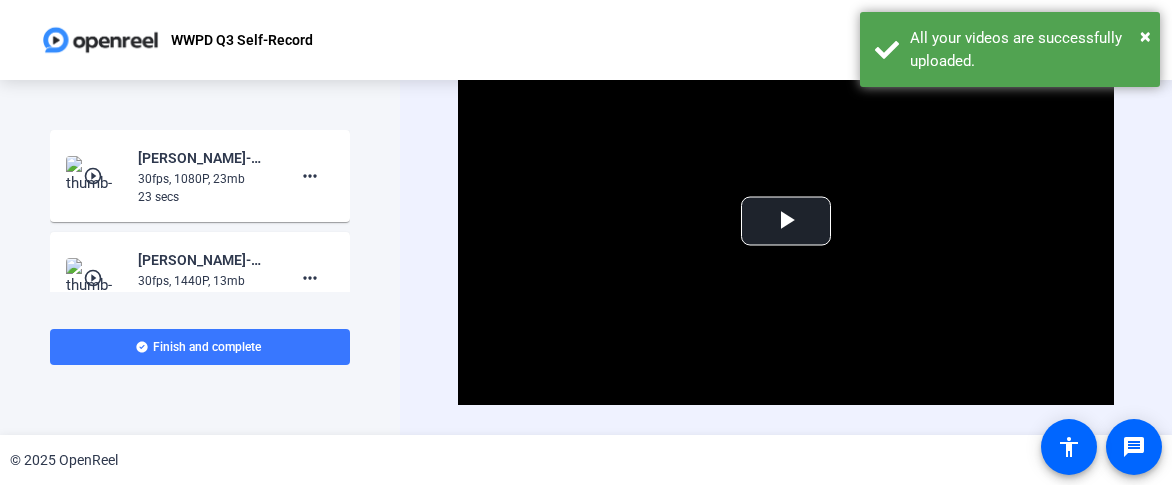 click on "play_circle_outline" 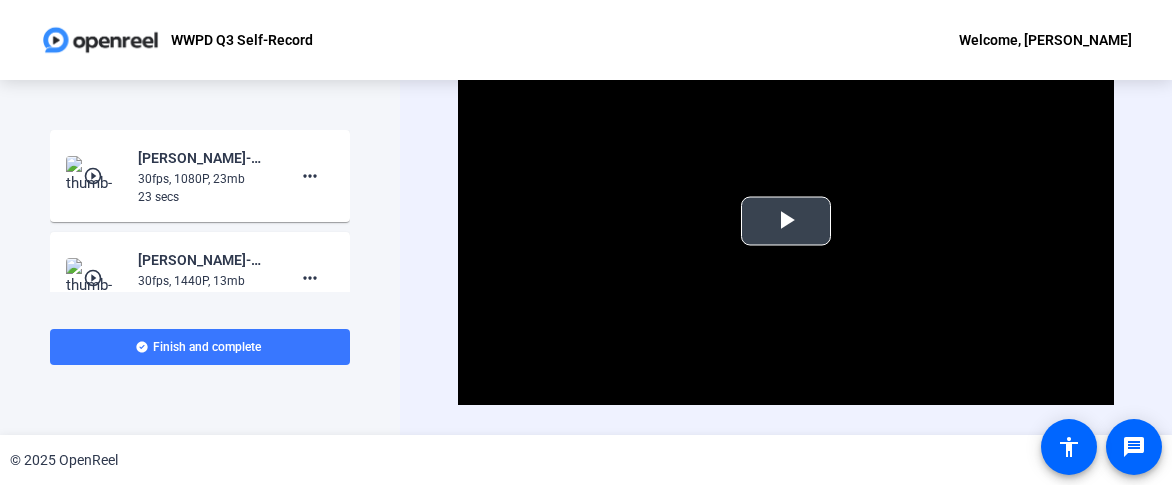 click at bounding box center [786, 221] 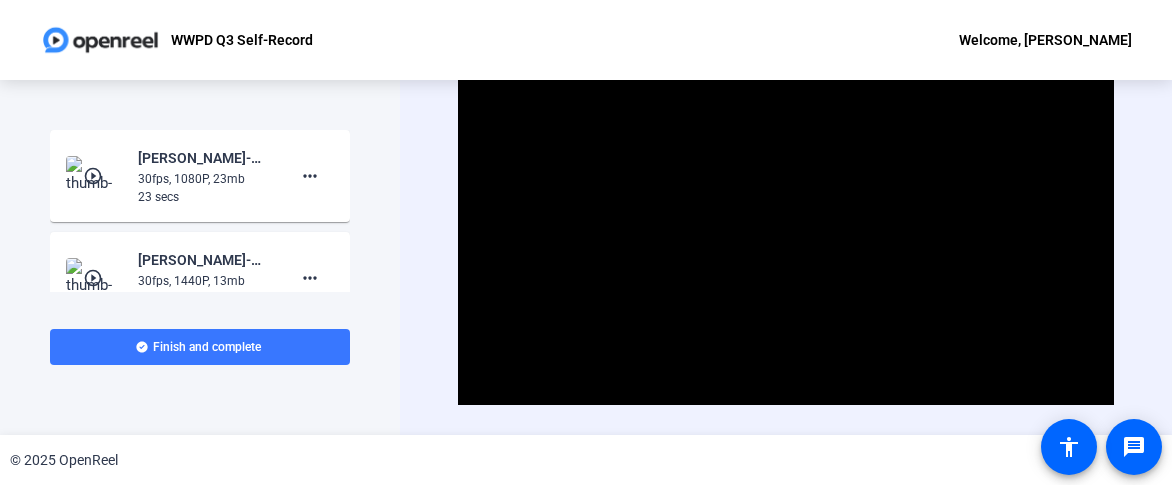 click on "Start Recording  play_circle_outline  Blake Reifers-Worldwide Prospecting Day WWPD Q3-WWPD Q3 Self-Record-1753463058539-webcam  30fps, 1080P, 23mb  23 secs more_horiz play_circle_outline  Blake Reifers-Worldwide Prospecting Day WWPD Q3-WWPD Q3 Self-Record-1753463058538-screen  30fps, 1440P, 13mb  23 secs more_horiz play_circle_outline  Blake Reifers-Worldwide Prospecting Day WWPD Q3-WWPD Q3 Self-Record-1753462645982-webcam  30fps, 1080P, 51mb  51 secs more_horiz play_circle_outline  Blake Reifers-Worldwide Prospecting Day WWPD Q3-WWPD Q3 Self-Record-1753462645982-screen  30fps, 1440P, 9mb  51 secs more_horiz play_circle_outline  Blake Reifers-Worldwide Prospecting Day WWPD Q3-WWPD Q3 Self-Record-1753462166865-webcam  30fps, 1080P, 34mb  34 secs more_horiz play_circle_outline  Blake Reifers-Worldwide Prospecting Day WWPD Q3-WWPD Q3 Self-Record-1753462166864-screen  30fps, 1440P, 8mb  34 secs more_horiz play_circle_outline   30fps, 1080P, 37mb  37 secs more_horiz play_circle_outline   30fps, 1440P, 6mb  Tips:" 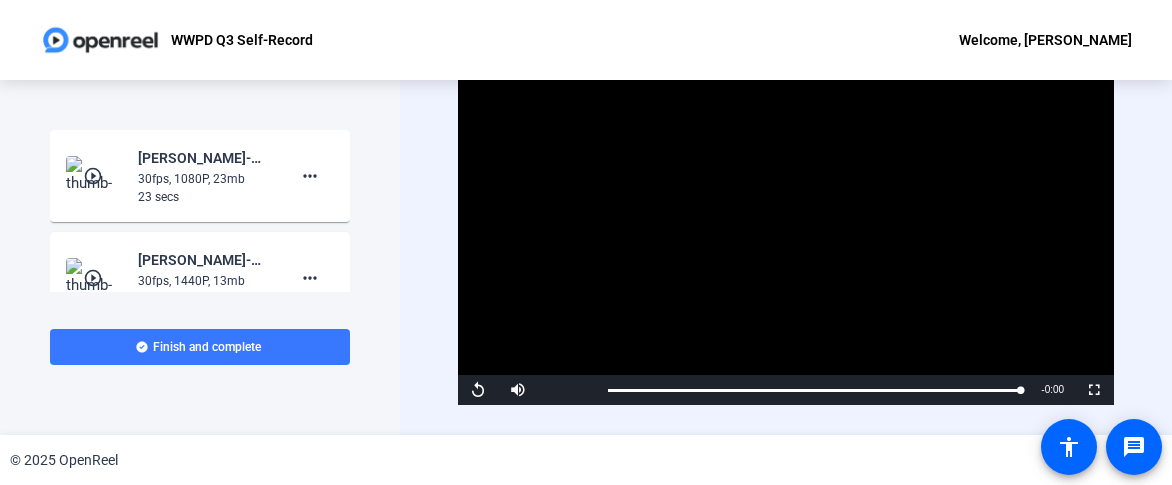scroll, scrollTop: 2, scrollLeft: 0, axis: vertical 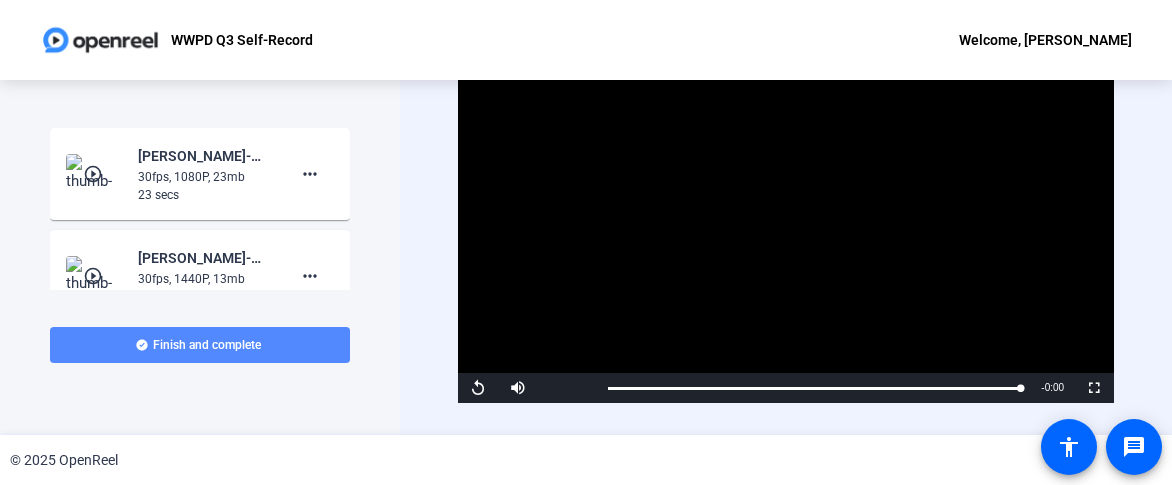 click on "Finish and complete" 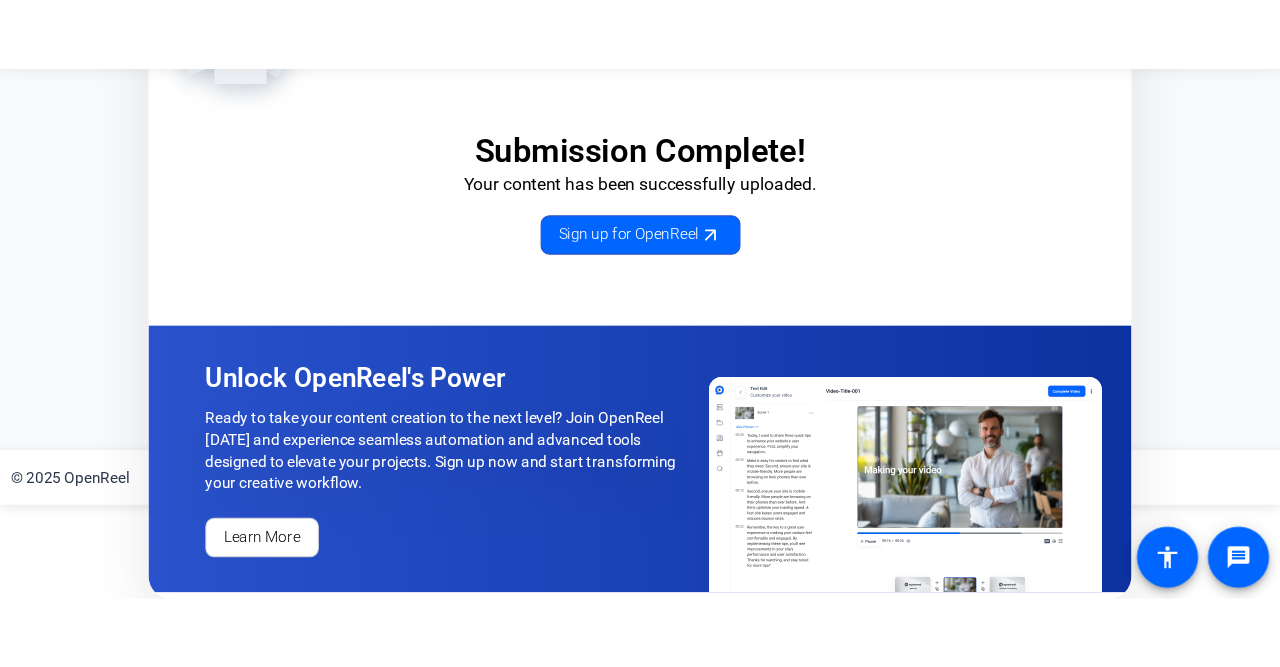scroll, scrollTop: 0, scrollLeft: 0, axis: both 